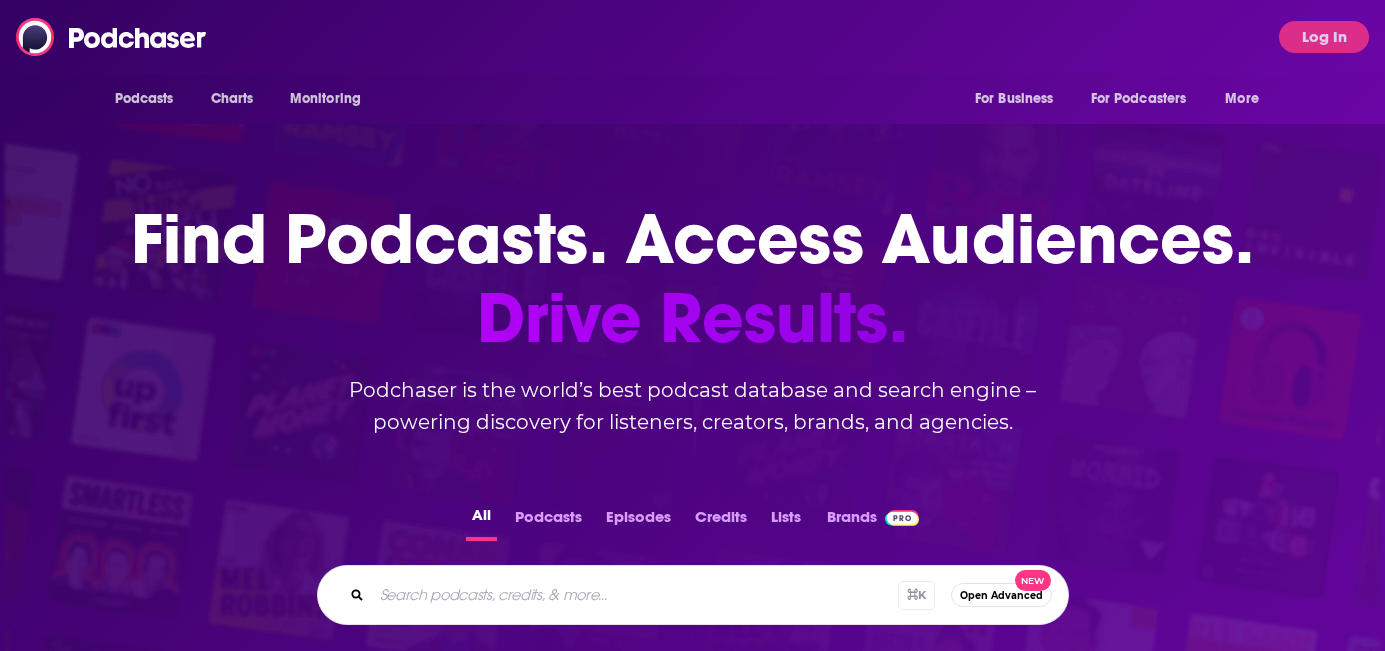 scroll, scrollTop: 0, scrollLeft: 0, axis: both 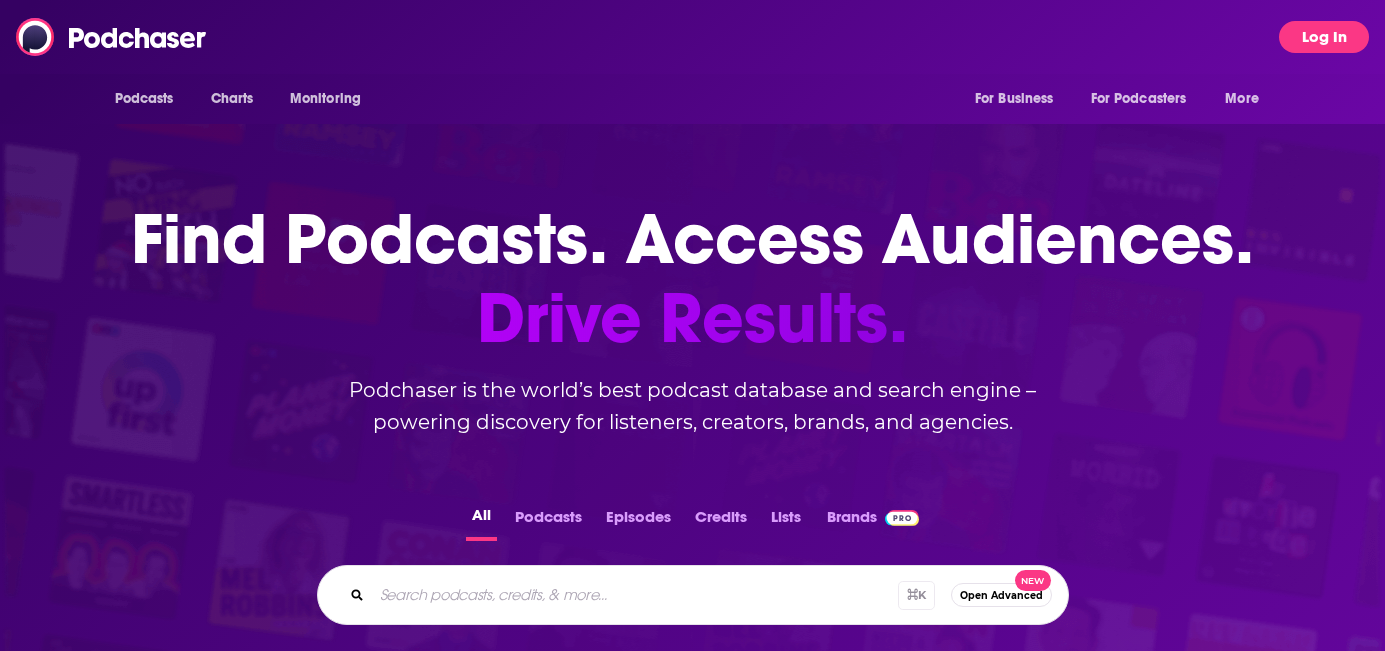 click on "Log In" at bounding box center (1324, 37) 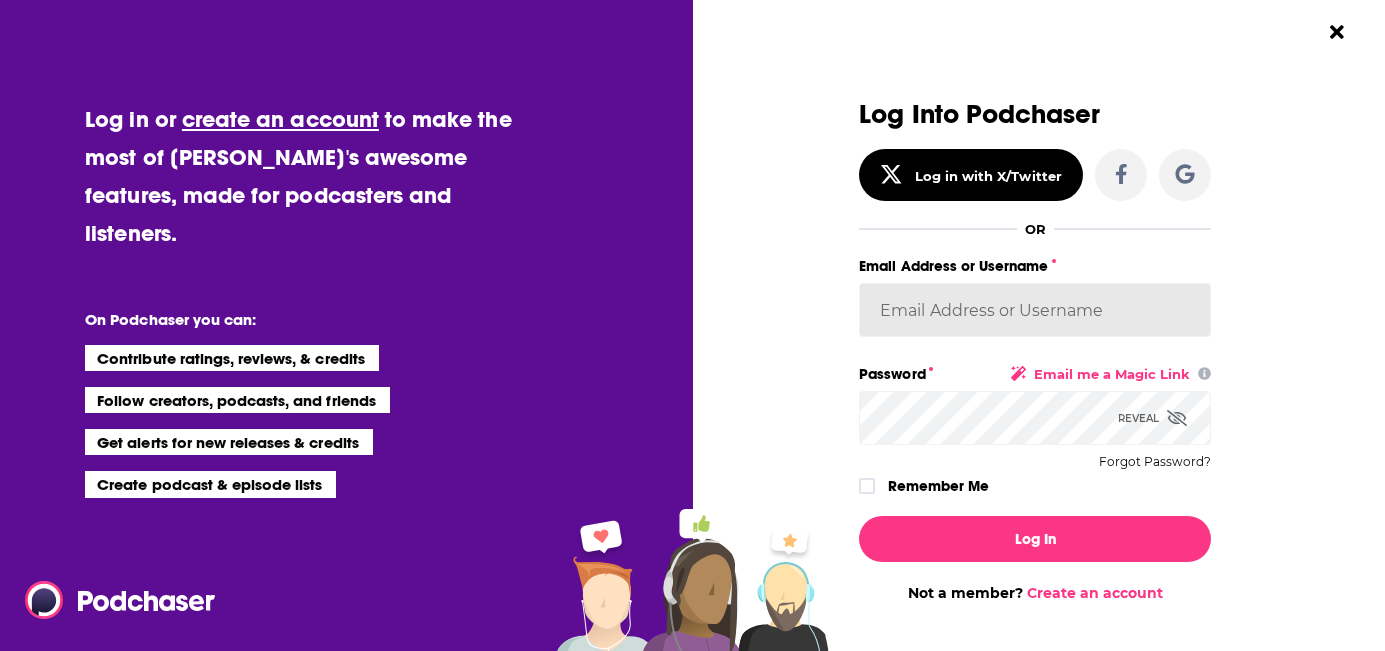 type 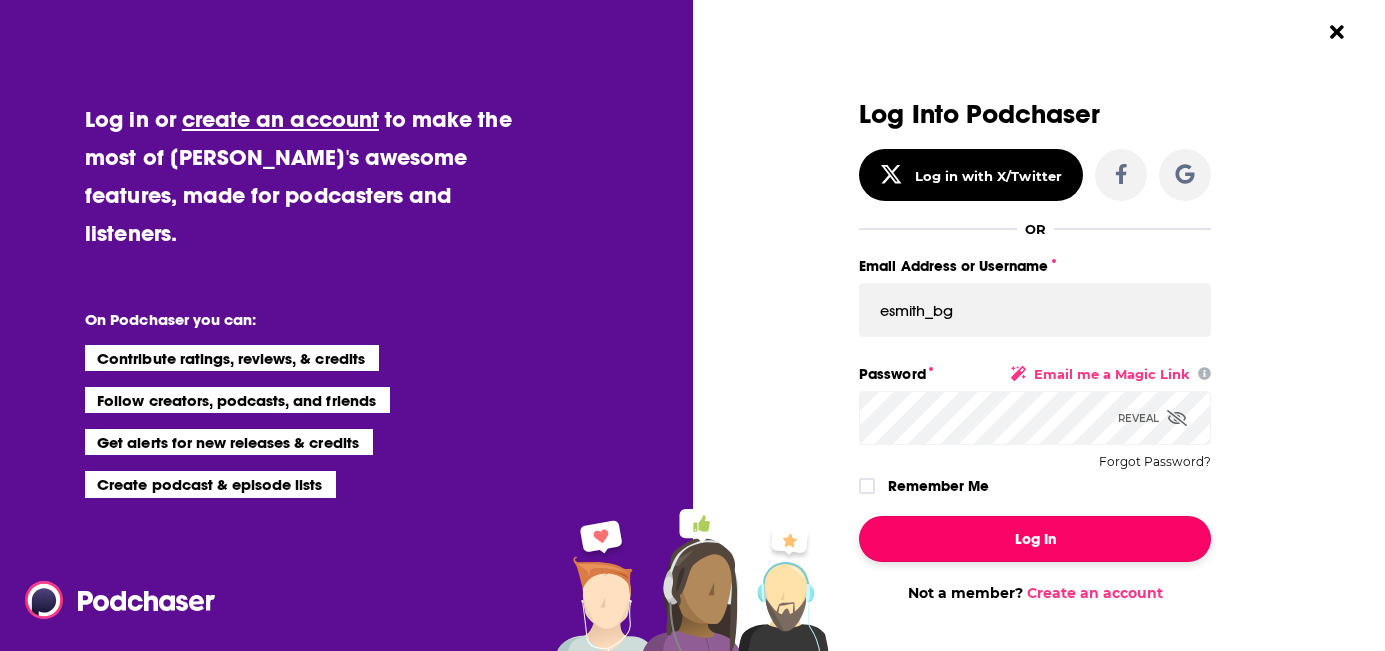 click on "Log In" at bounding box center [1035, 539] 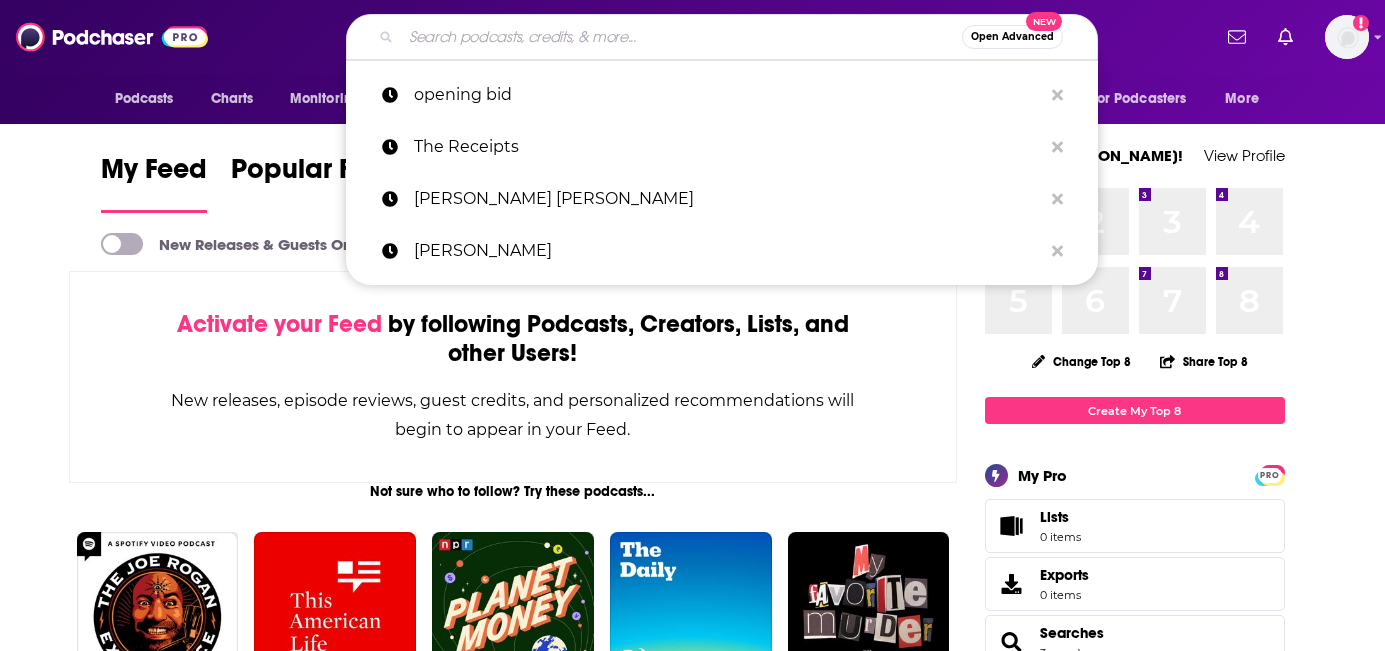 click at bounding box center [681, 37] 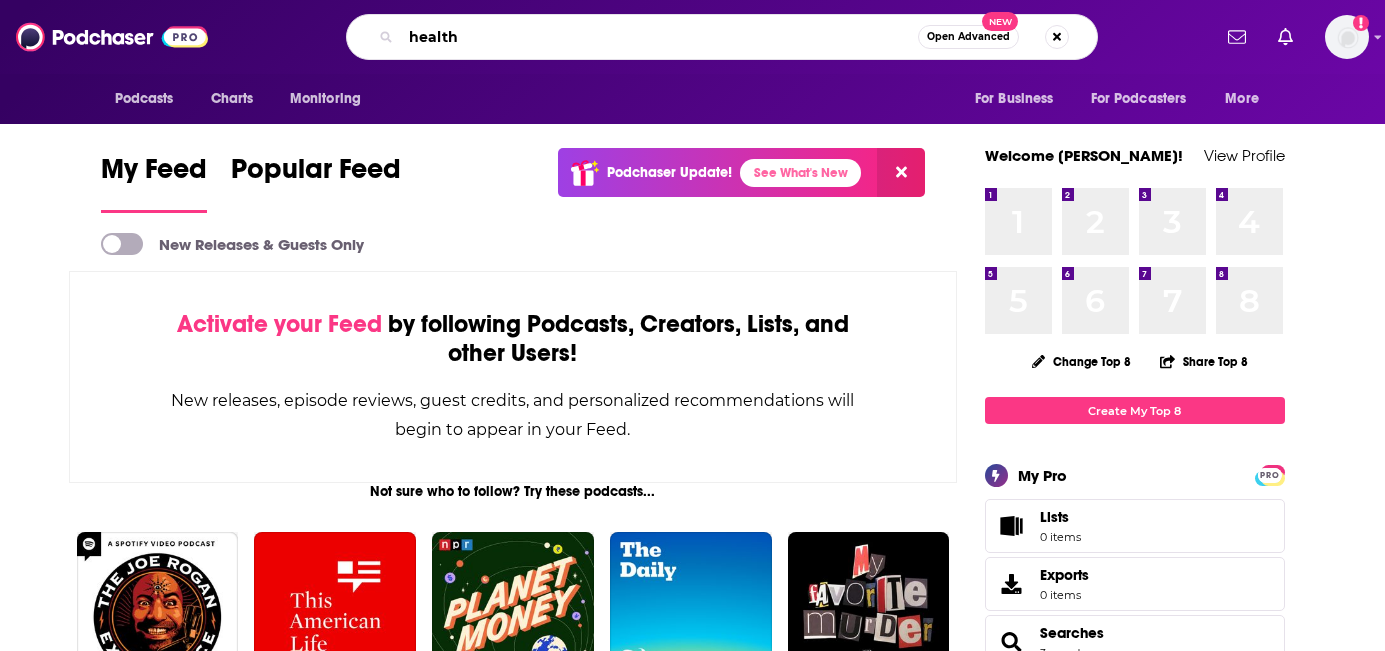 type on "health" 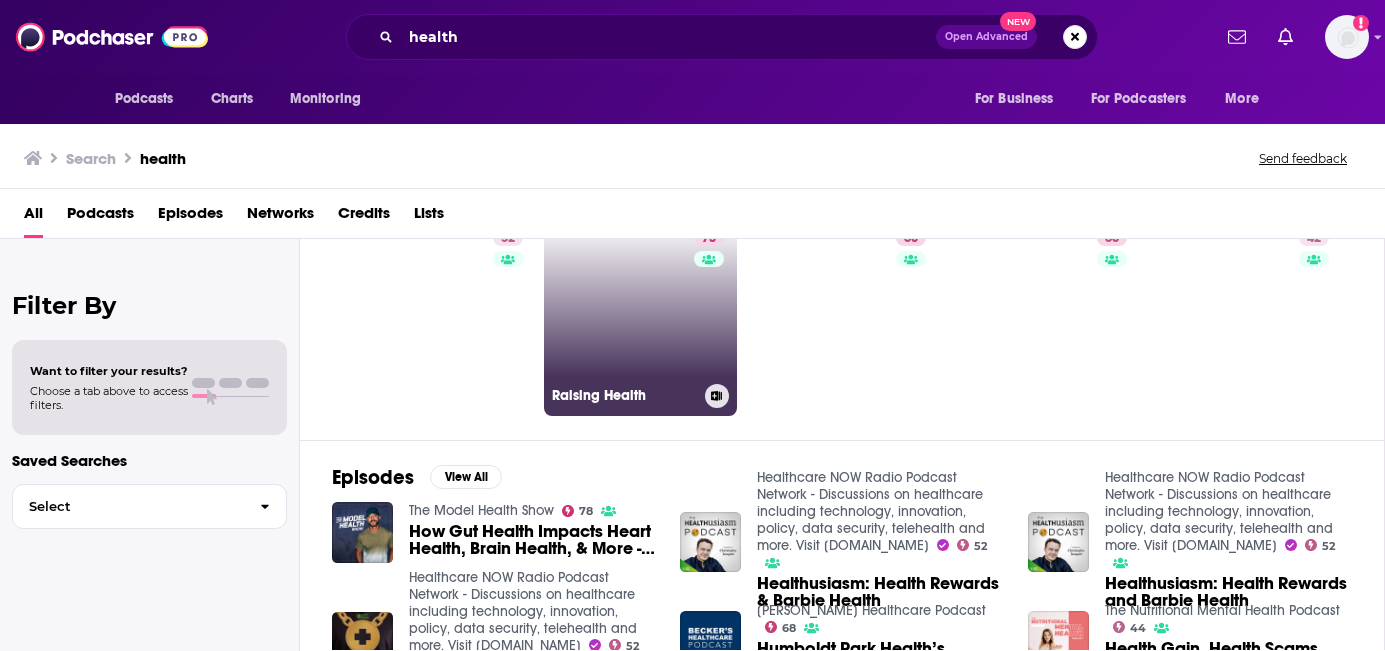 scroll, scrollTop: 0, scrollLeft: 0, axis: both 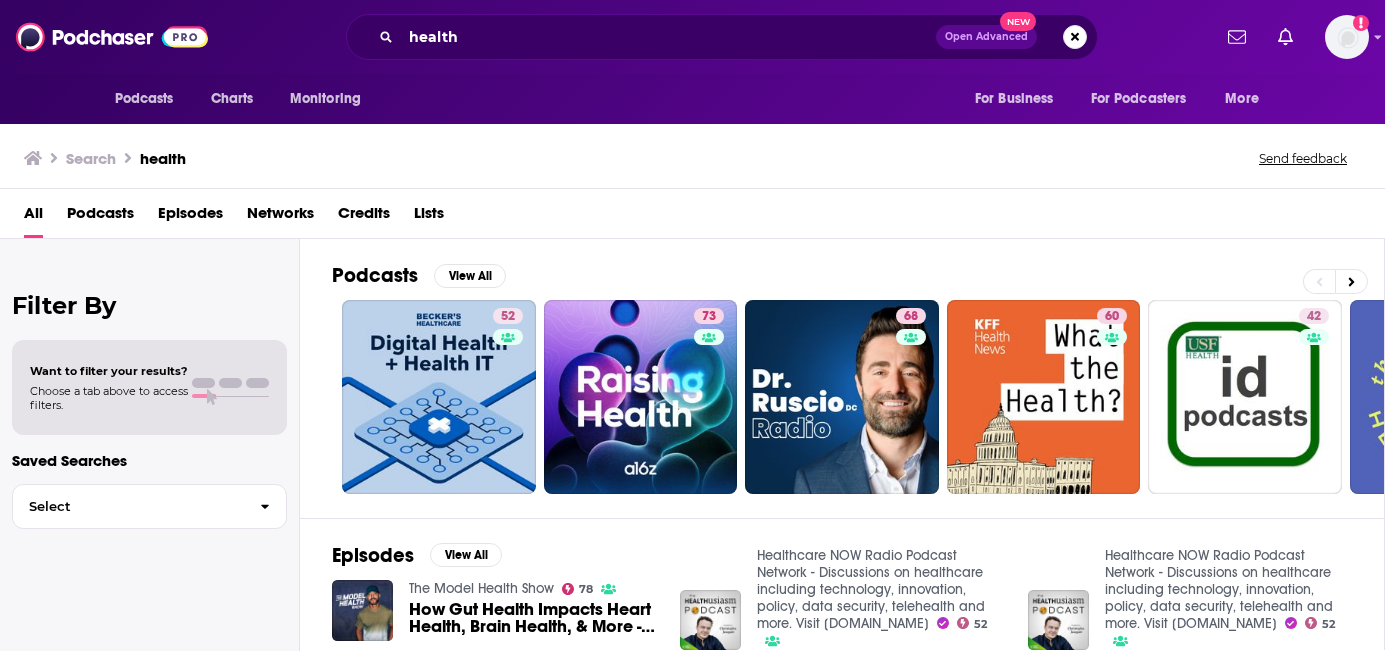 click on "Podcasts" at bounding box center (100, 217) 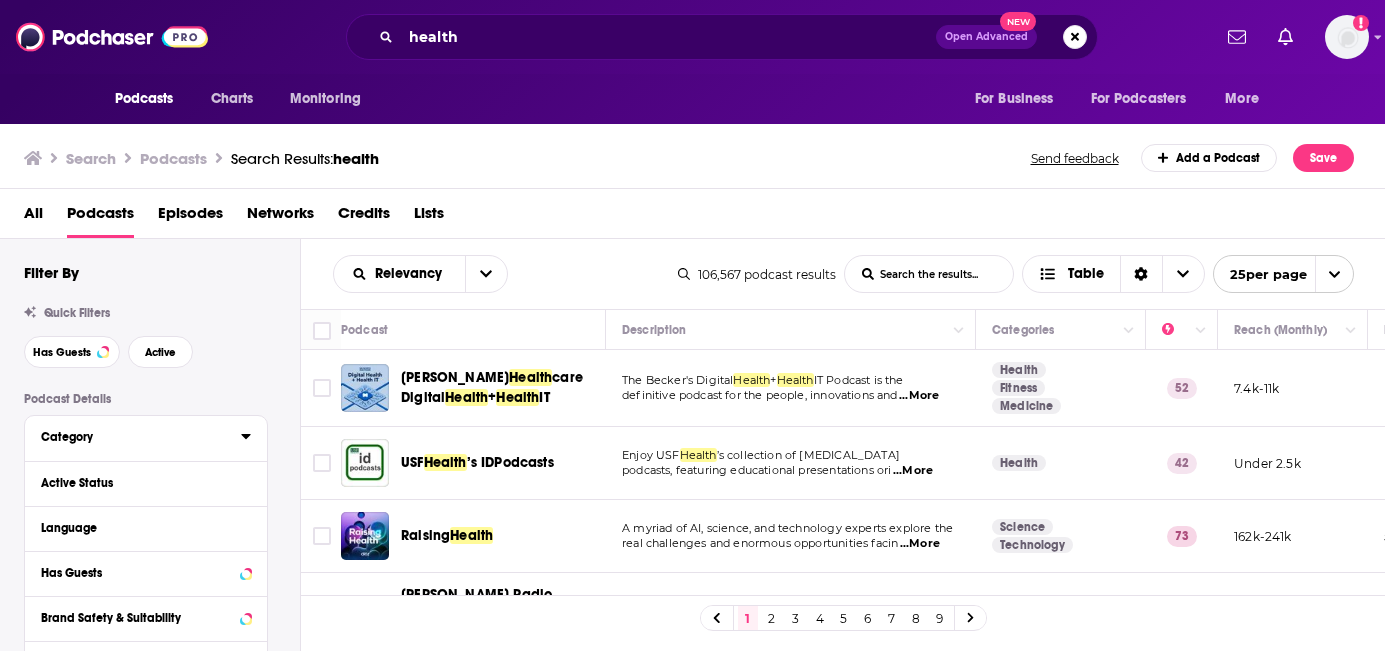 click on "Category" at bounding box center [134, 437] 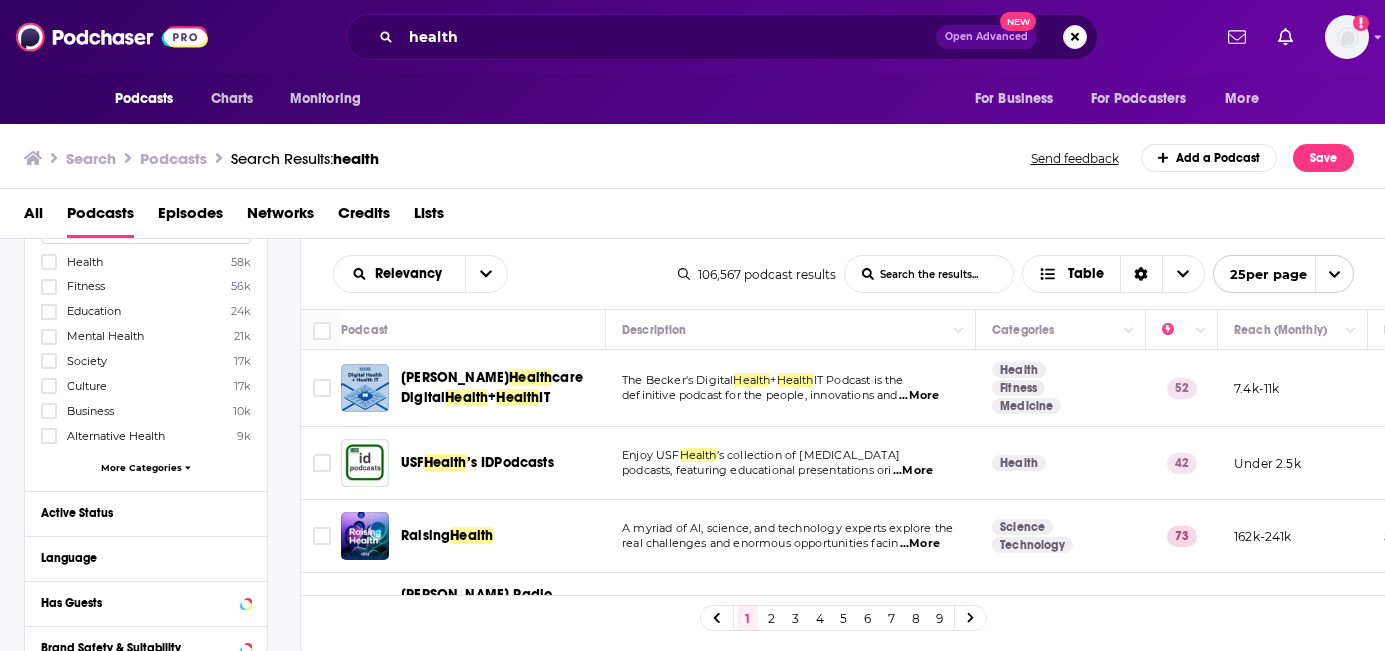scroll, scrollTop: 219, scrollLeft: 0, axis: vertical 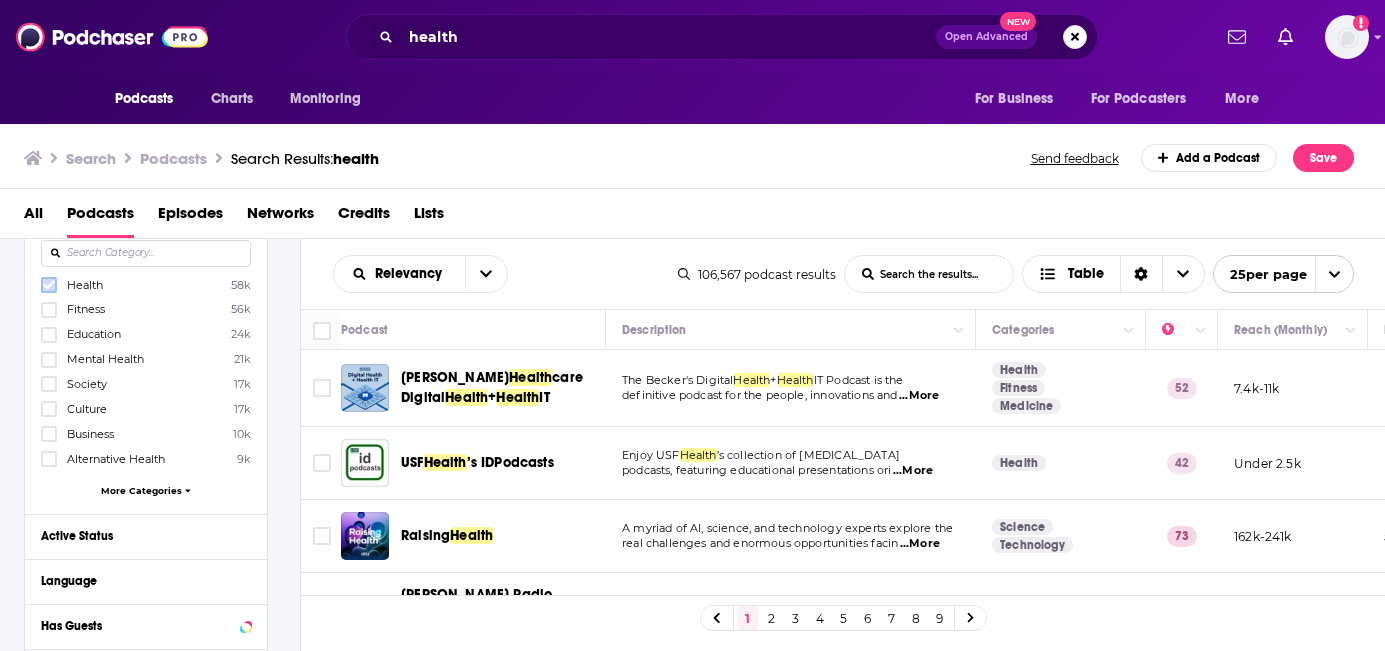 click 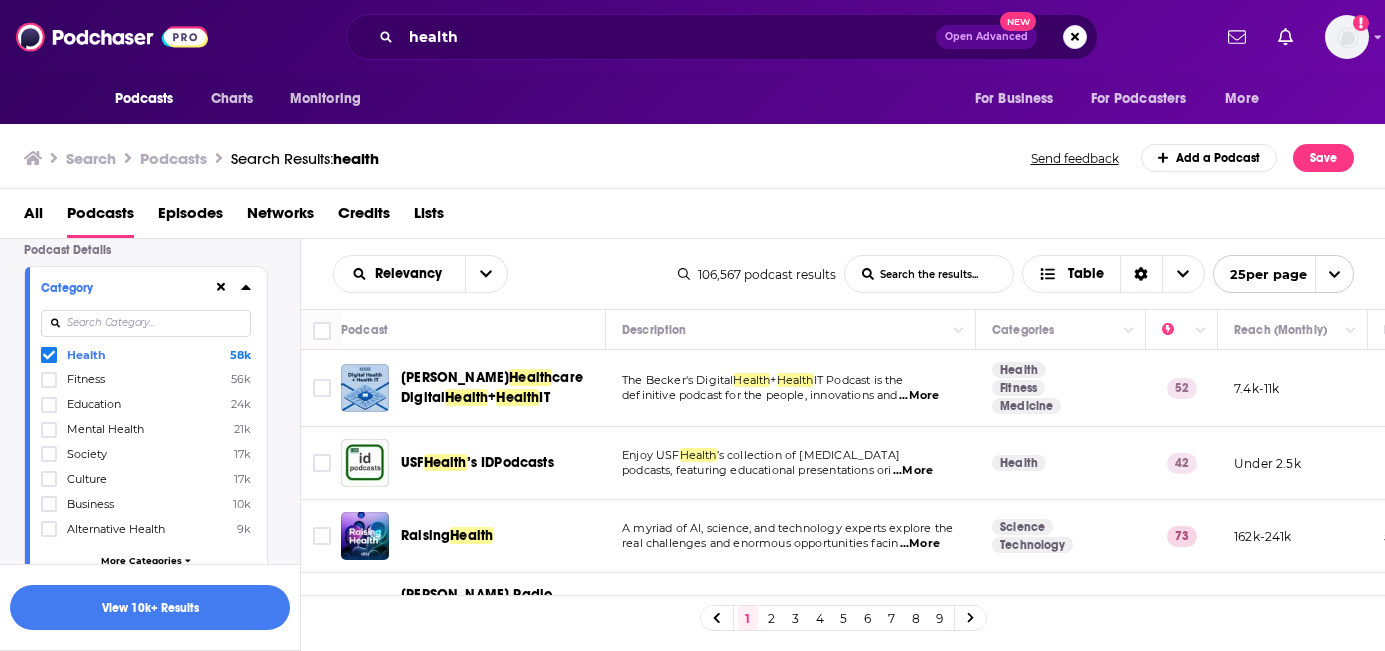 scroll, scrollTop: 178, scrollLeft: 0, axis: vertical 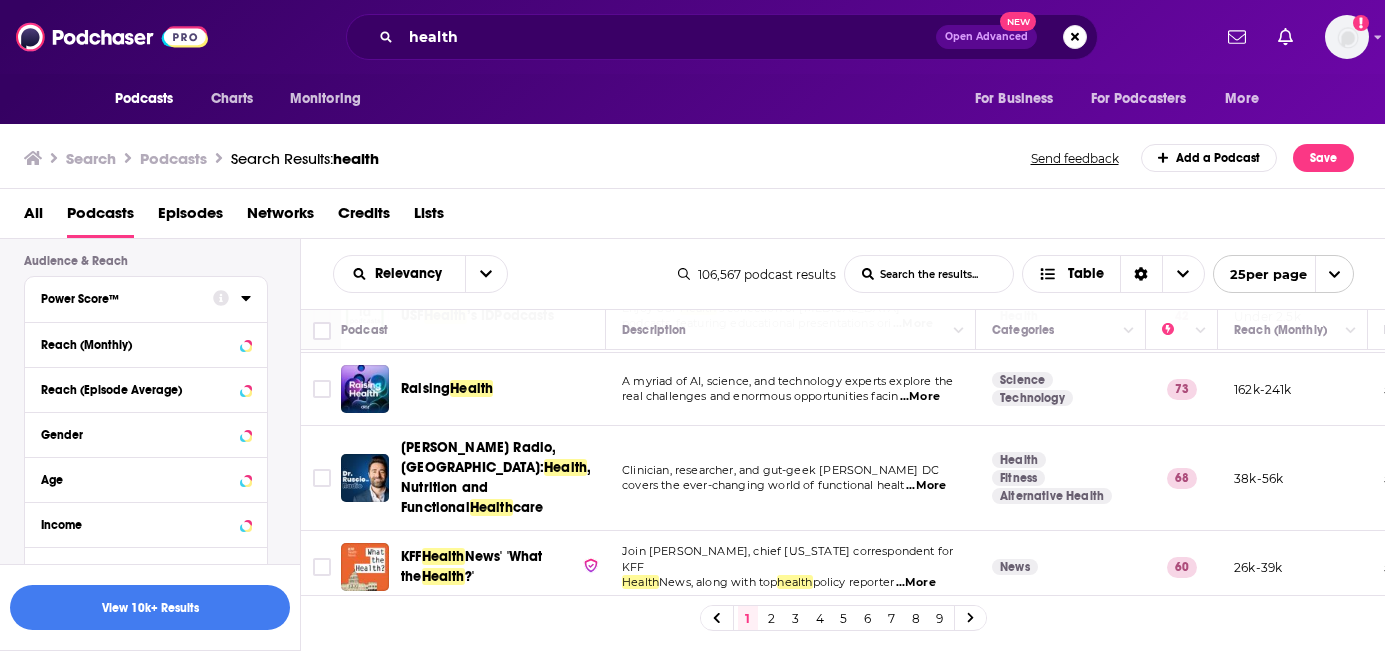 click on "Power Score™" at bounding box center (120, 299) 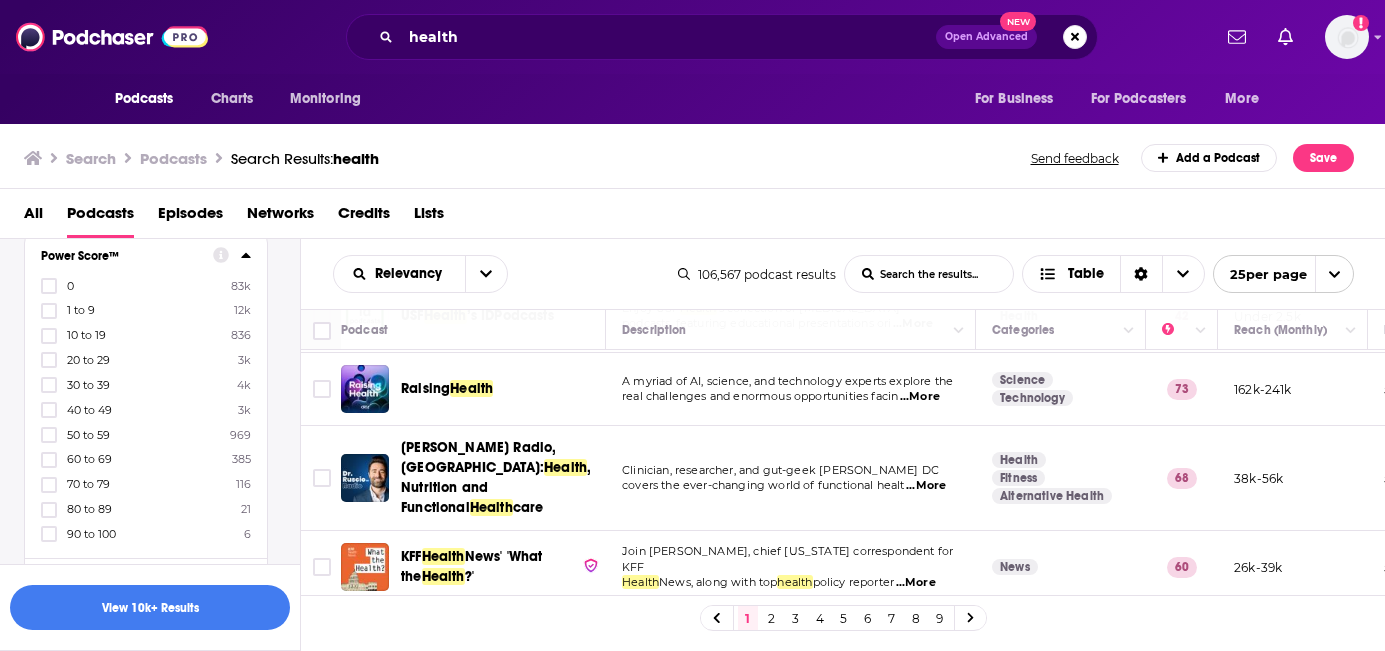 scroll, scrollTop: 822, scrollLeft: 0, axis: vertical 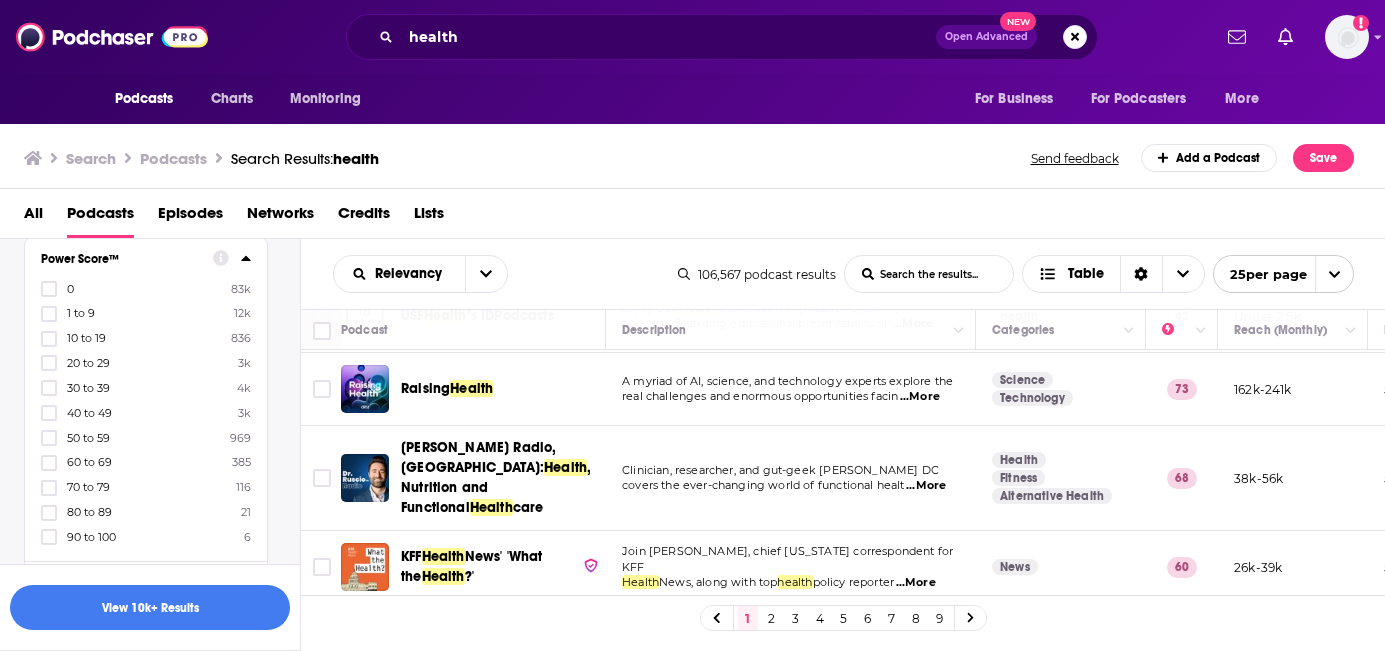 click 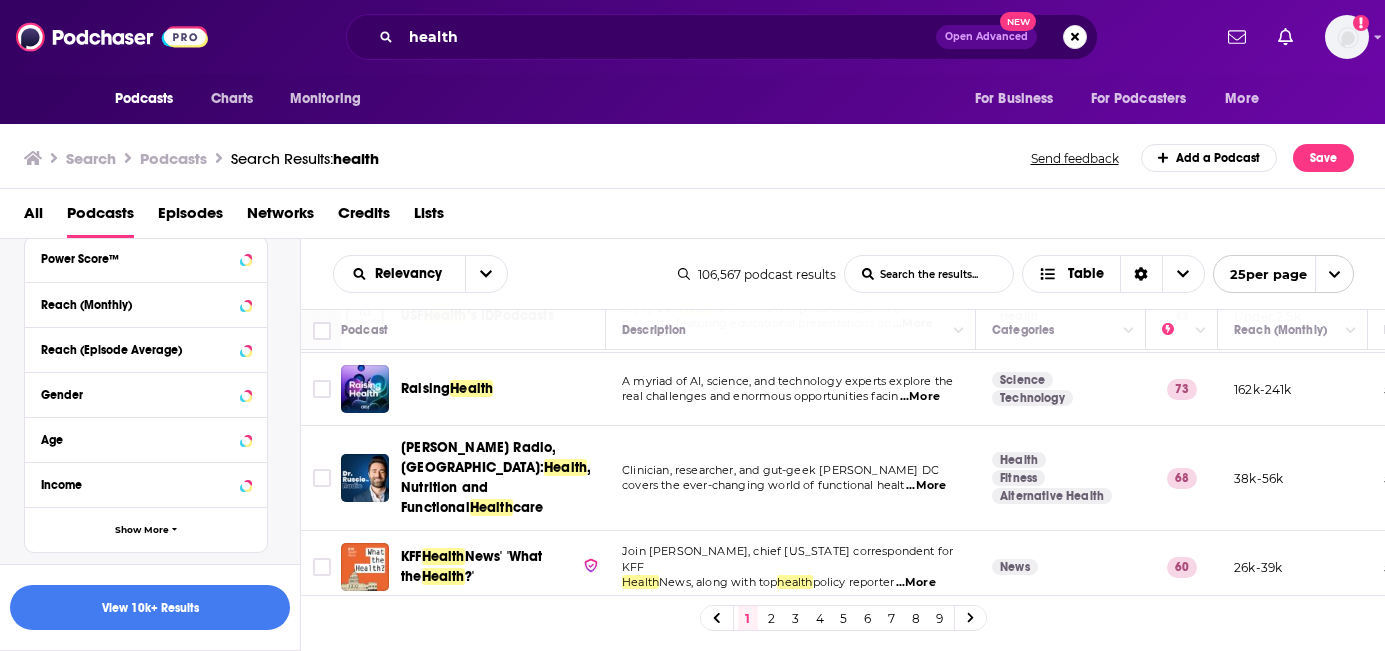 click on "Reach (Episode Average)" at bounding box center (146, 349) 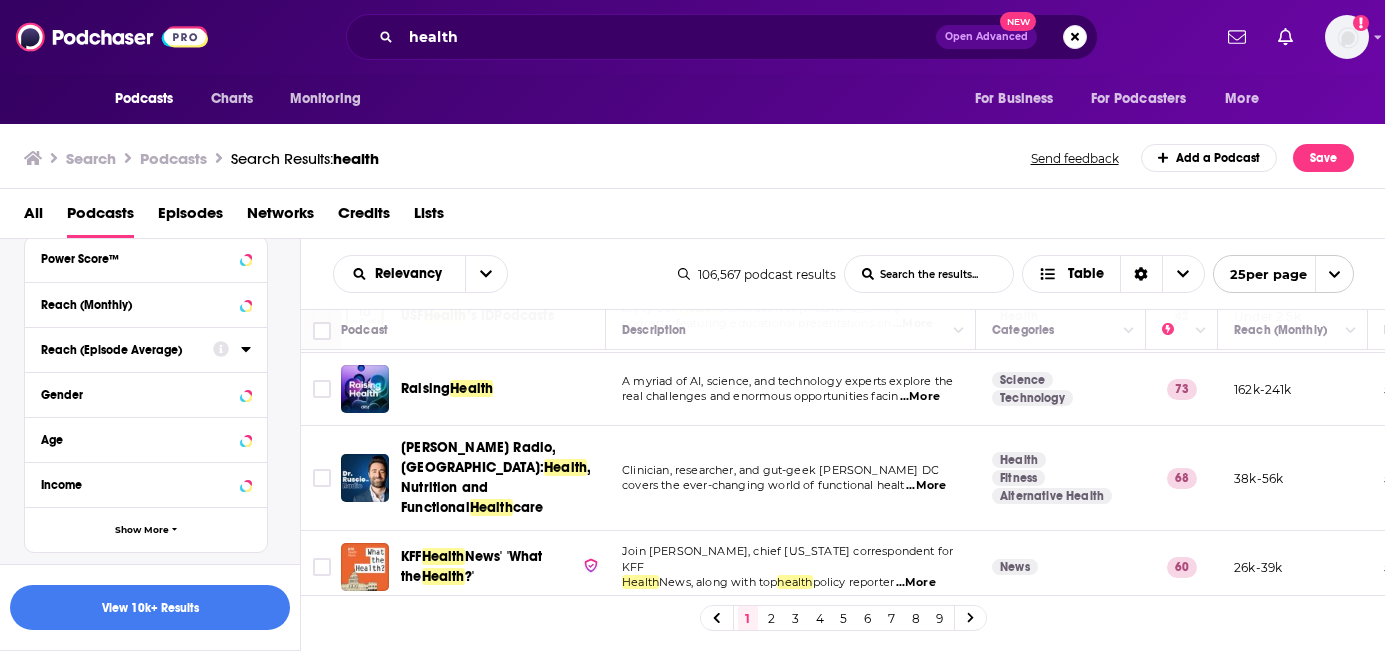 click on "Reach (Episode Average)" at bounding box center (120, 350) 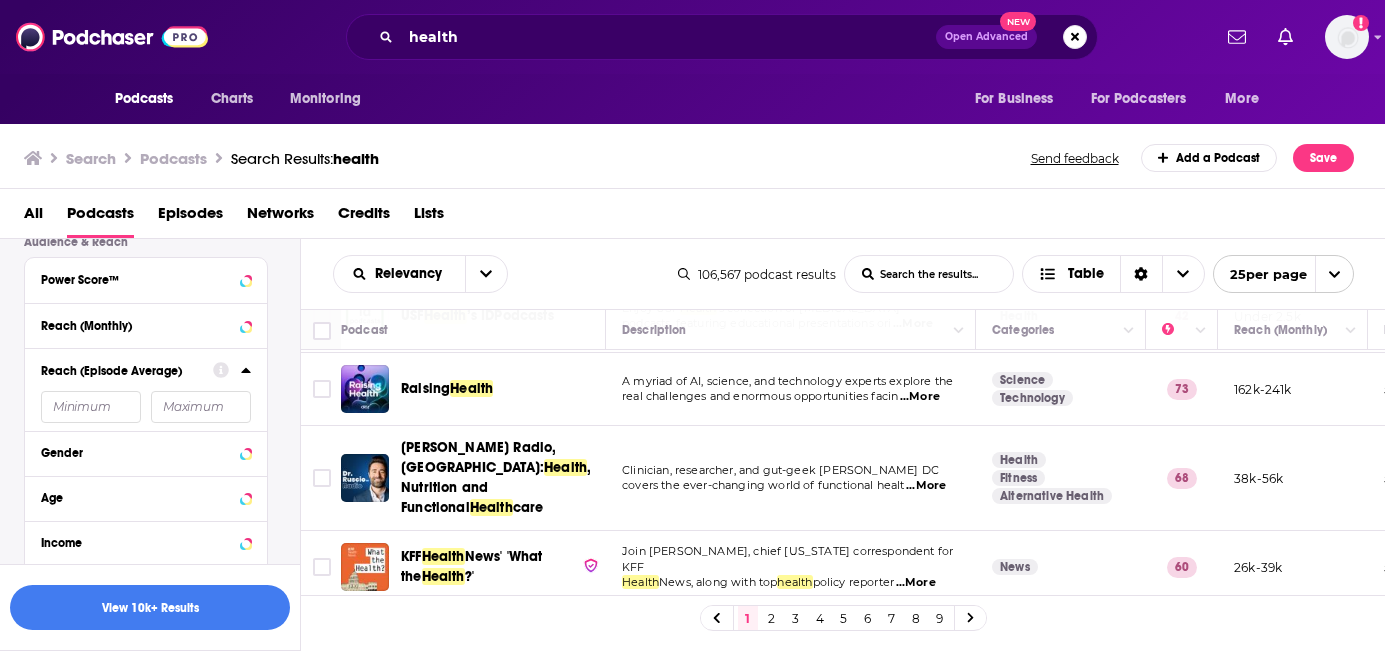 scroll, scrollTop: 751, scrollLeft: 0, axis: vertical 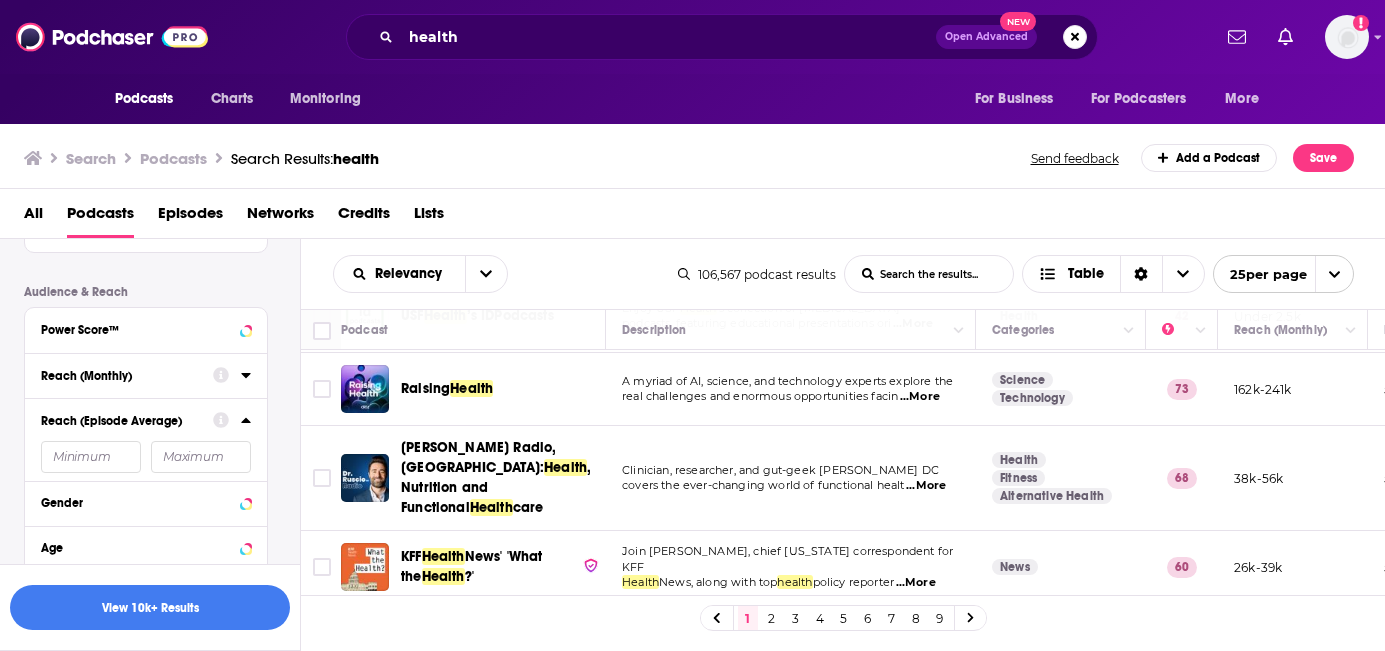 click on "Reach (Monthly)" at bounding box center (120, 376) 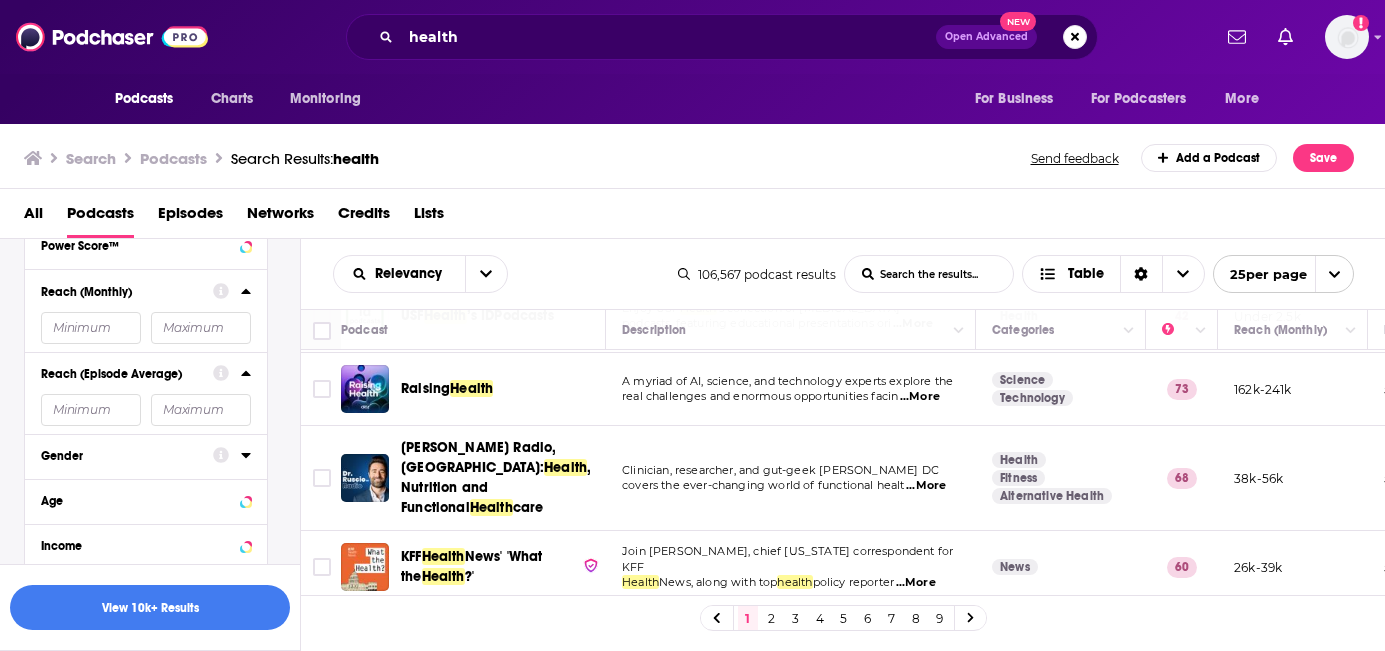 scroll, scrollTop: 834, scrollLeft: 0, axis: vertical 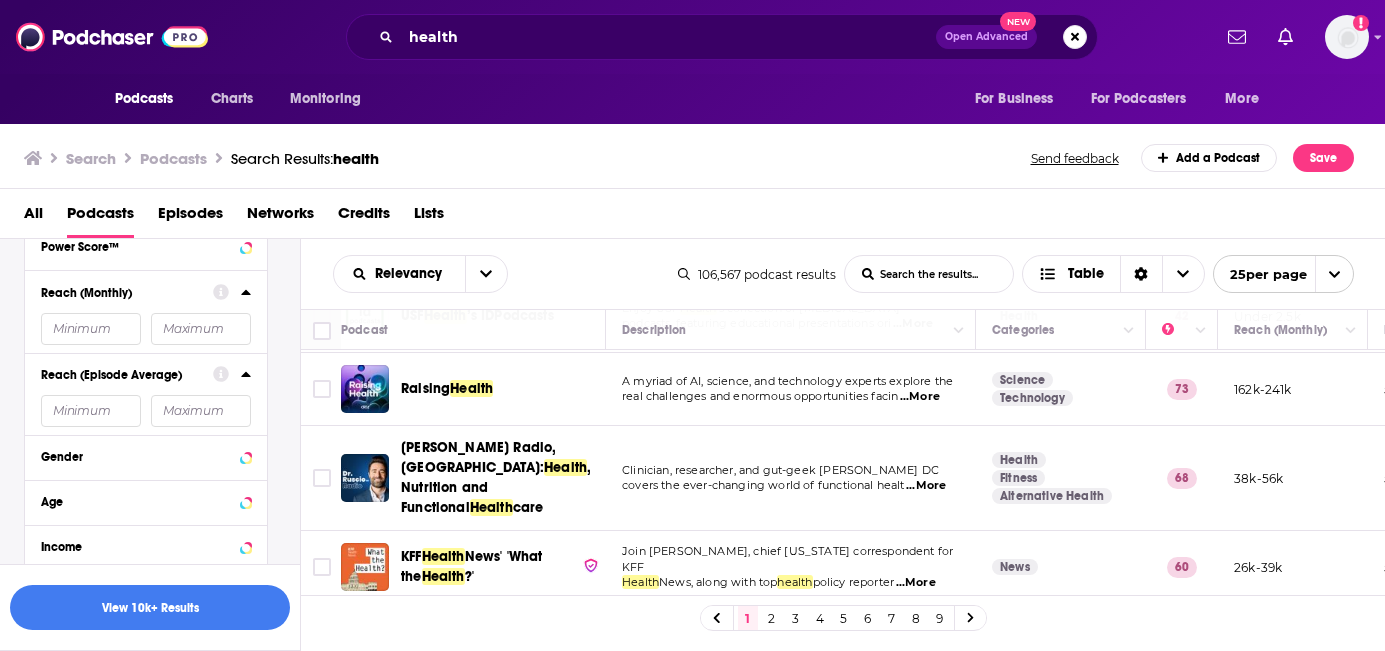 click at bounding box center [201, 329] 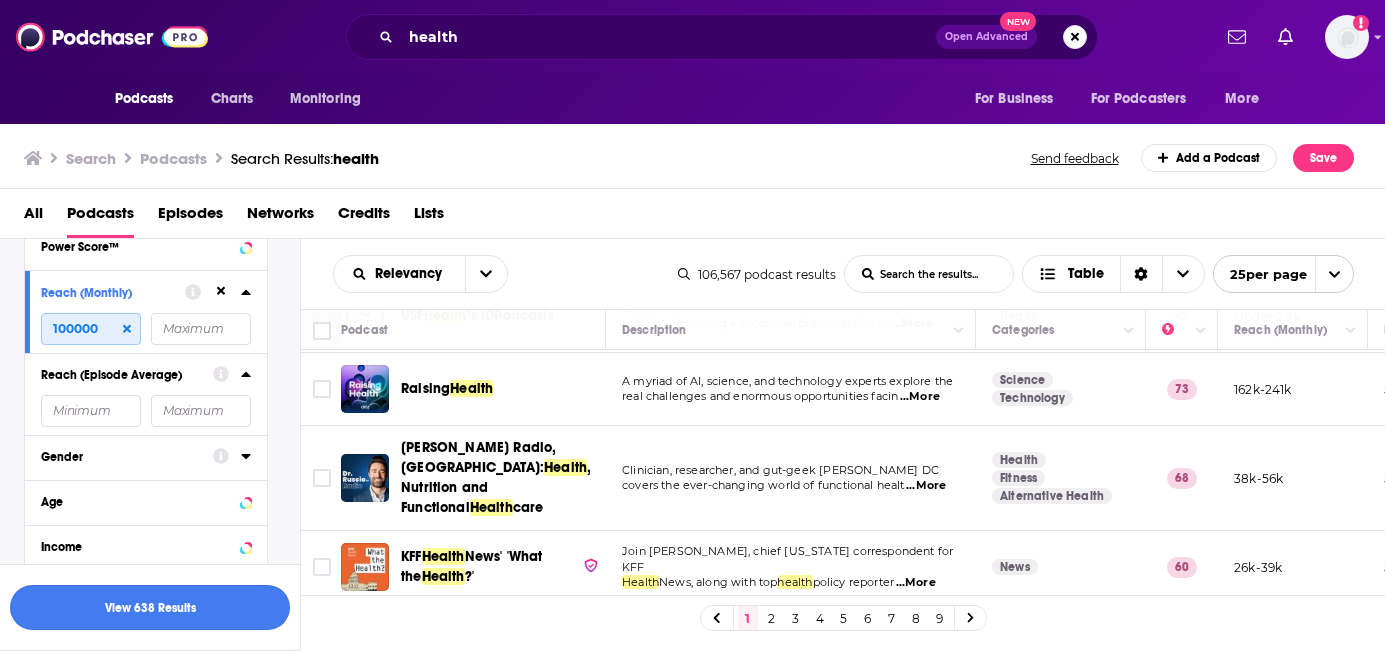 type on "100000" 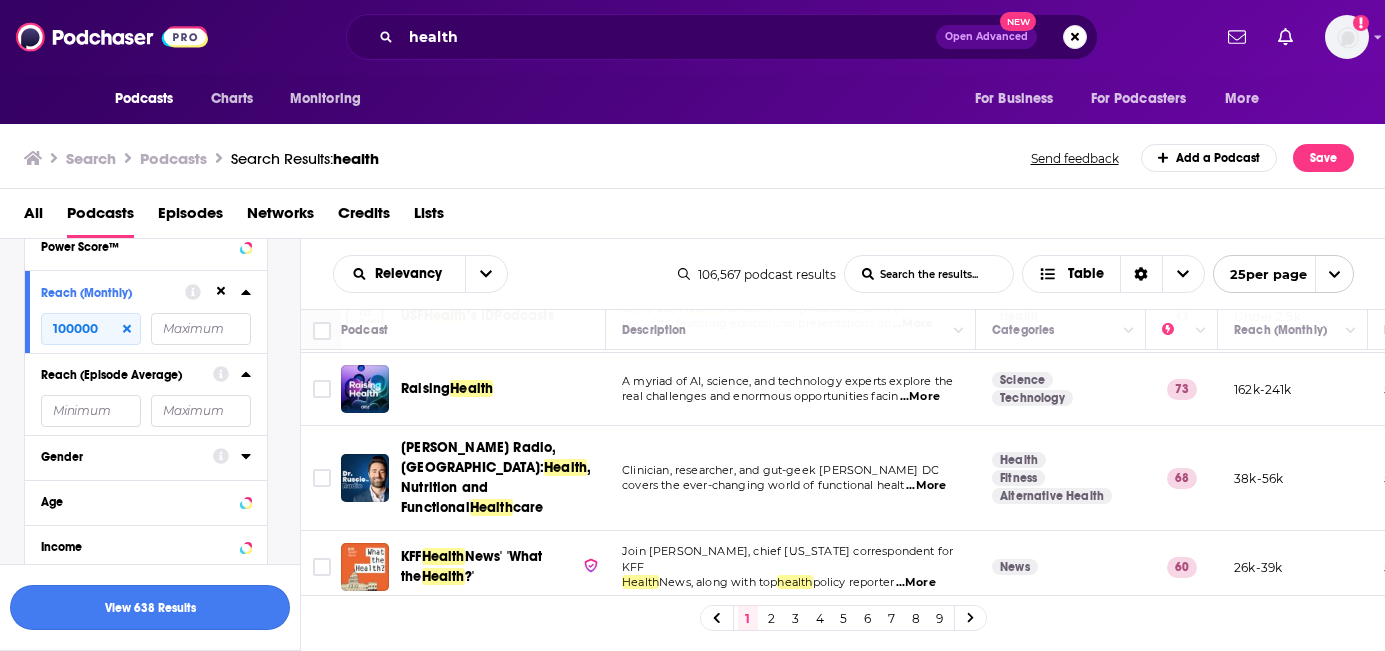 click on "View 638 Results" at bounding box center [150, 607] 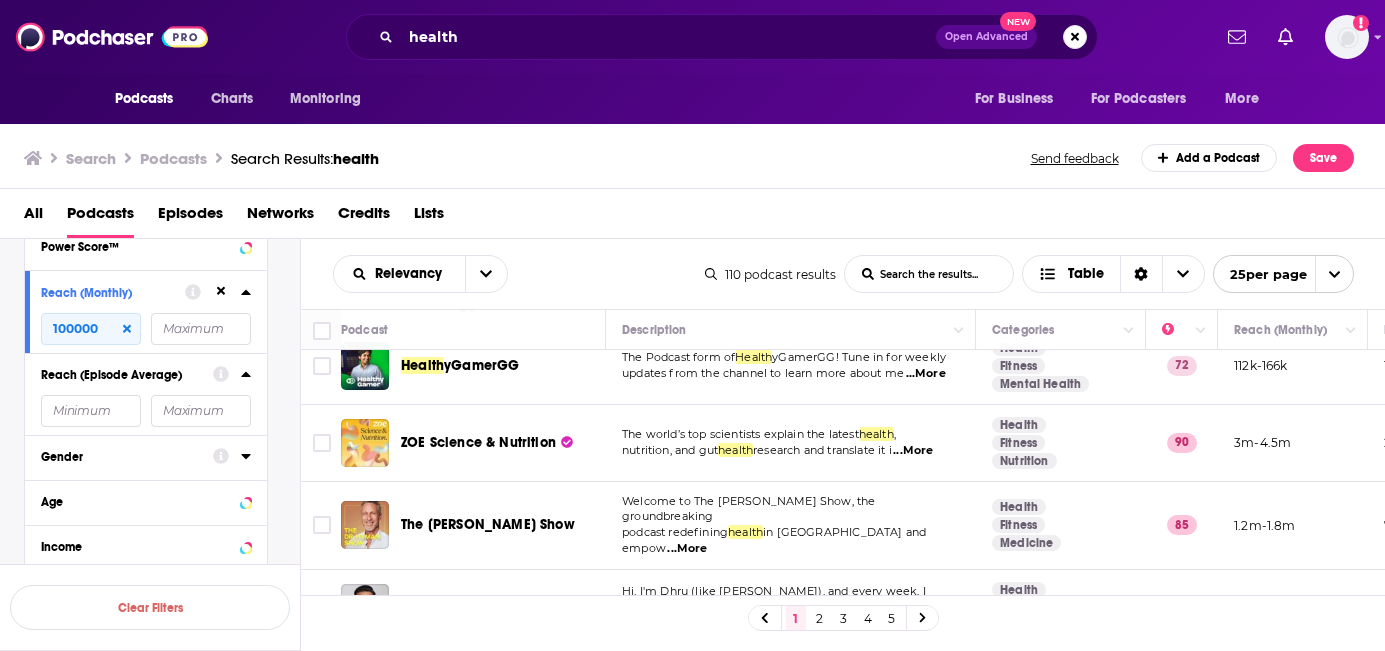 scroll, scrollTop: 1445, scrollLeft: 0, axis: vertical 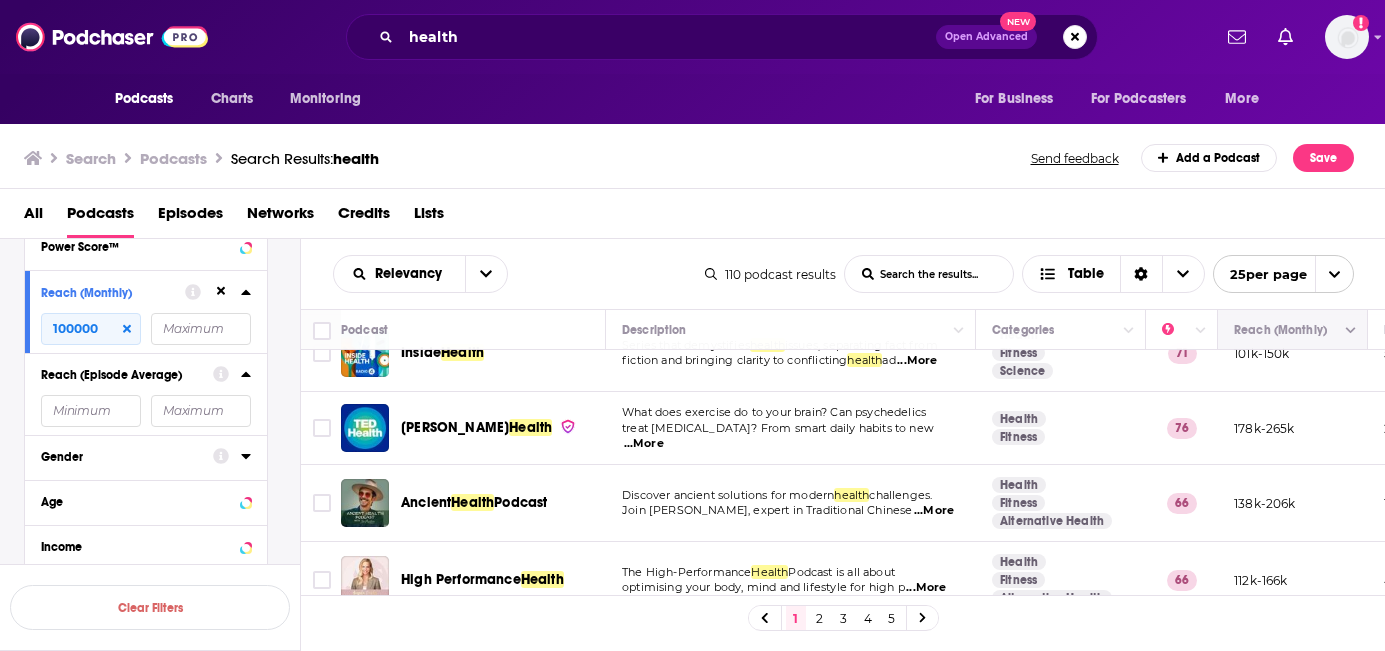 click 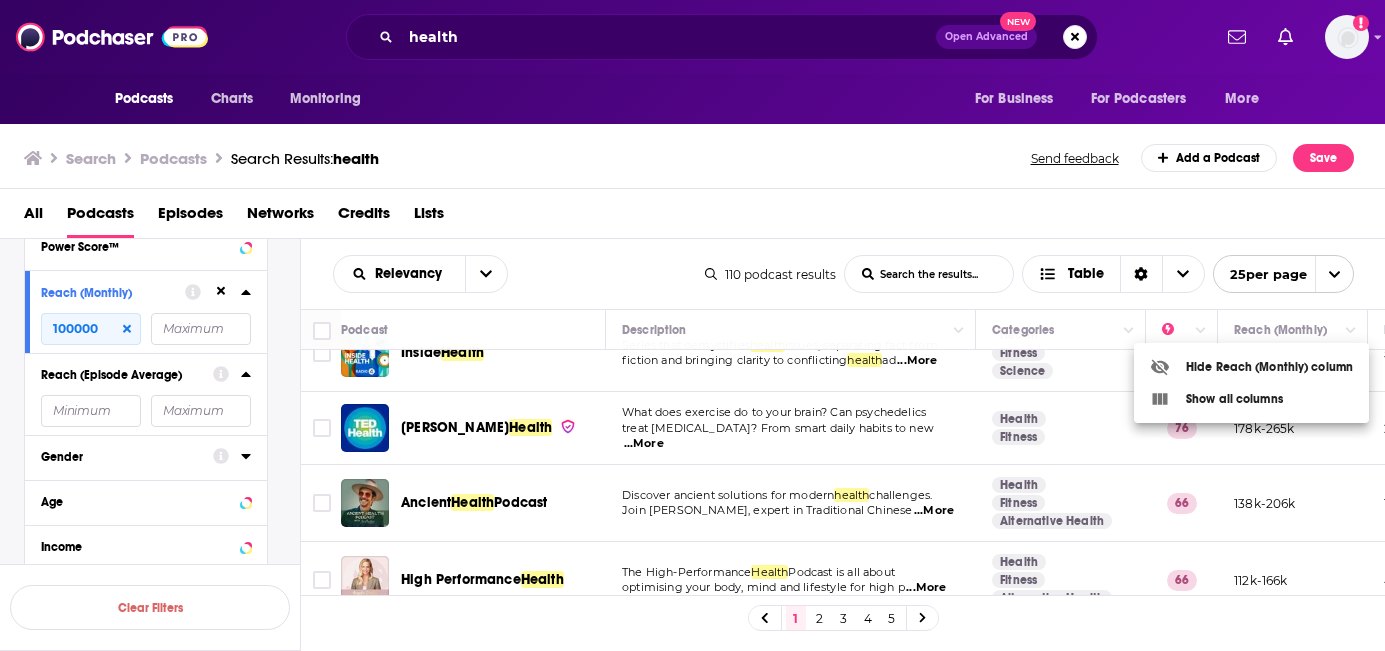 click at bounding box center [692, 325] 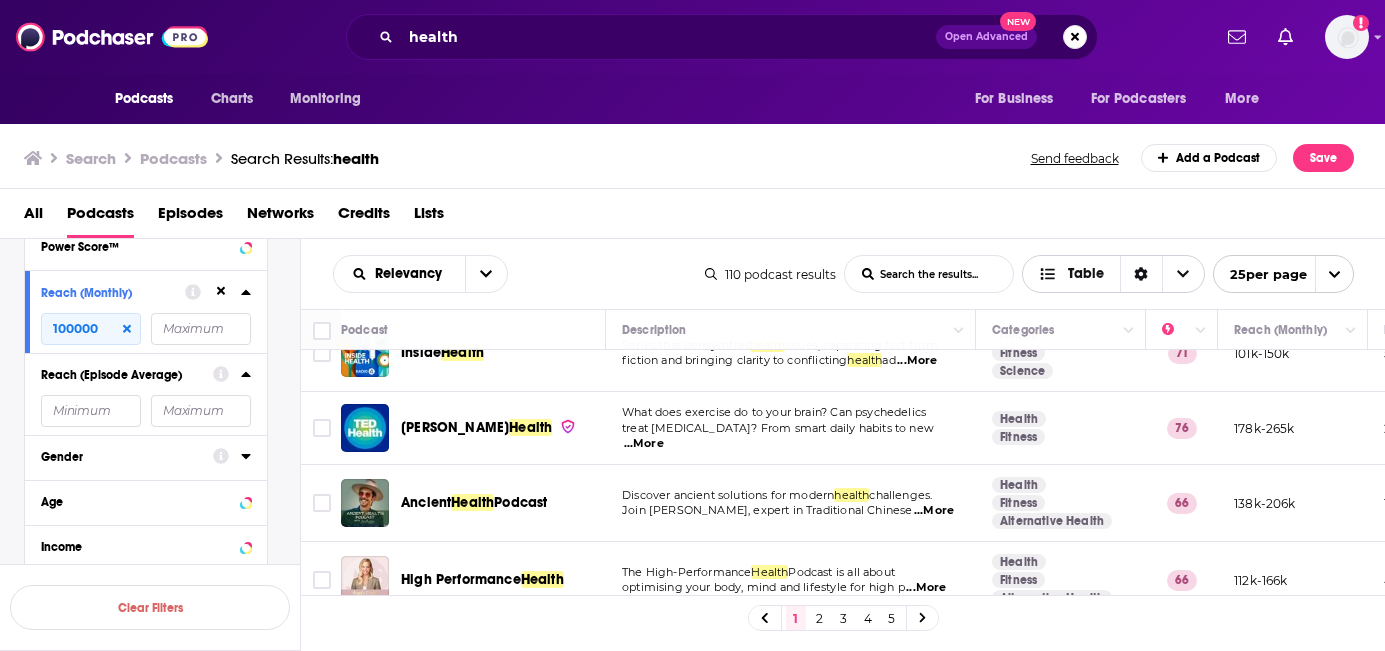 click on "Table" at bounding box center (1086, 274) 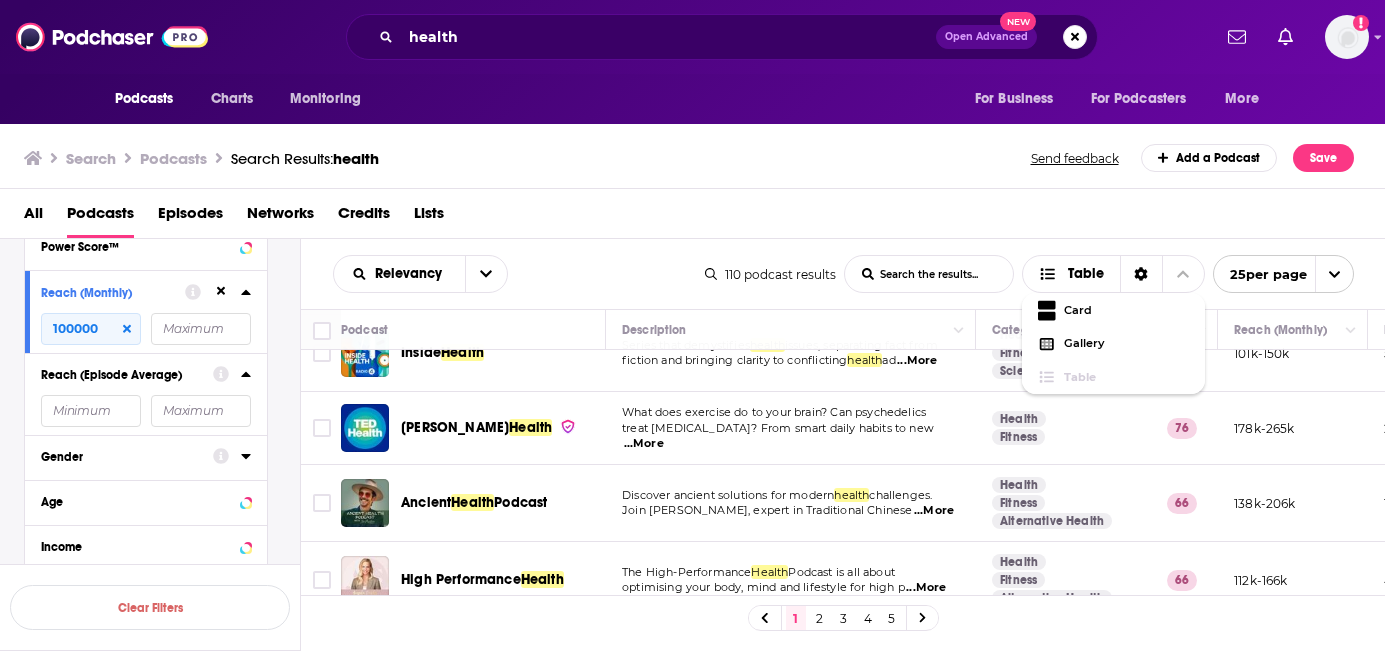click on "25  per page" at bounding box center (1260, 274) 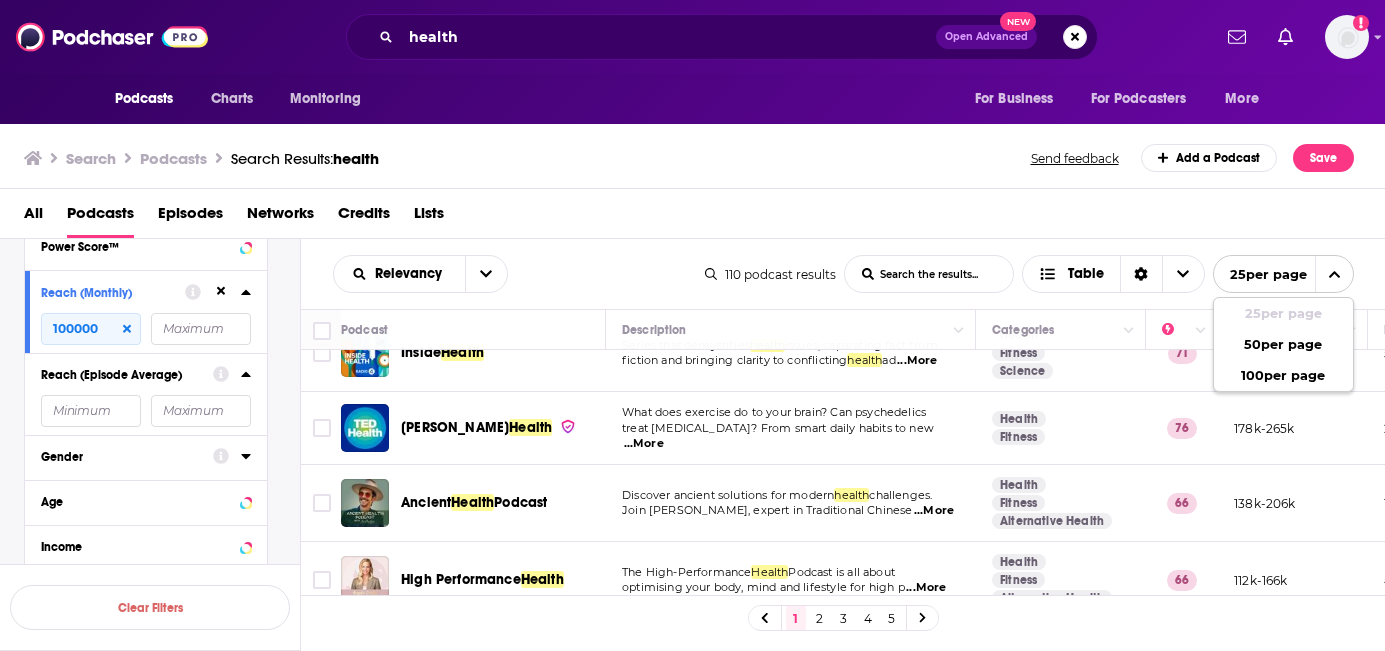 click 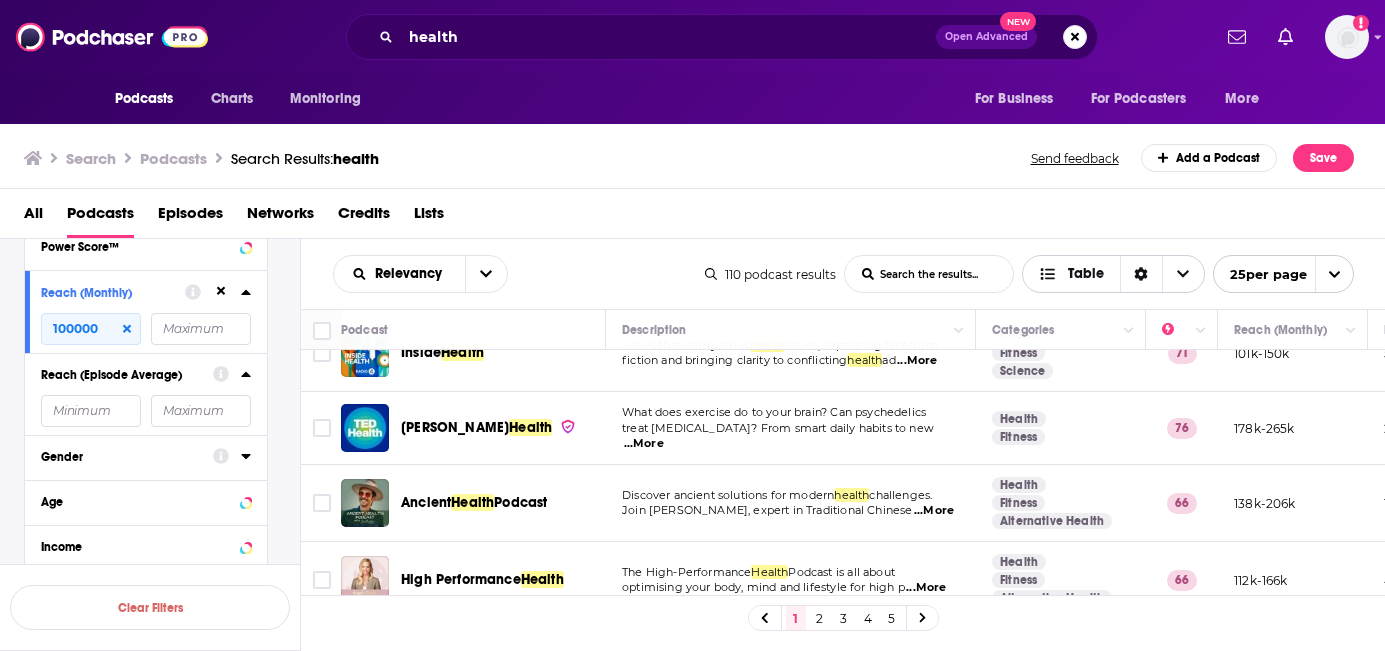 click at bounding box center [1183, 274] 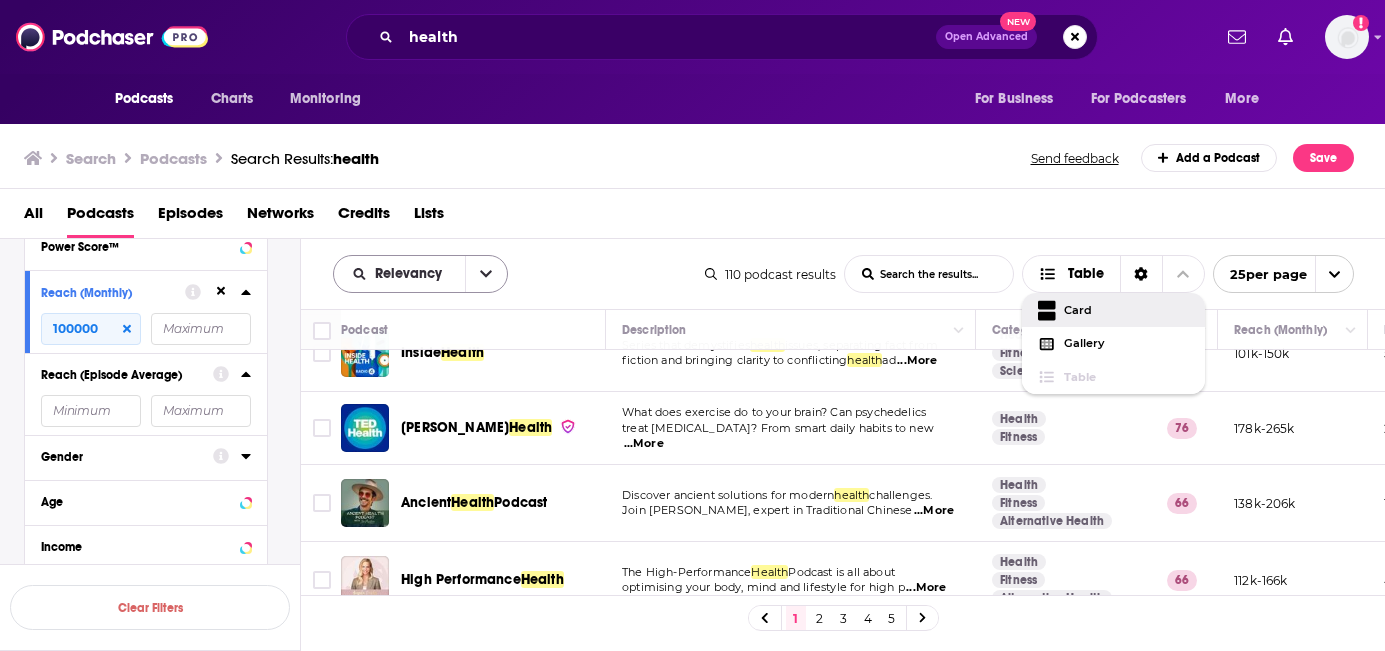 click 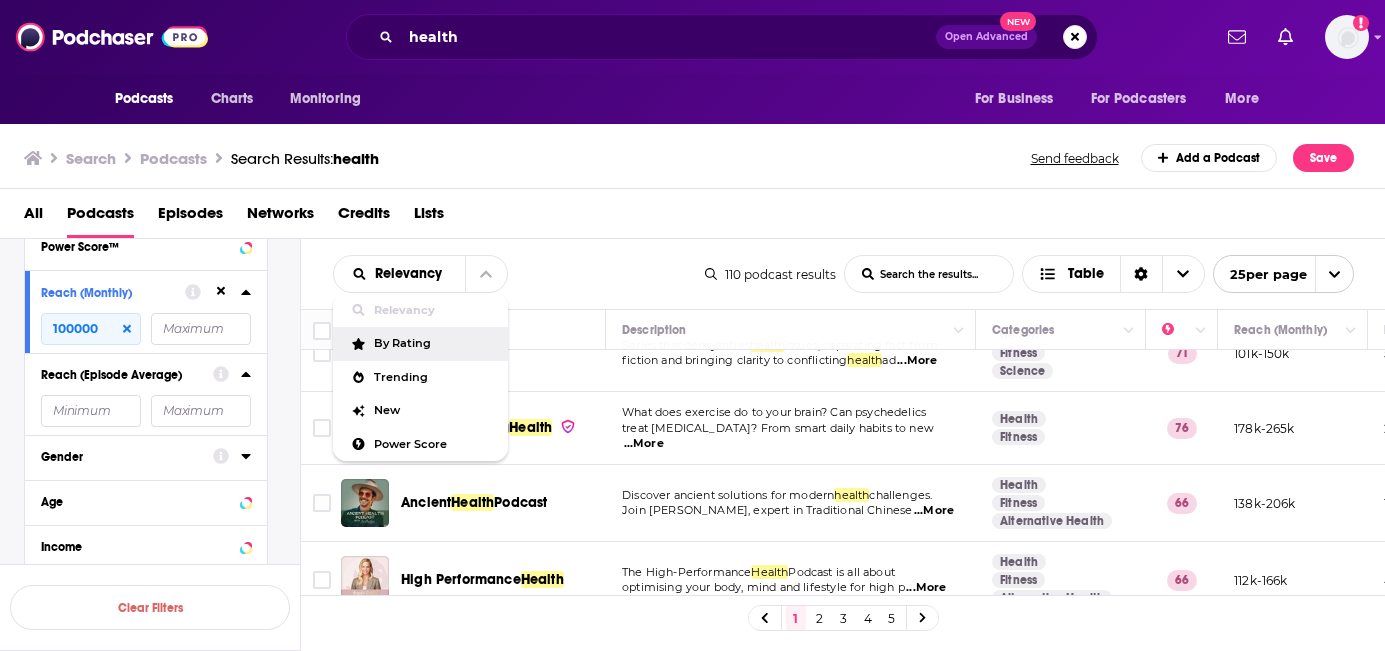 click on "By Rating" at bounding box center (433, 343) 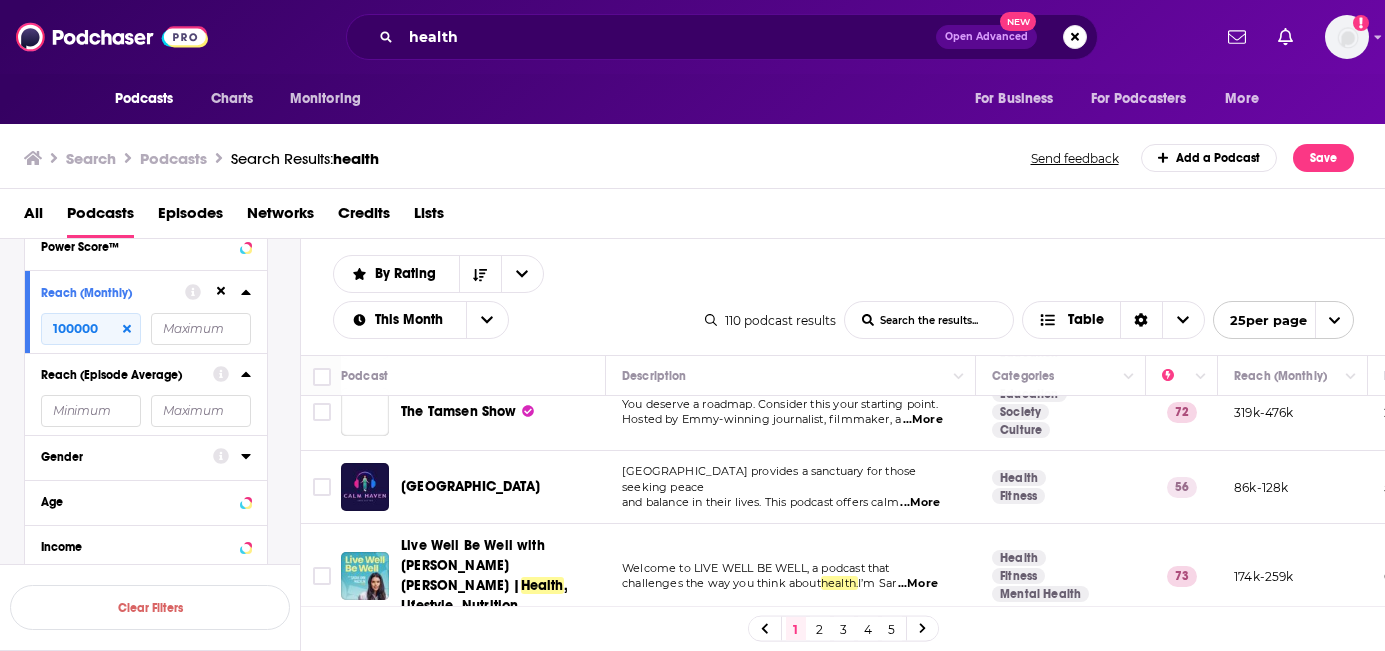 scroll, scrollTop: 0, scrollLeft: 0, axis: both 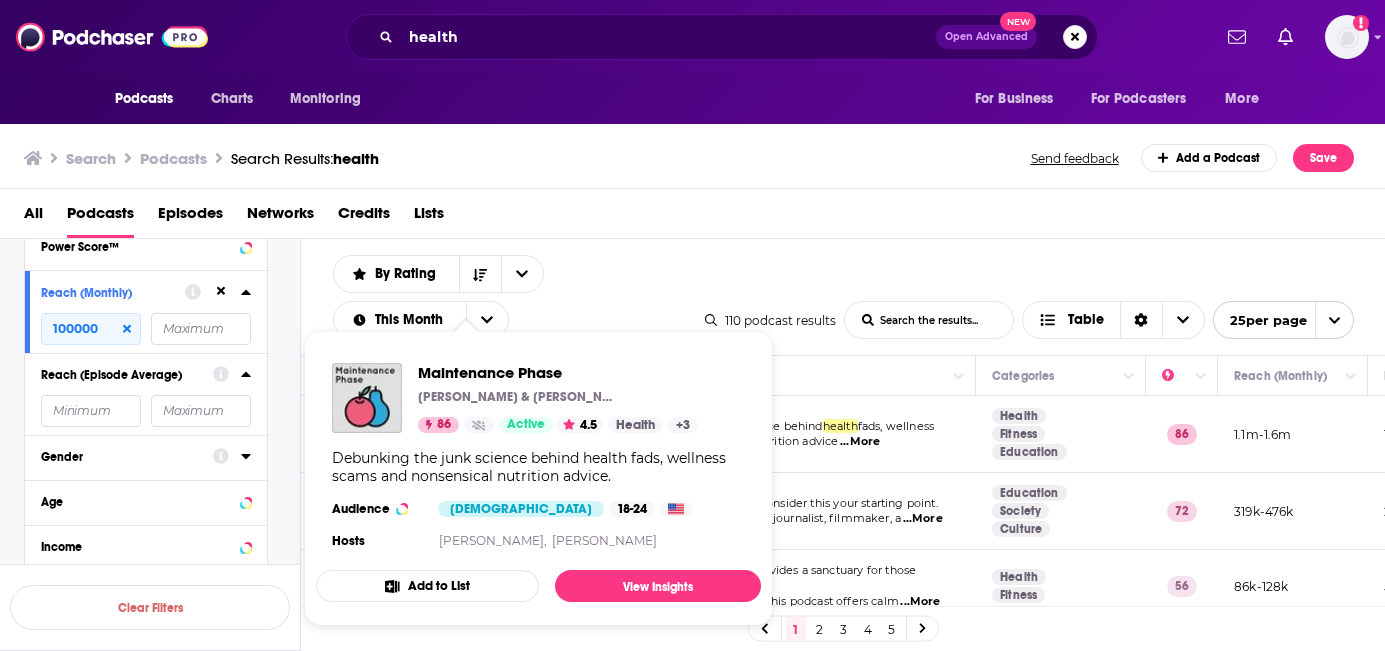 click on "Maintenance Phase [PERSON_NAME] & [PERSON_NAME] 86 Active 4.5 Health + 3 Debunking the junk science behind health fads, wellness scams and nonsensical nutrition advice. Audience [DEMOGRAPHIC_DATA] 18-24 Hosts   [PERSON_NAME], [PERSON_NAME]" at bounding box center (538, 458) 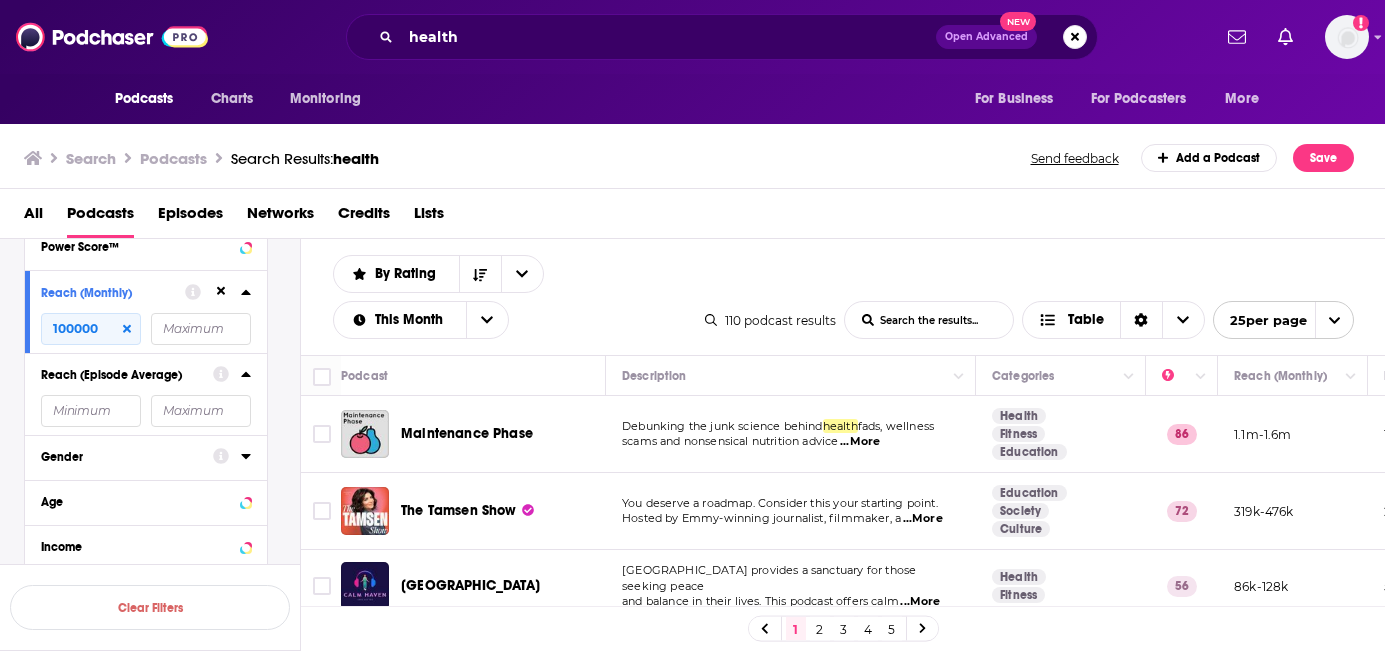 click on "By Rating List Search Input Search the results... This Month Table" at bounding box center [519, 297] 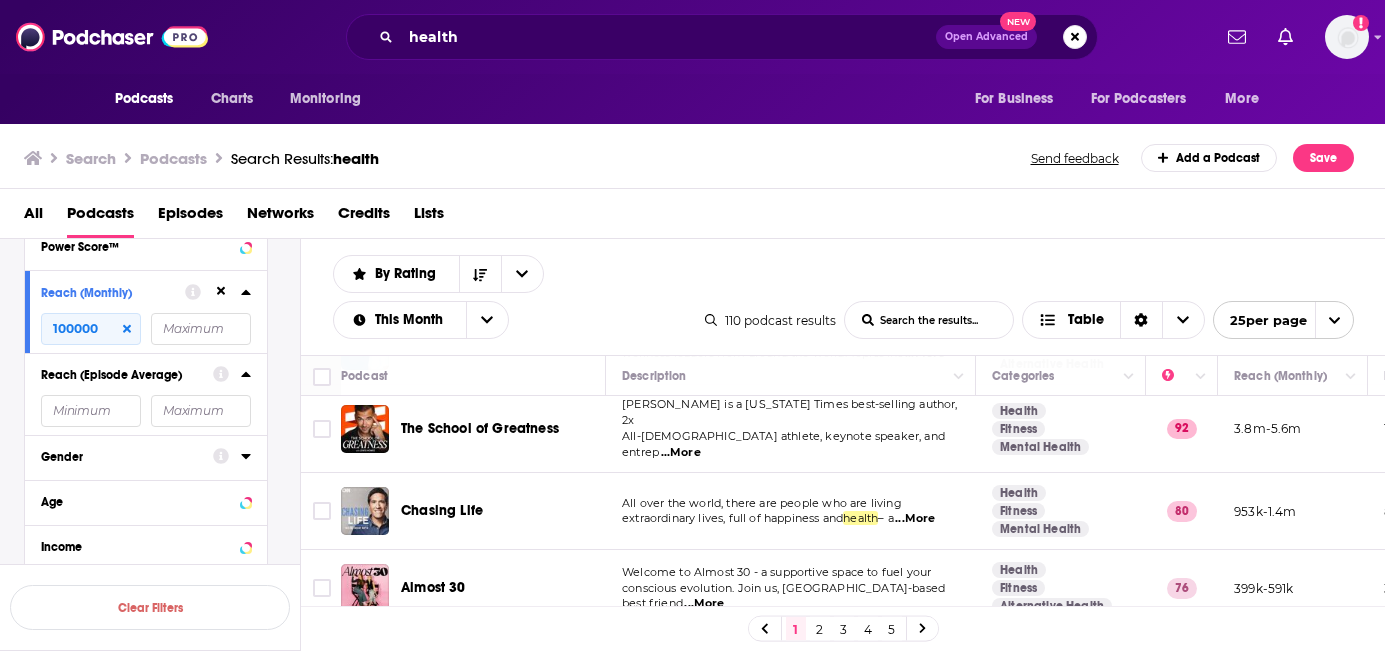 scroll, scrollTop: 658, scrollLeft: 0, axis: vertical 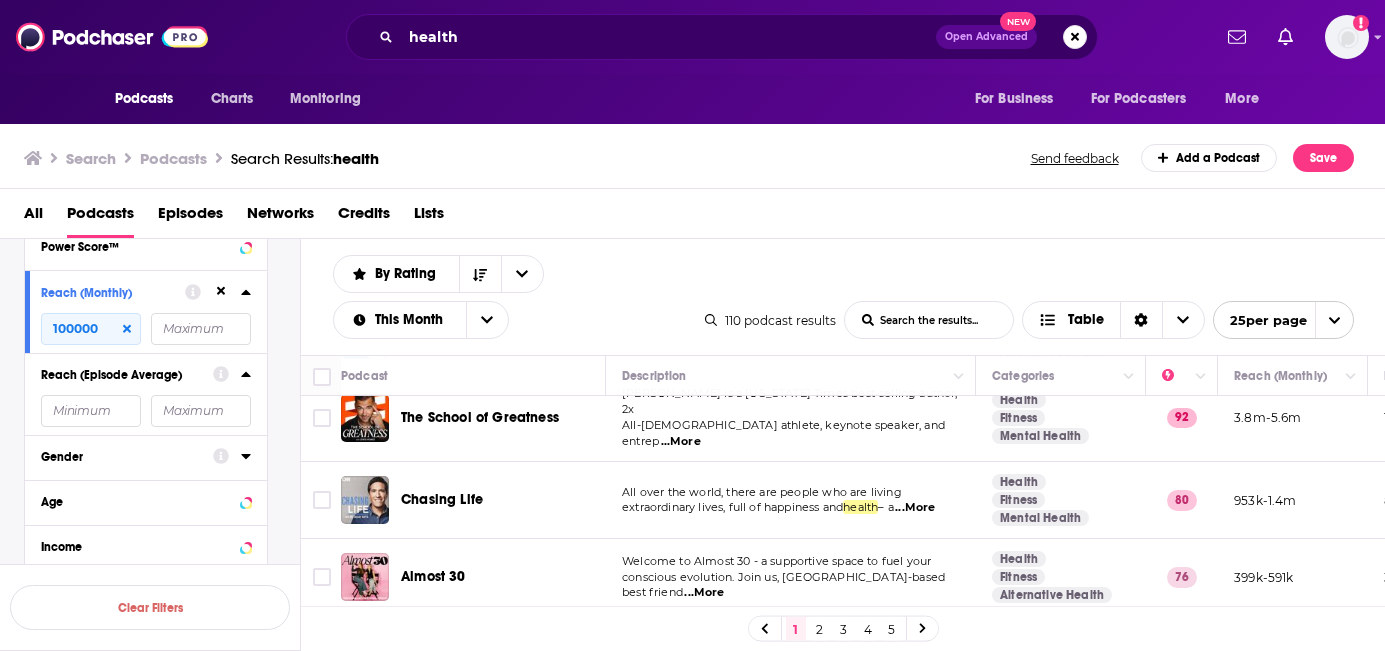 click on "...More" at bounding box center (915, 508) 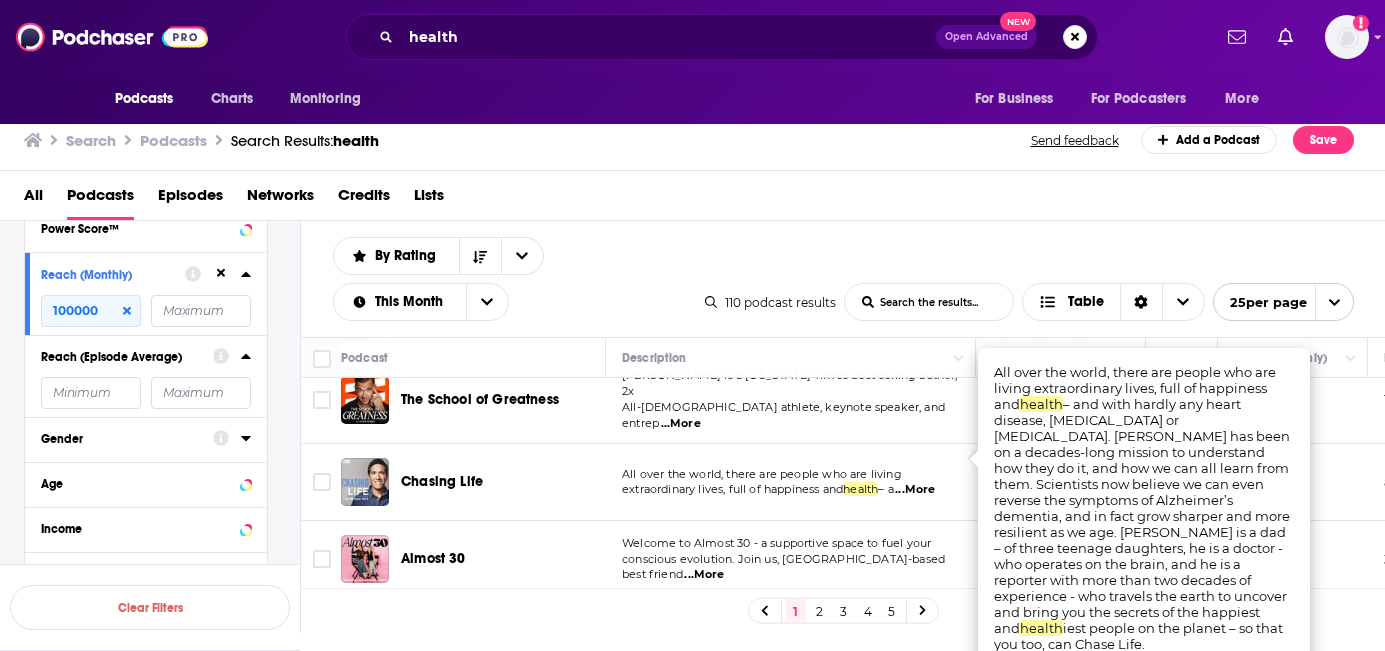 scroll, scrollTop: 22, scrollLeft: 0, axis: vertical 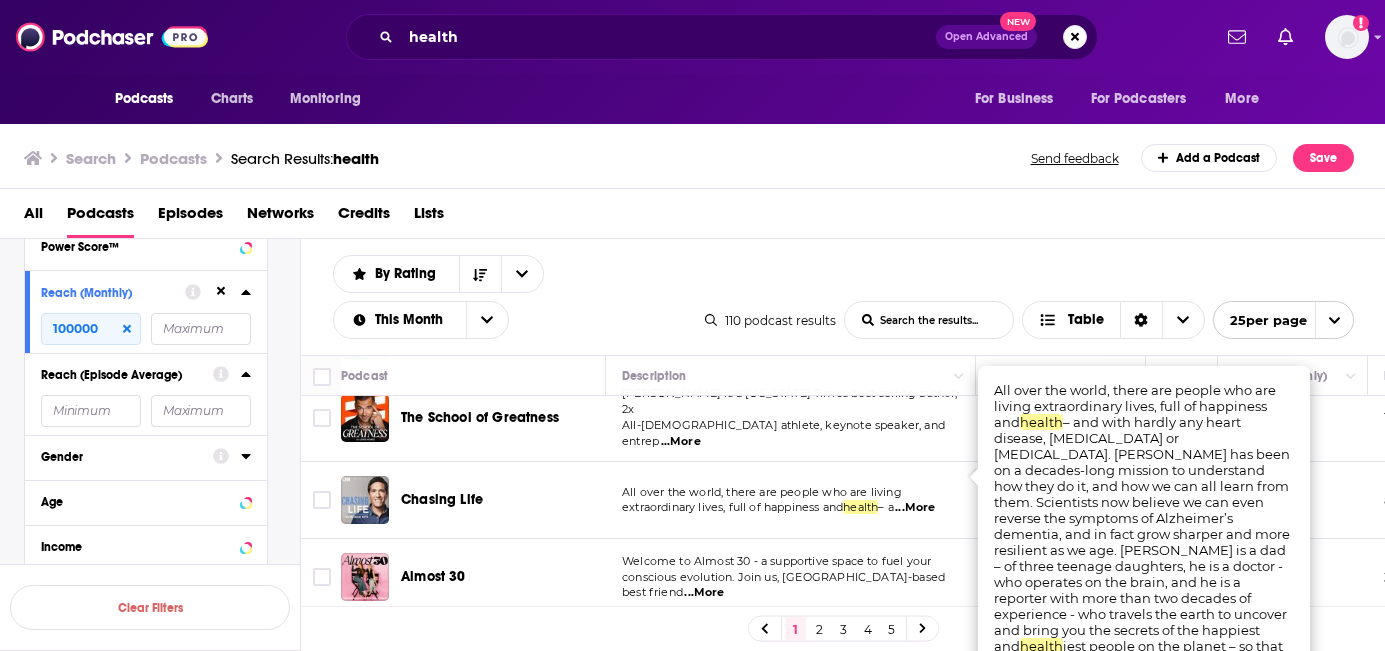 click on "All over the world, there are people who are living extraordinary lives, full of happiness and  health  – a  ...More" at bounding box center [791, 500] 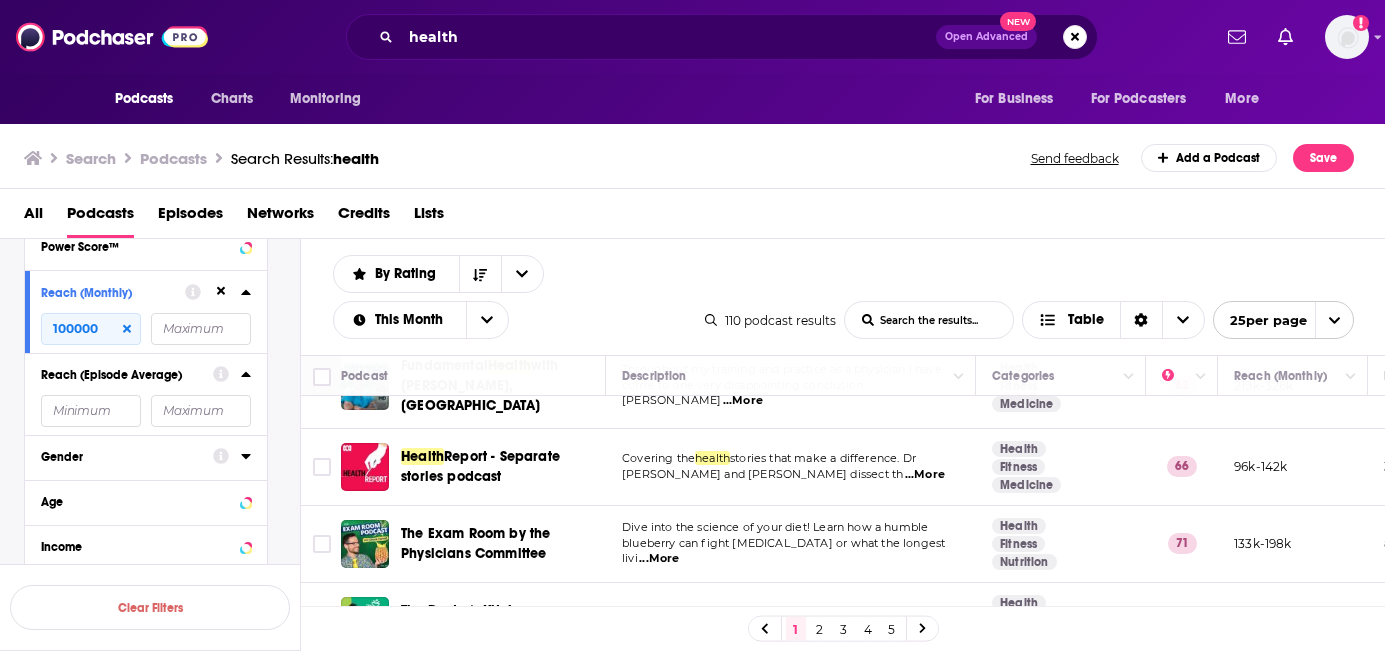 scroll, scrollTop: 1683, scrollLeft: 0, axis: vertical 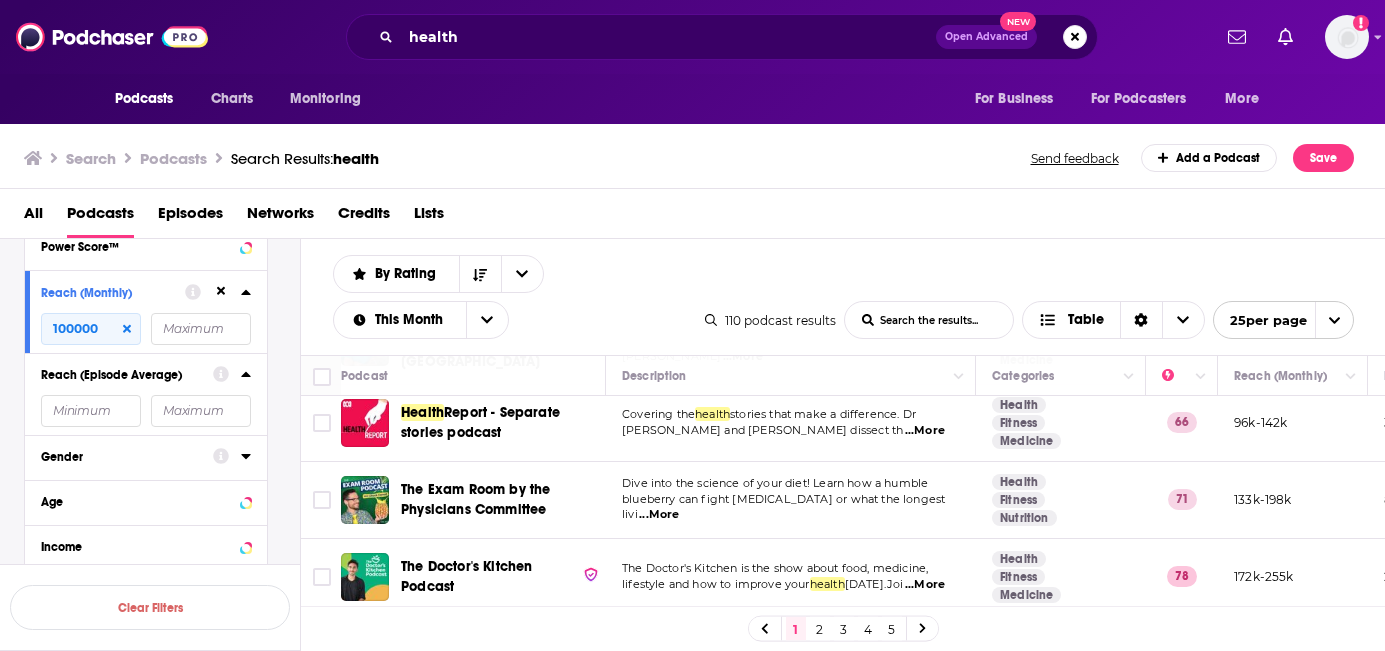 click on "Feel Better, Live More with [PERSON_NAME]" at bounding box center (487, 653) 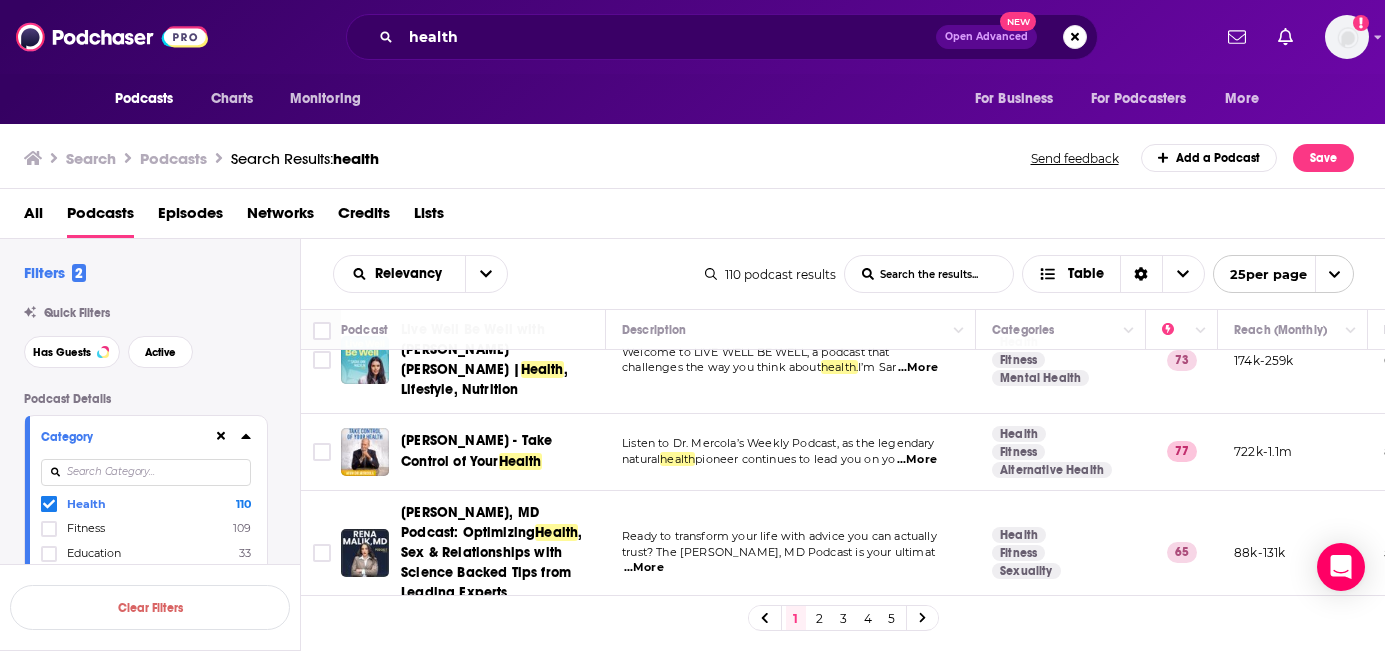 scroll, scrollTop: 821, scrollLeft: 0, axis: vertical 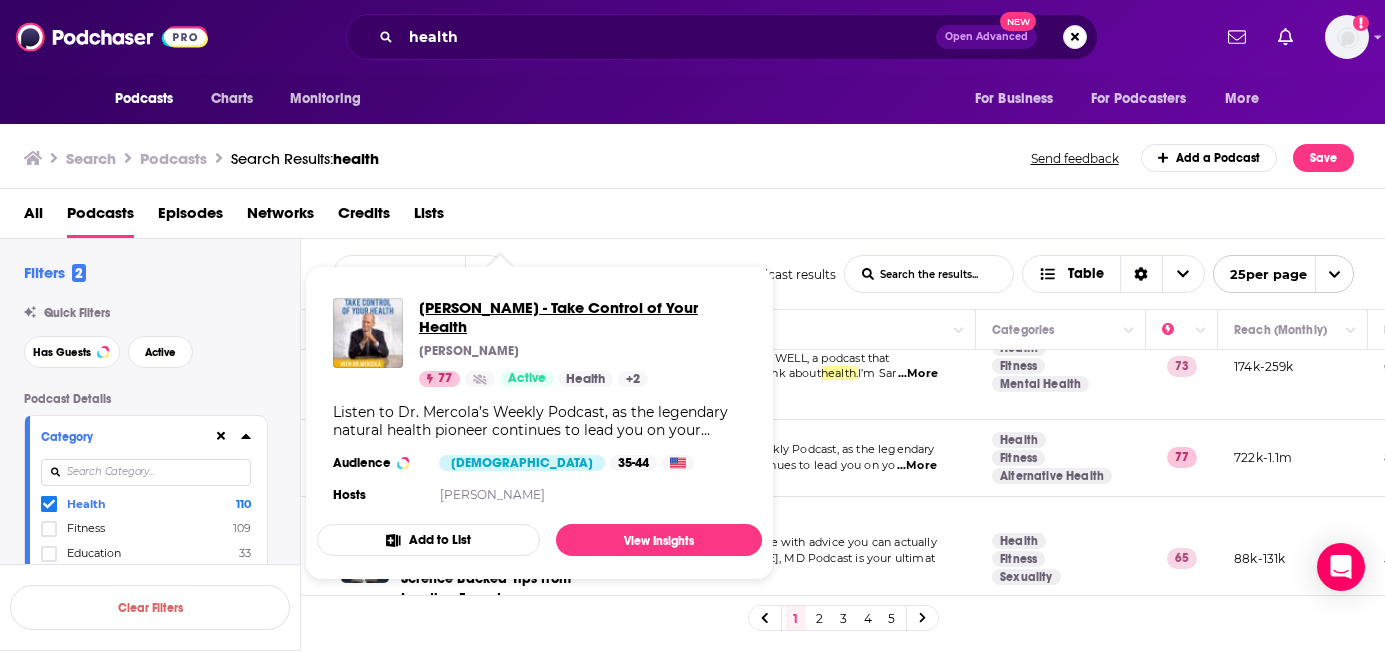 click on "[PERSON_NAME] - Take Control of Your Health" at bounding box center (582, 317) 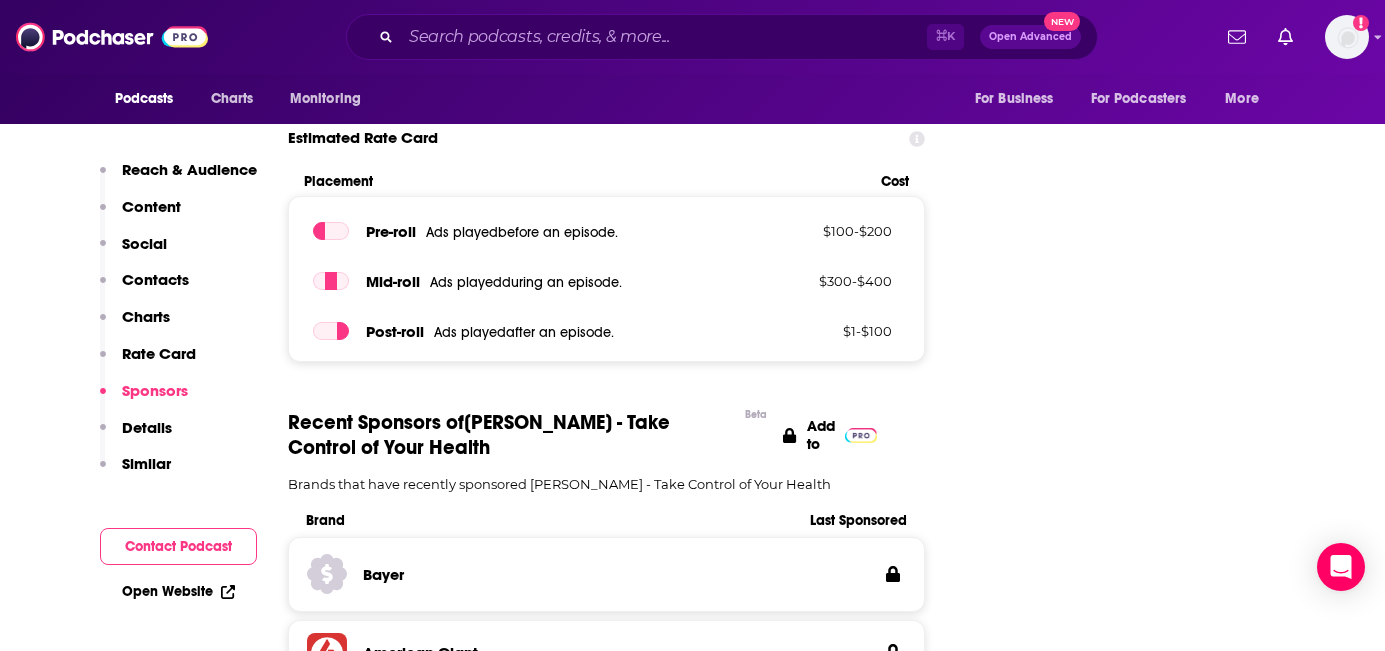 scroll, scrollTop: 2702, scrollLeft: 0, axis: vertical 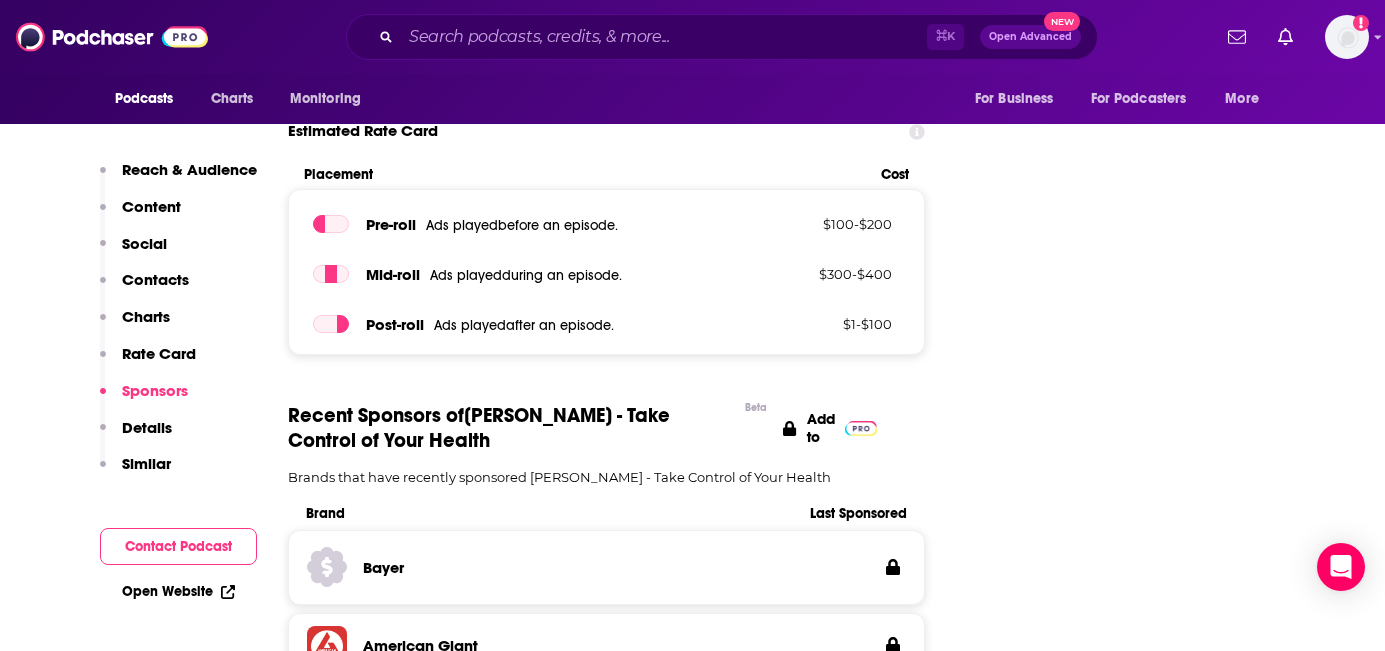 drag, startPoint x: 468, startPoint y: 299, endPoint x: 512, endPoint y: 336, distance: 57.48913 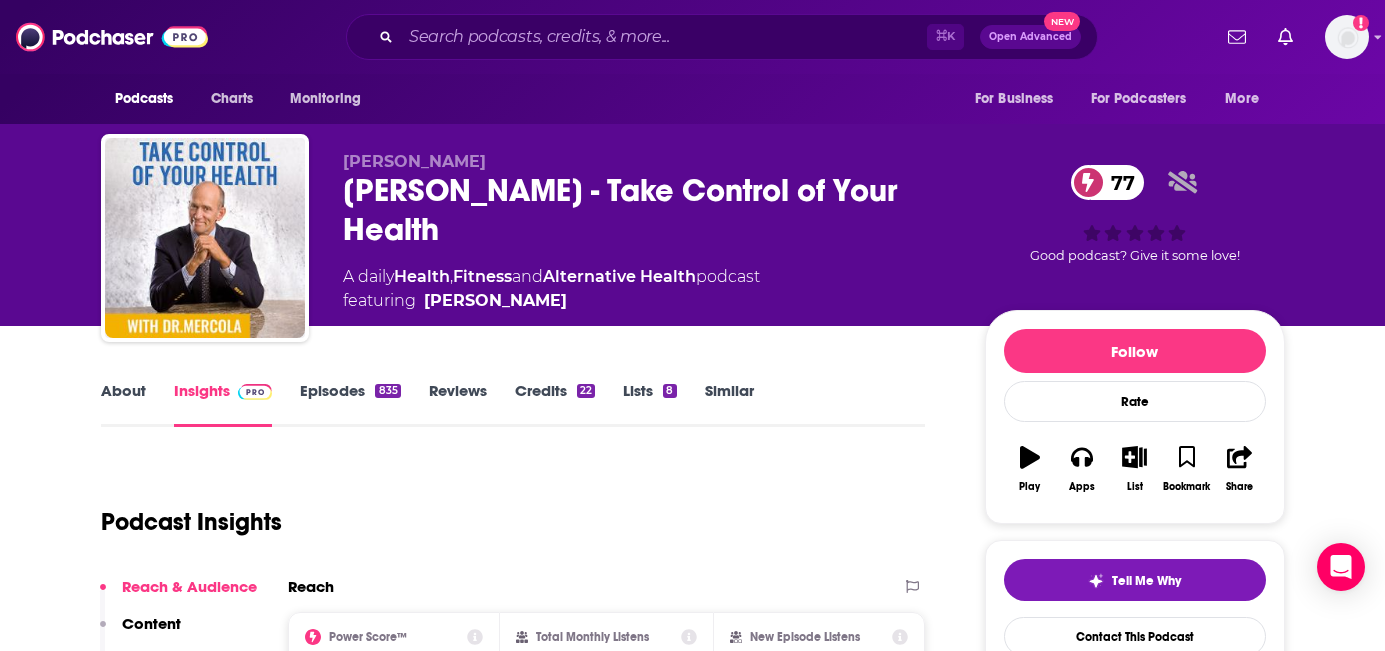 scroll, scrollTop: 43, scrollLeft: 0, axis: vertical 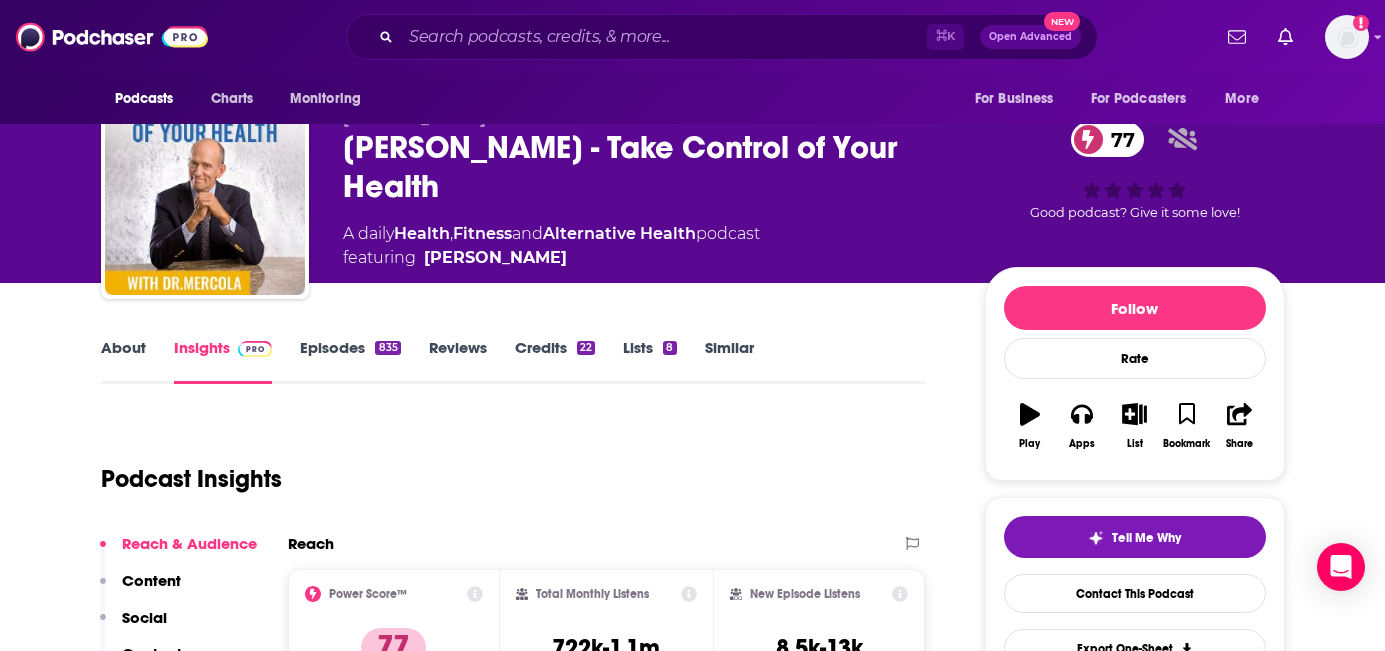 click on "[PERSON_NAME] - Take Control of Your Health 77" at bounding box center (648, 167) 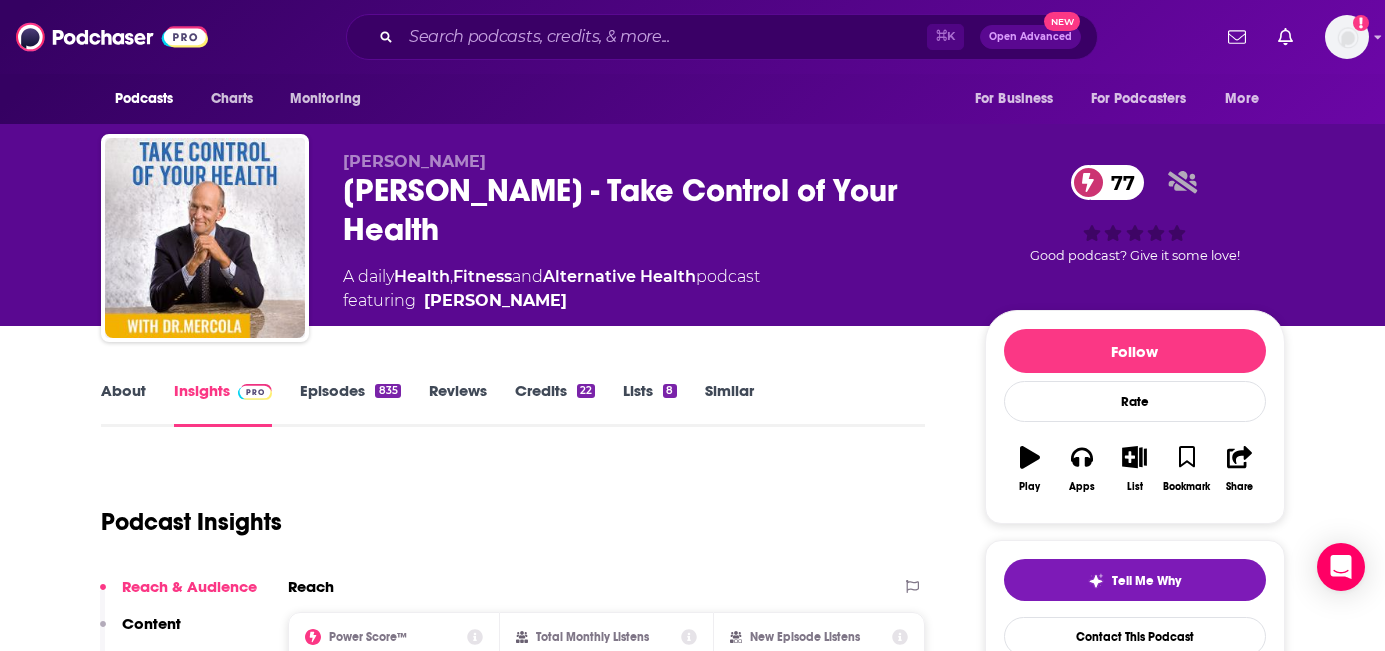 drag, startPoint x: 526, startPoint y: 235, endPoint x: 334, endPoint y: 189, distance: 197.43353 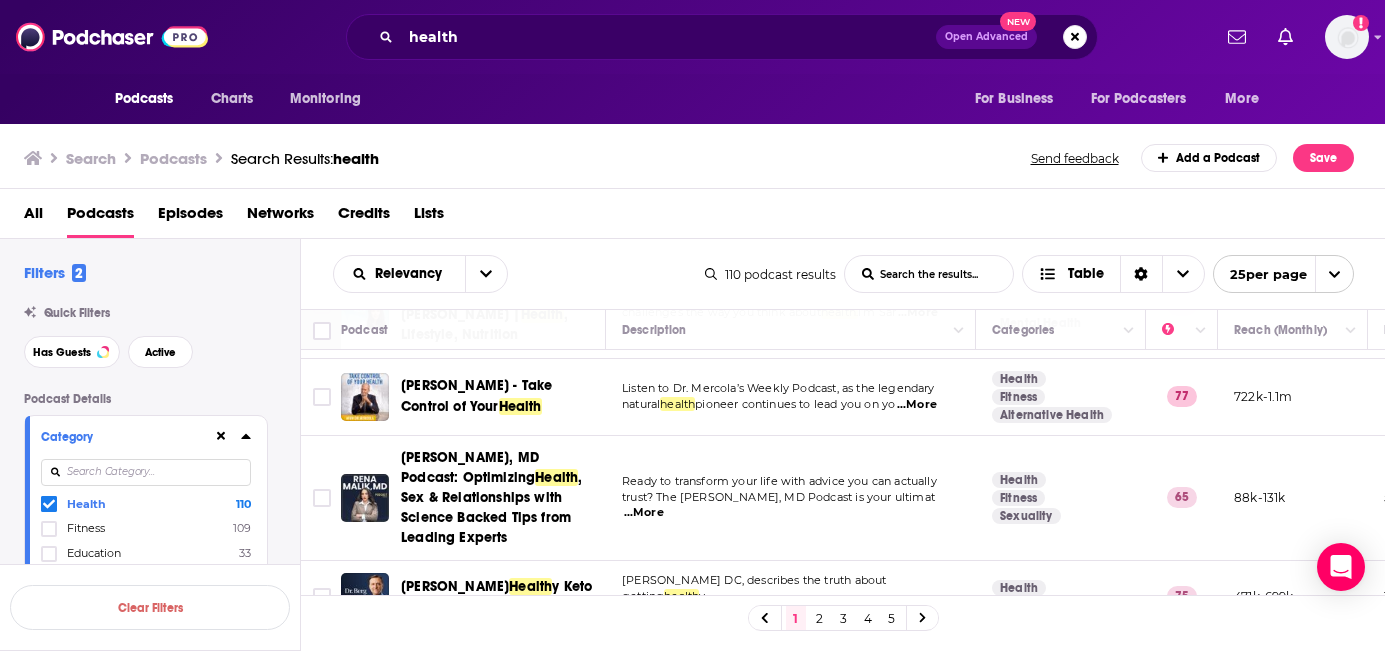 scroll, scrollTop: 812, scrollLeft: 0, axis: vertical 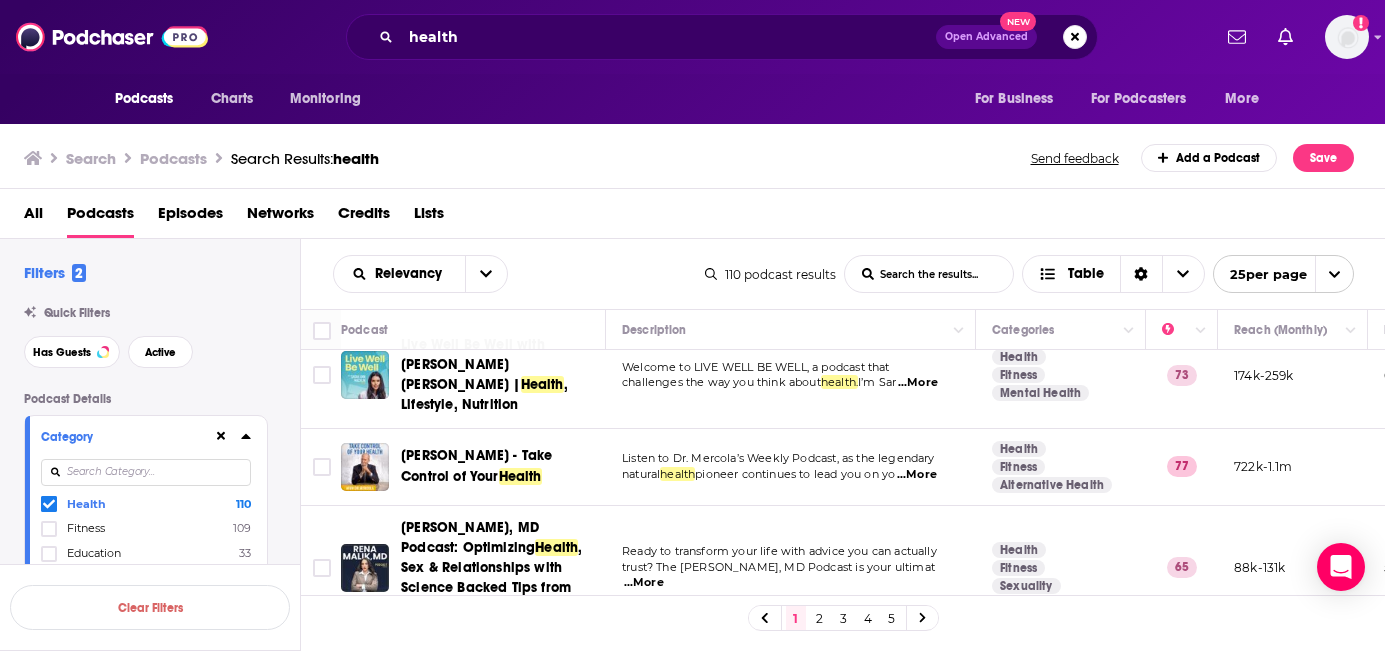 click on "...More" at bounding box center (917, 475) 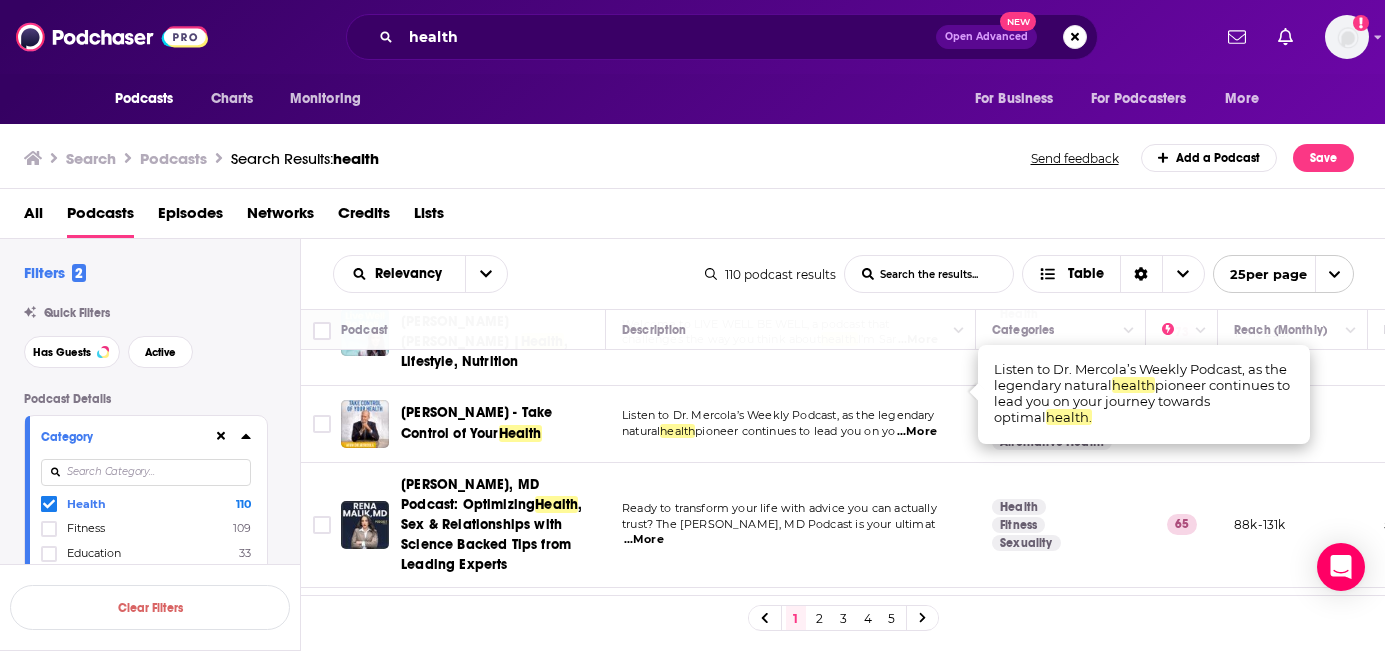 scroll, scrollTop: 858, scrollLeft: 0, axis: vertical 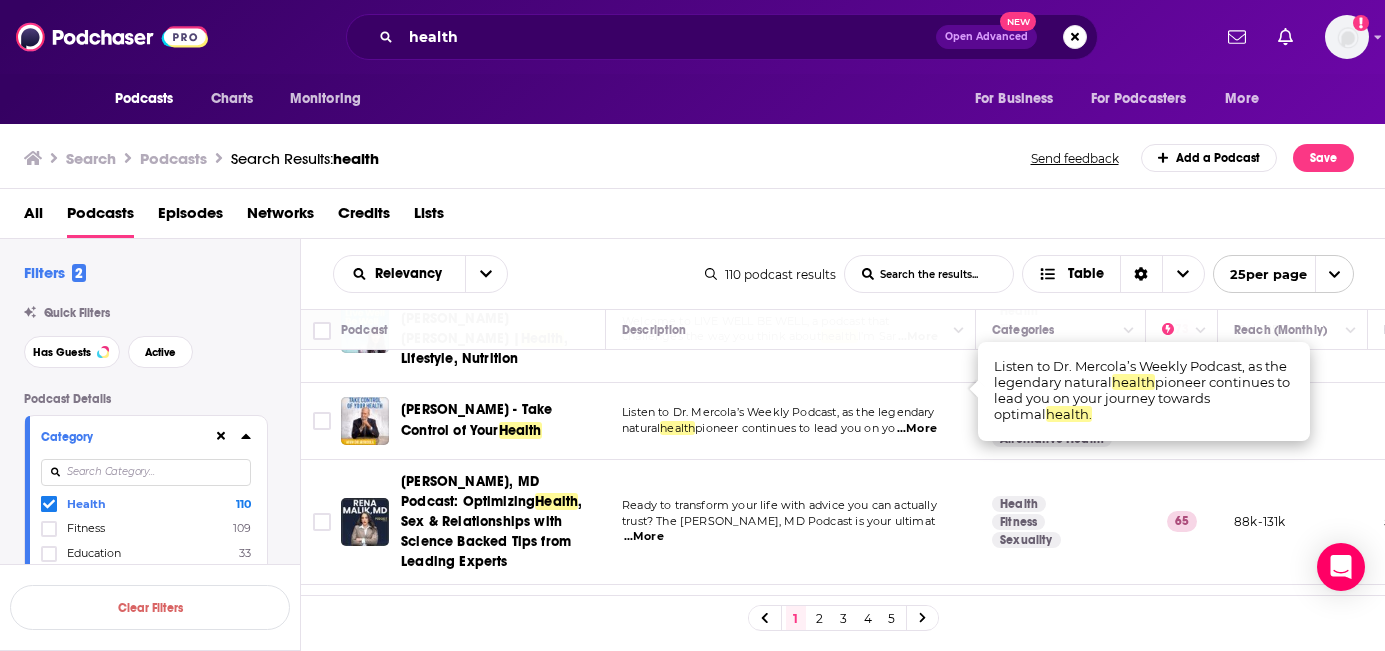 click on "Ready to transform your life with advice you can actually trust? The [PERSON_NAME], MD Podcast is your ultimat  ...More" at bounding box center [791, 522] 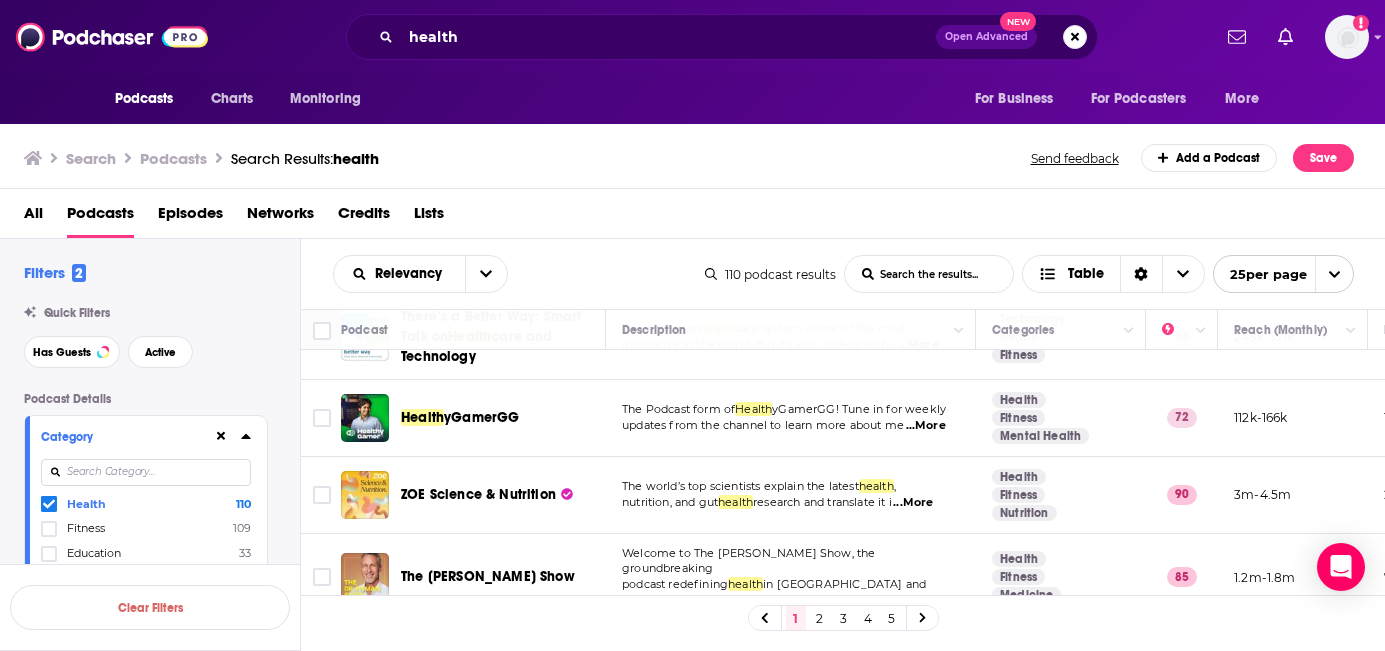 scroll, scrollTop: 1417, scrollLeft: 0, axis: vertical 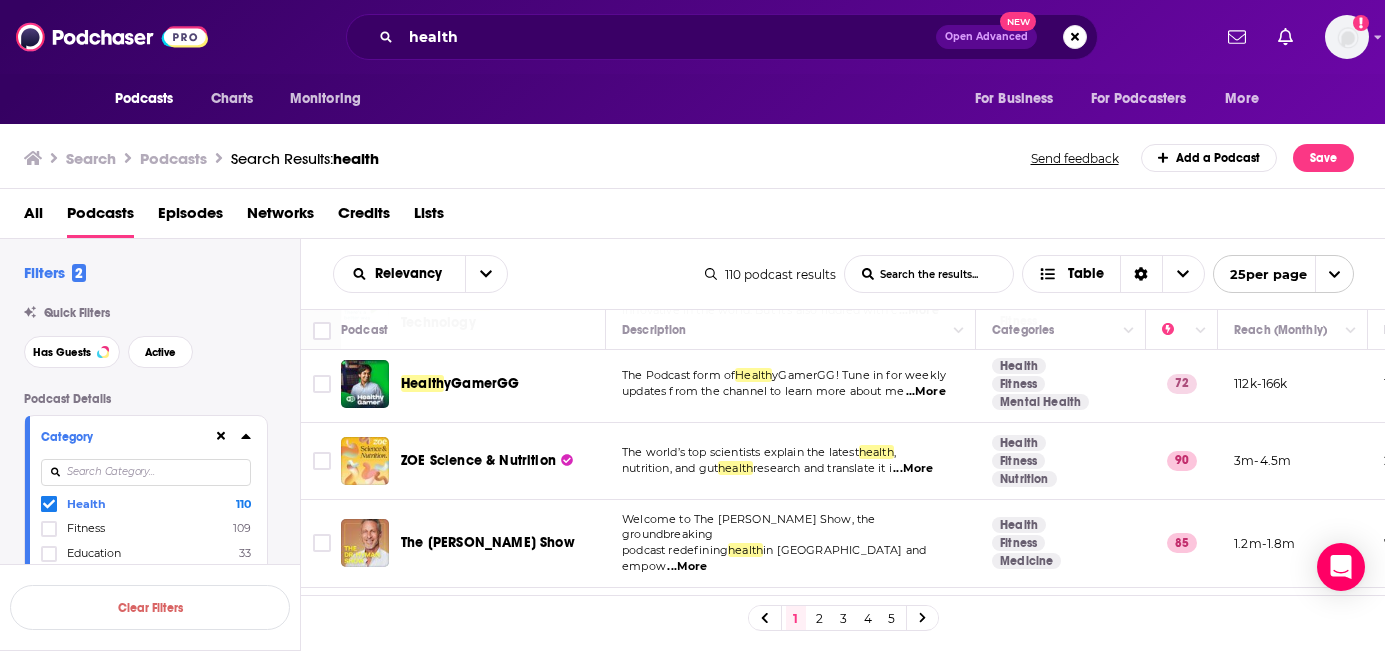 click on "...More" at bounding box center (913, 469) 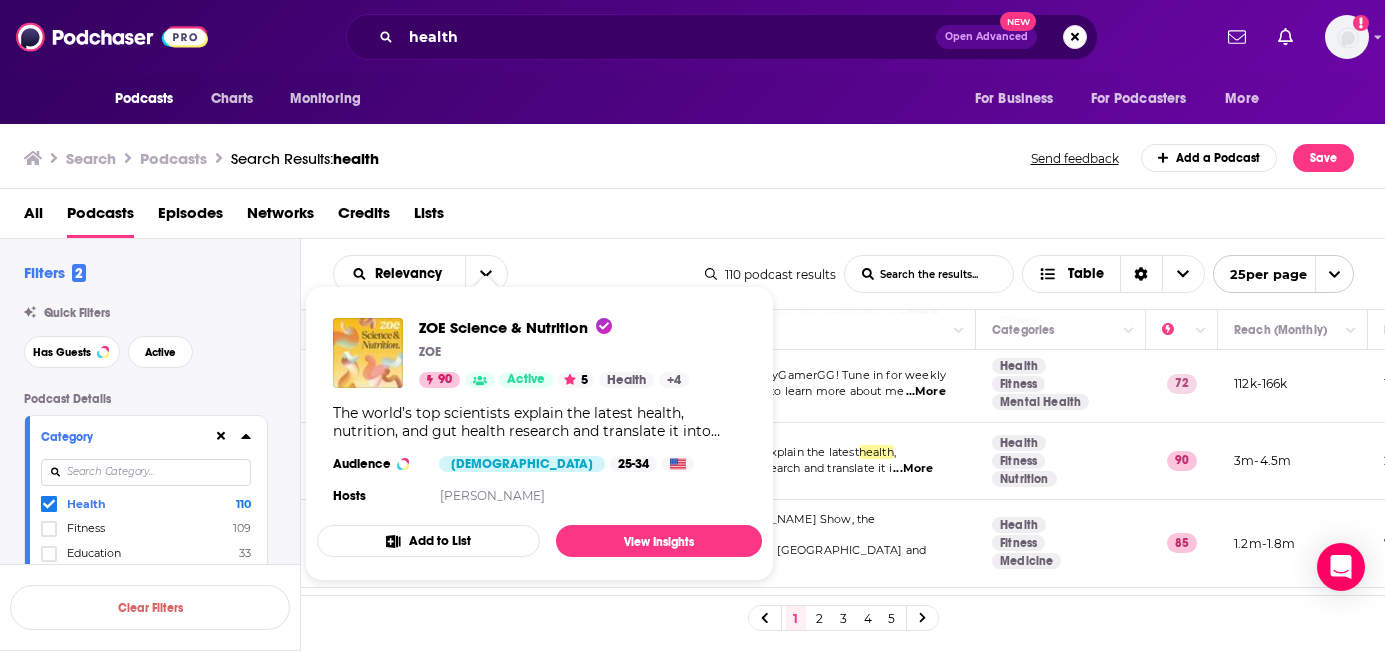 click on "Podcasts Charts Monitoring health Open Advanced New For Business For Podcasters More Add a profile image Podcasts Charts Monitoring For Business For Podcasters More Search Podcasts Search Results:   health Send feedback Add a Podcast Save All Podcasts Episodes Networks Credits Lists Filters 2 Quick Filters Has Guests Active Podcast Details Category Health 110 Fitness 109 Education 33 Mental Health 30 Nutrition 30 Medicine 29 Alternative Health 23 Science 18 More Categories Active Status Language Has Guests Brand Safety & Suitability Political Skew Beta Show More Audience & Reach Power Score™ Reach (Monthly) 100000 Reach (Episode Average) Gender Age Income Show More Saved Searches Select Clear Filters Relevancy List Search Input Search the results... Table 110   podcast   results List Search Input Search the results... Table 25  per page Podcast Description Categories Reach (Monthly) Reach (Episode) Top Country The Model  Health  Show The Model  Health  Show is a fun, entertaining, and enlightening look at" at bounding box center [692, 325] 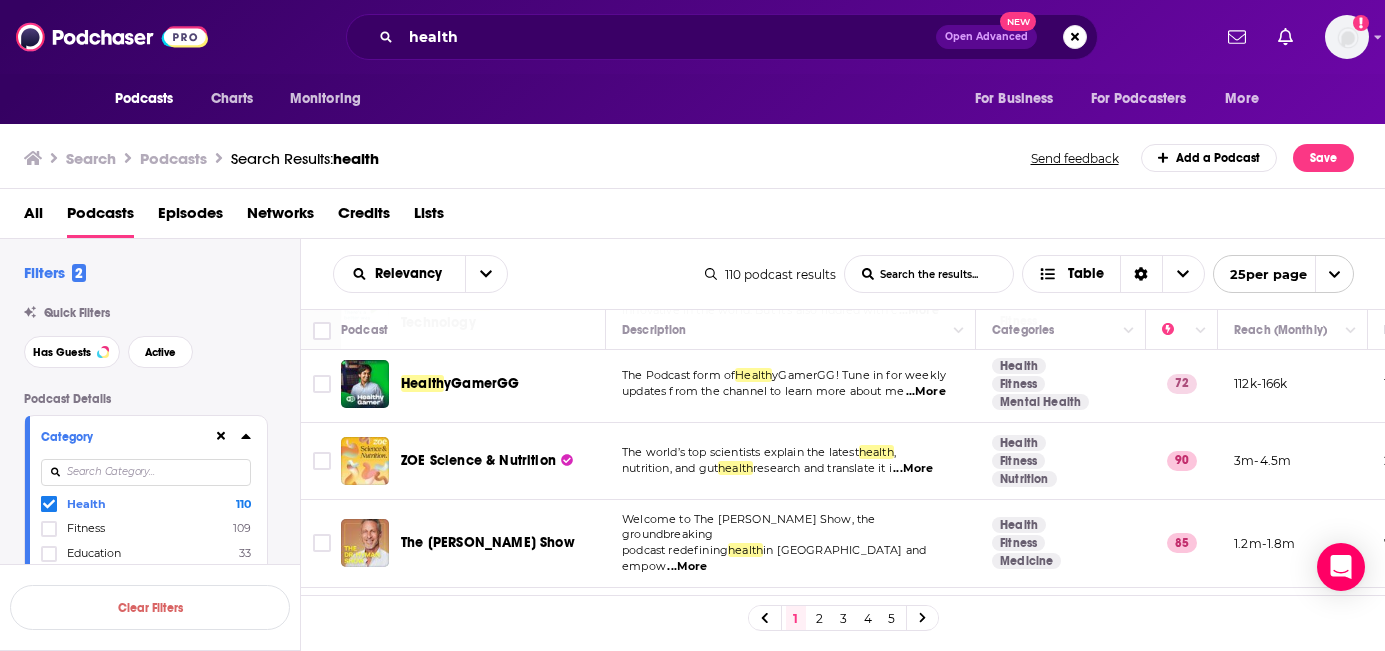 click on "nutrition, and gut  health  research and translate it i  ...More" at bounding box center [790, 469] 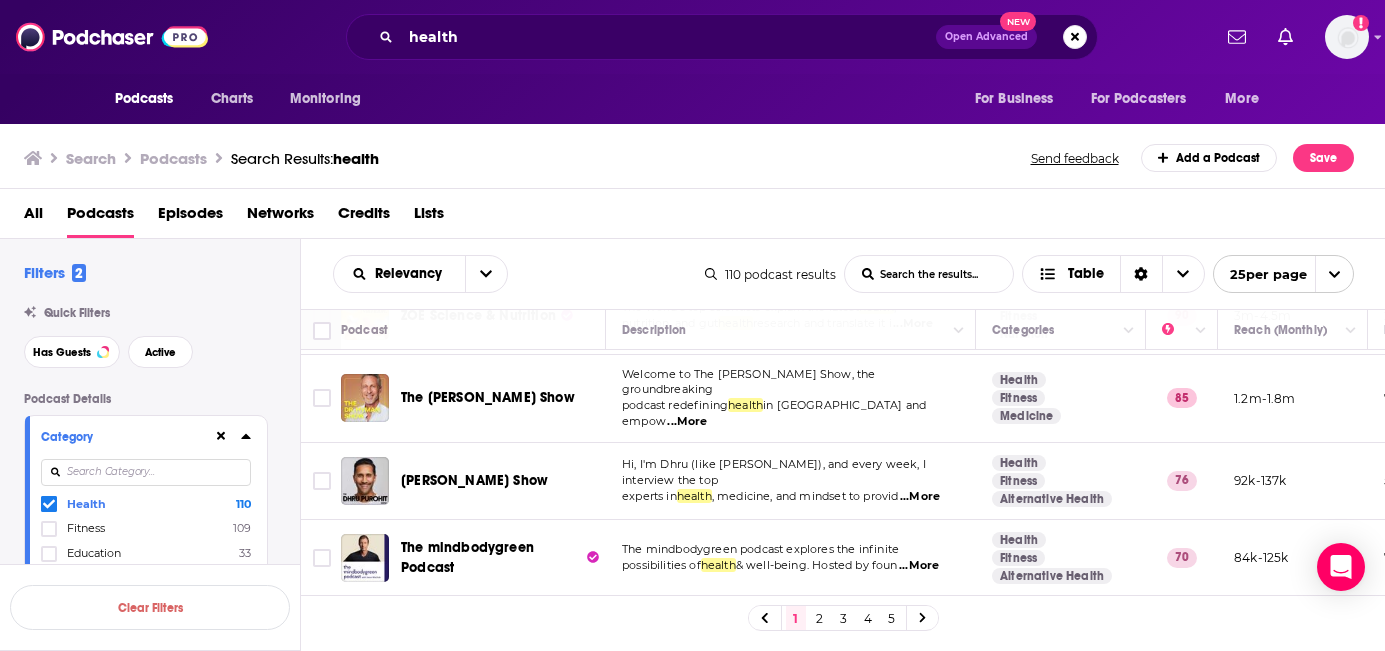scroll, scrollTop: 1508, scrollLeft: 0, axis: vertical 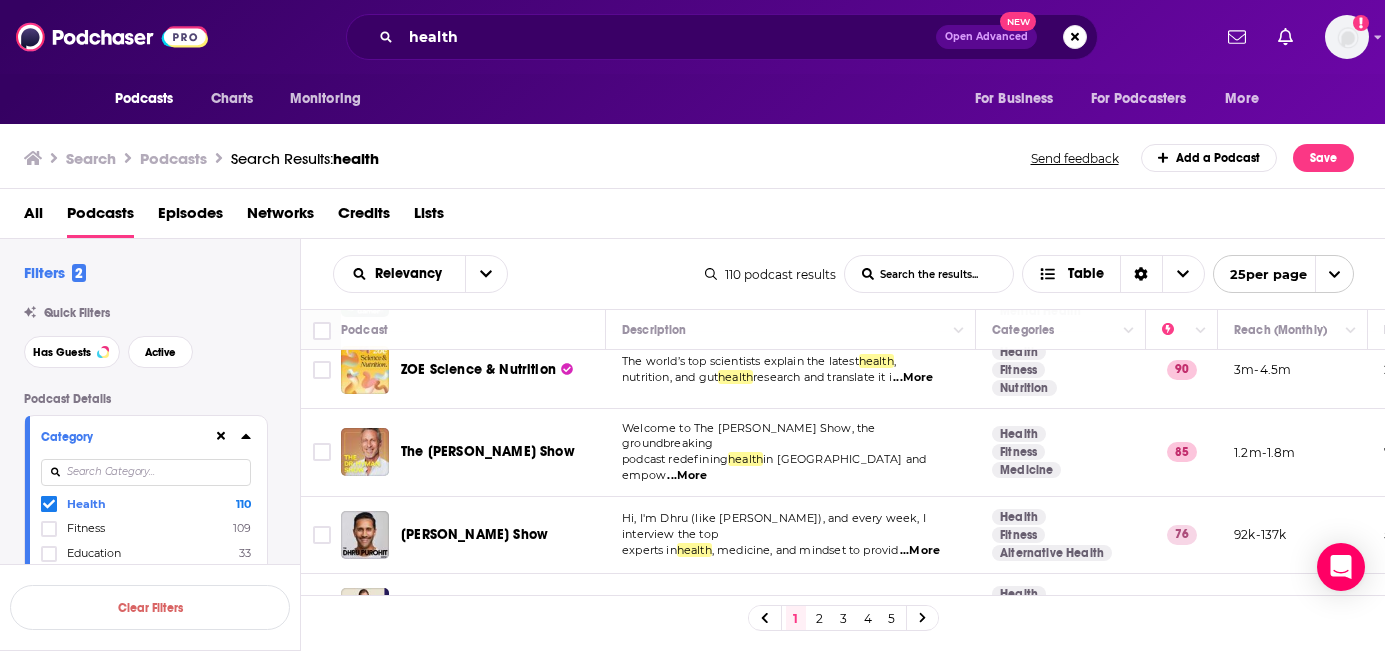 click on "...More" at bounding box center (687, 476) 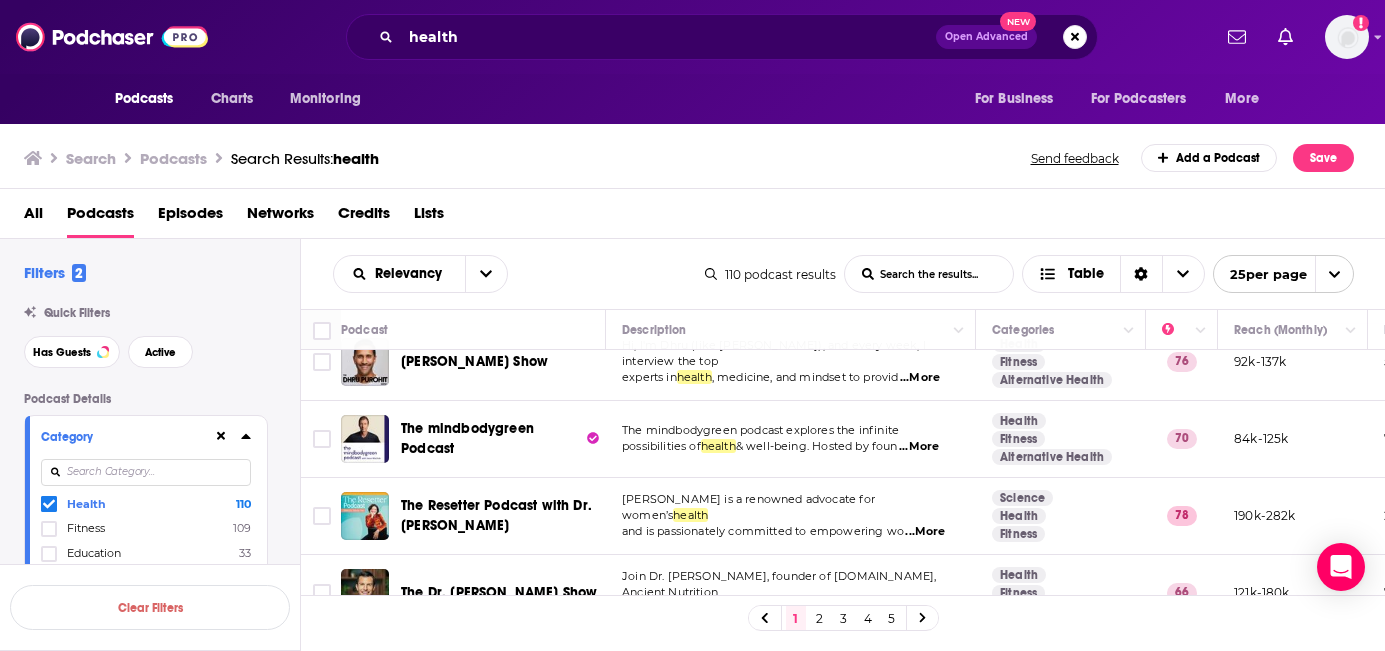 scroll, scrollTop: 1743, scrollLeft: 0, axis: vertical 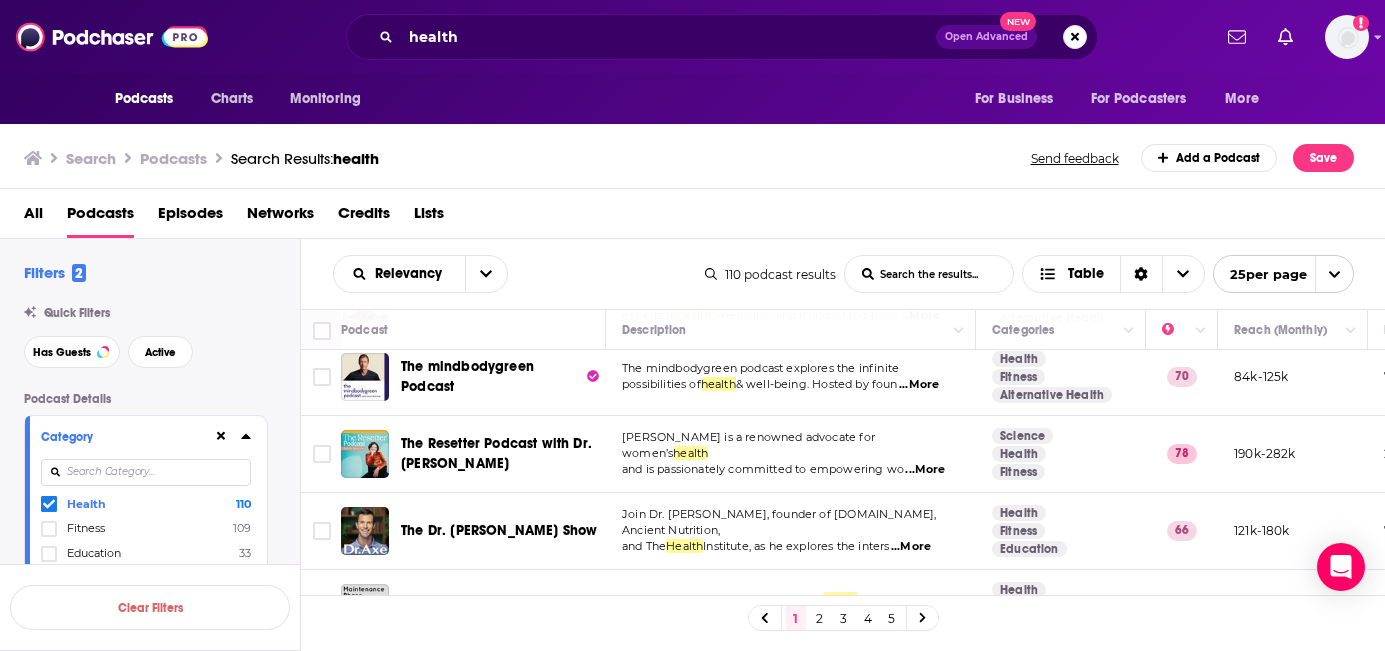 click on "...More" at bounding box center (860, 616) 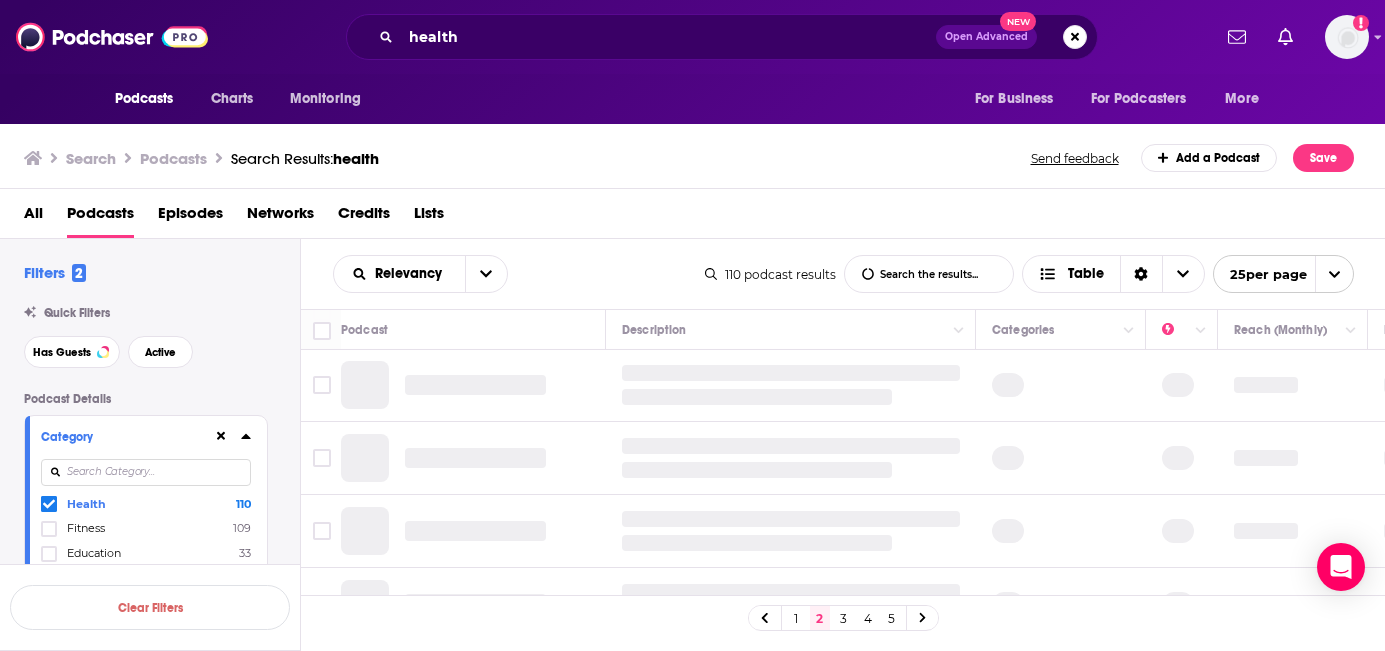 scroll, scrollTop: 0, scrollLeft: 0, axis: both 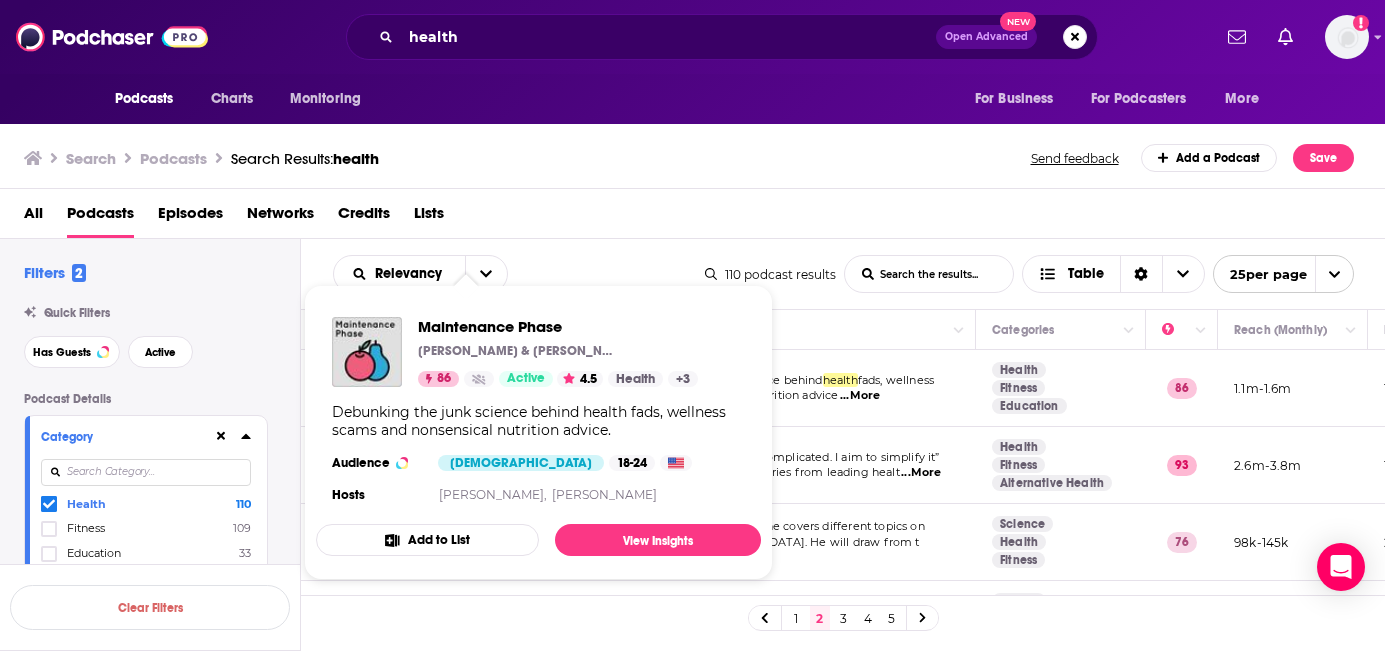 click on "Podcasts Charts Monitoring health Open Advanced New For Business For Podcasters More Add a profile image Podcasts Charts Monitoring For Business For Podcasters More Search Podcasts Search Results:   health Send feedback Add a Podcast Save All Podcasts Episodes Networks Credits Lists Filters 2 Quick Filters Has Guests Active Podcast Details Category Health 110 Fitness 109 Education 33 Mental Health 30 Nutrition 30 Medicine 29 Alternative Health 23 Science 18 More Categories Active Status Language Has Guests Brand Safety & Suitability Political Skew Beta Show More Audience & Reach Power Score™ Reach (Monthly) 100000 Reach (Episode Average) Gender Age Income Show More Saved Searches Select Clear Filters Relevancy List Search Input Search the results... Table 110   podcast   results List Search Input Search the results... Table 25  per page Podcast Description Categories Reach (Monthly) Reach (Episode) Top Country Maintenance Phase Debunking the junk science behind  health  fads, wellness  ...More Health 86" at bounding box center [692, 325] 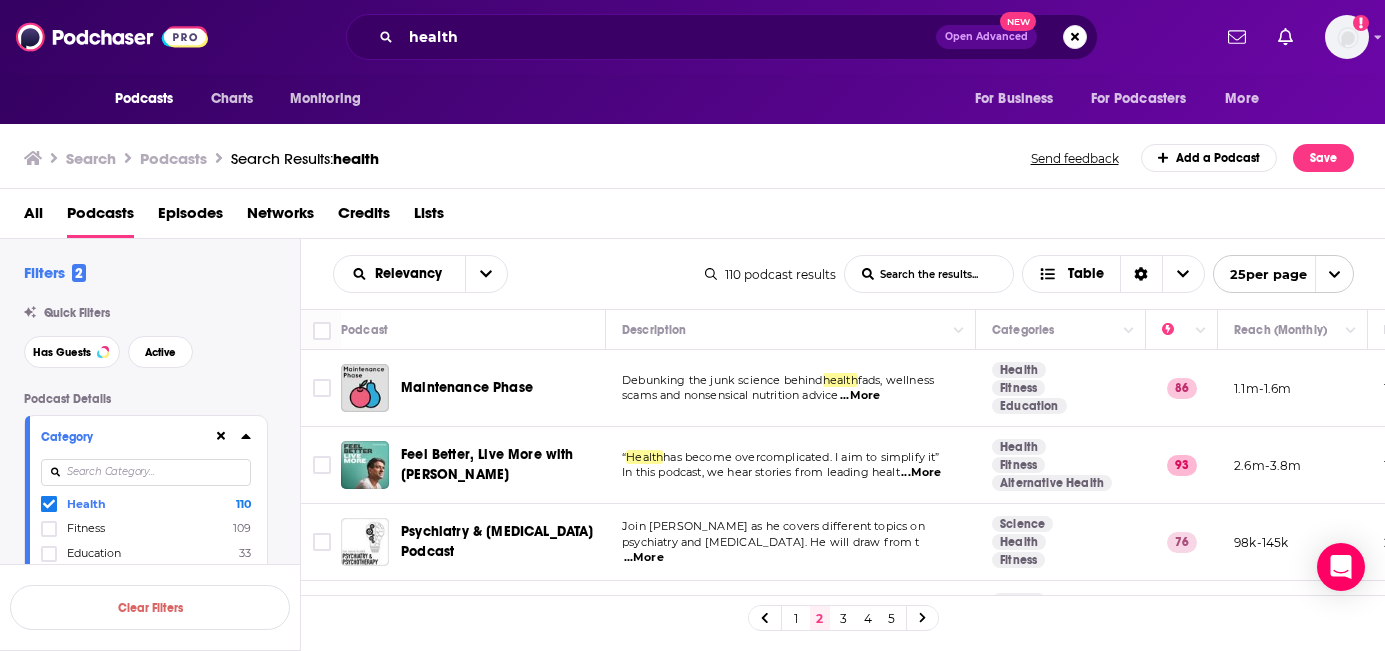click on "Debunking the junk science behind" at bounding box center [722, 380] 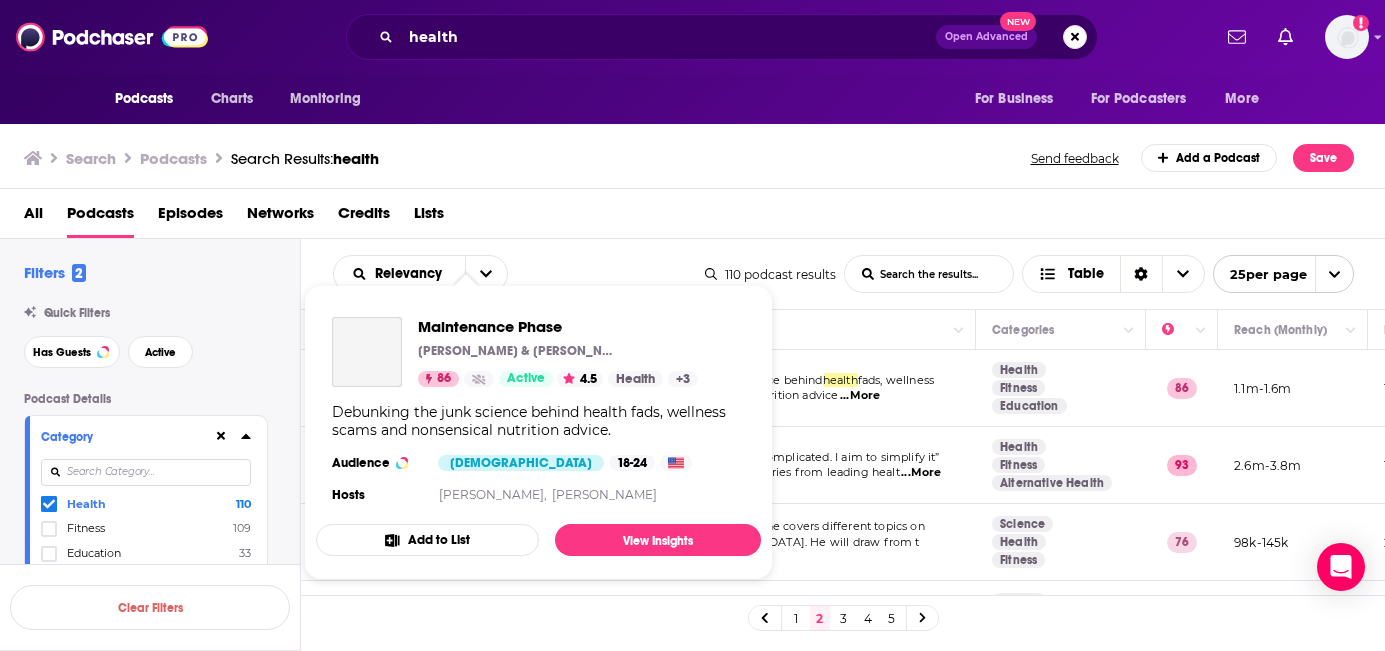 click 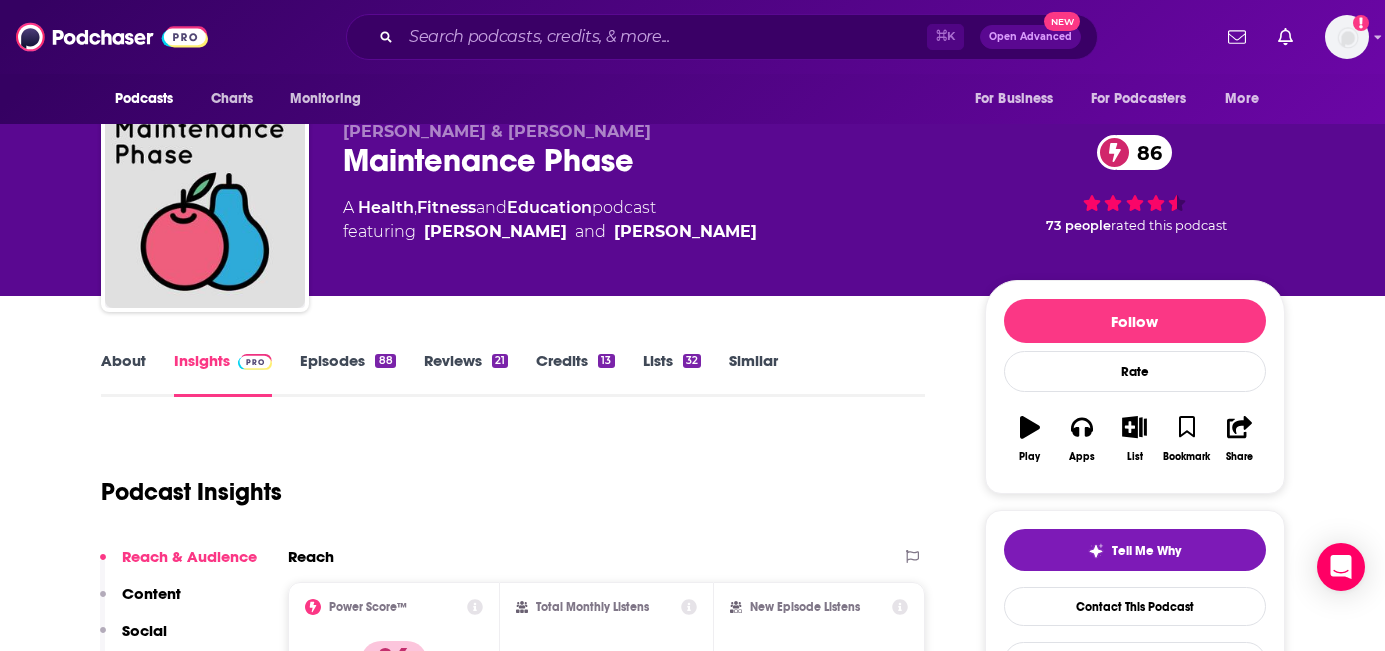 scroll, scrollTop: 0, scrollLeft: 0, axis: both 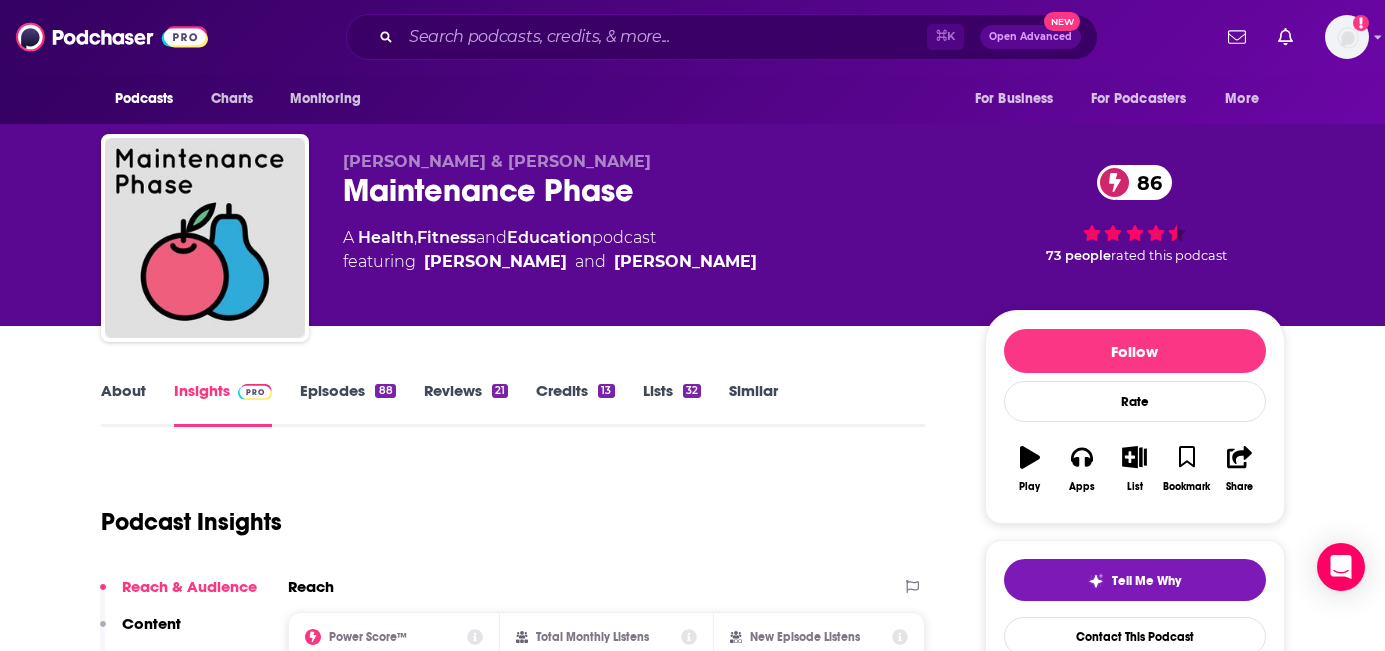 click on "Episodes 88" at bounding box center (347, 404) 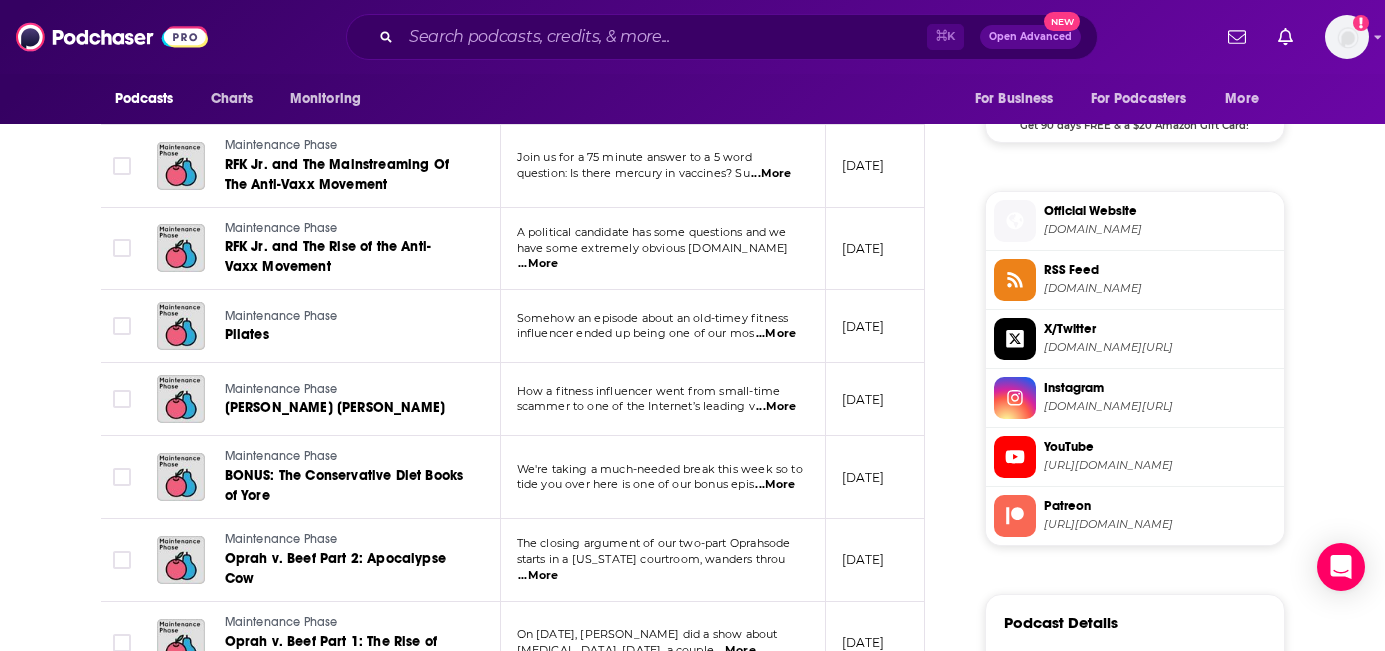 scroll, scrollTop: 1709, scrollLeft: 0, axis: vertical 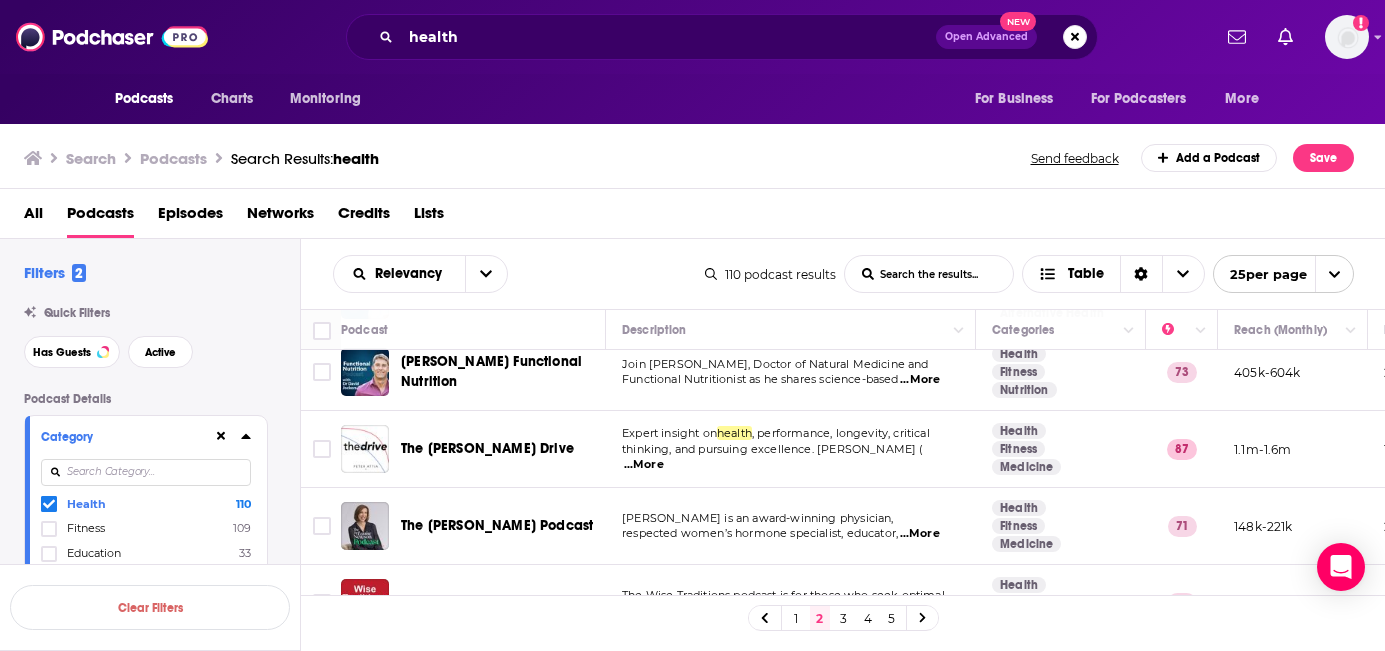 click on "...More" at bounding box center (644, 465) 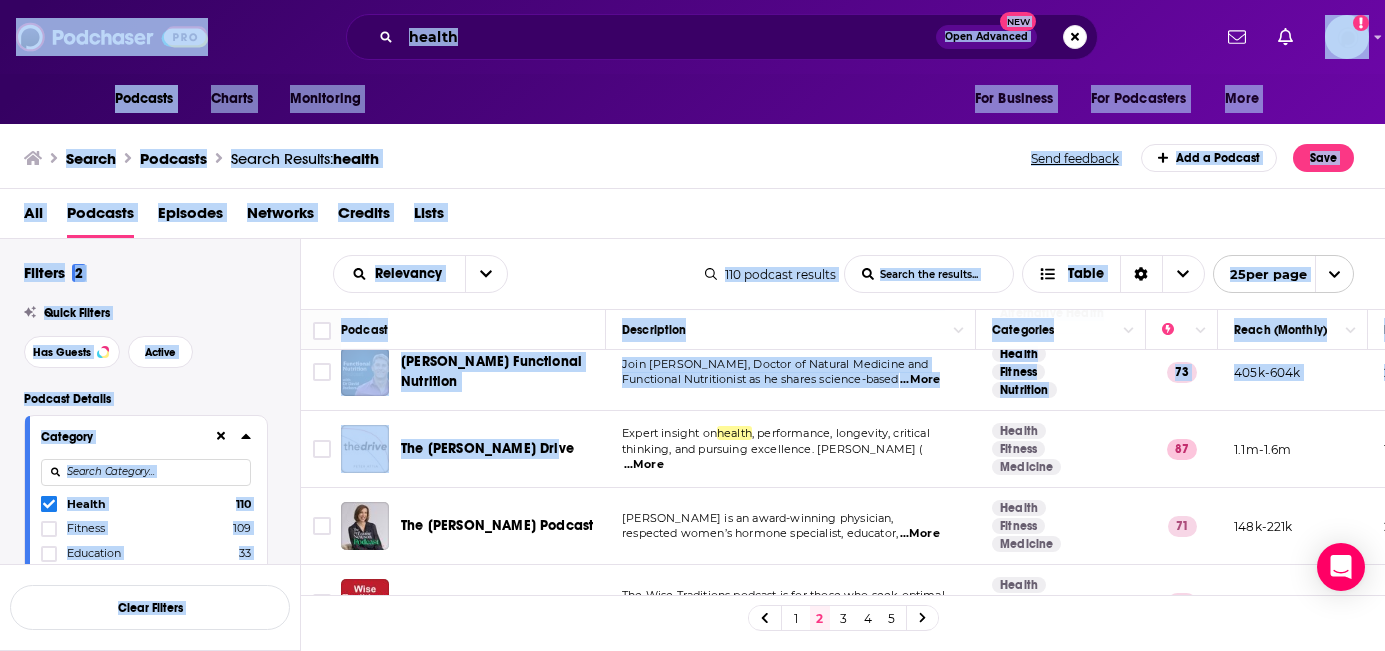 click on "Podcasts Charts Monitoring health Open Advanced New For Business For Podcasters More Add a profile image Podcasts Charts Monitoring For Business For Podcasters More Search Podcasts Search Results:   health Send feedback Add a Podcast Save All Podcasts Episodes Networks Credits Lists Filters 2 Quick Filters Has Guests Active Podcast Details Category Health 110 Fitness 109 Education 33 Mental Health 30 Nutrition 30 Medicine 29 Alternative Health 23 Science 18 More Categories Active Status Language Has Guests Brand Safety & Suitability Political Skew Beta Show More Audience & Reach Power Score™ Reach (Monthly) 100000 Reach (Episode Average) Gender Age Income Show More Saved Searches Select Clear Filters Relevancy List Search Input Search the results... Table 110   podcast   results List Search Input Search the results... Table 25  per page Podcast Description Categories Reach (Monthly) Reach (Episode) Top Country Maintenance Phase Debunking the junk science behind  health  fads, wellness  ...More Health 86" at bounding box center (692, 325) 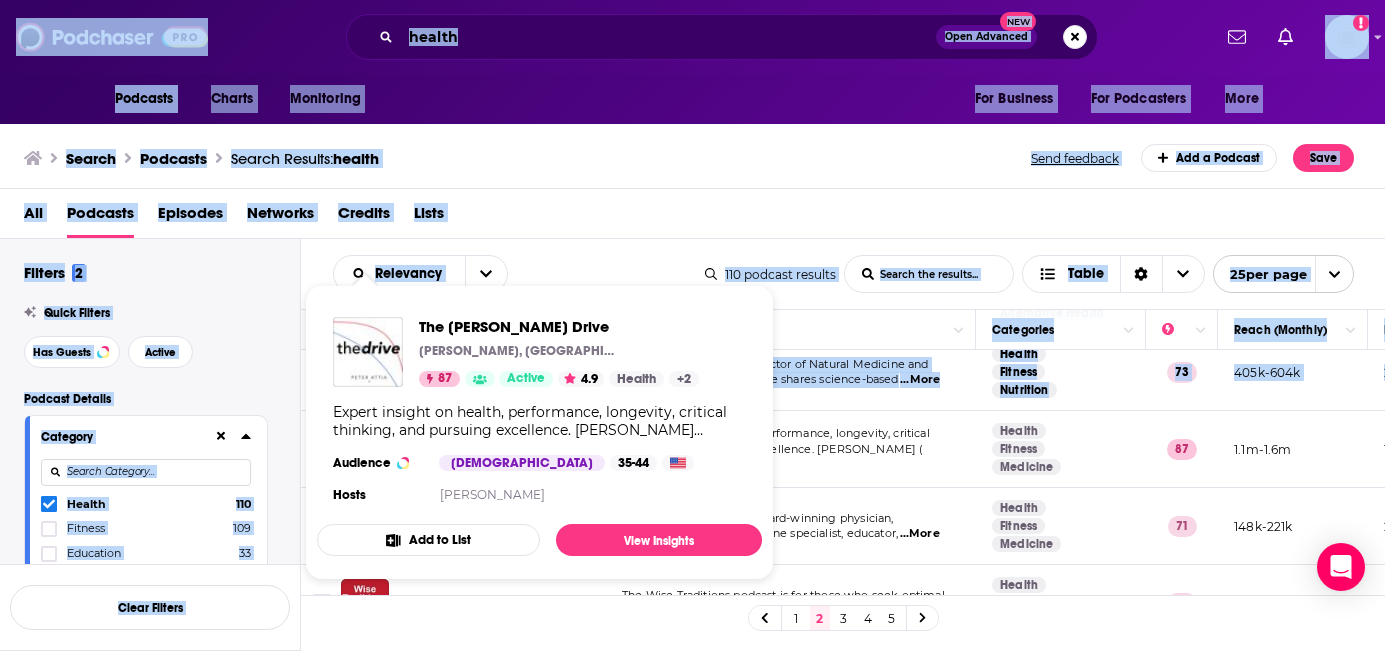 copy on "The [PERSON_NAME] Drive" 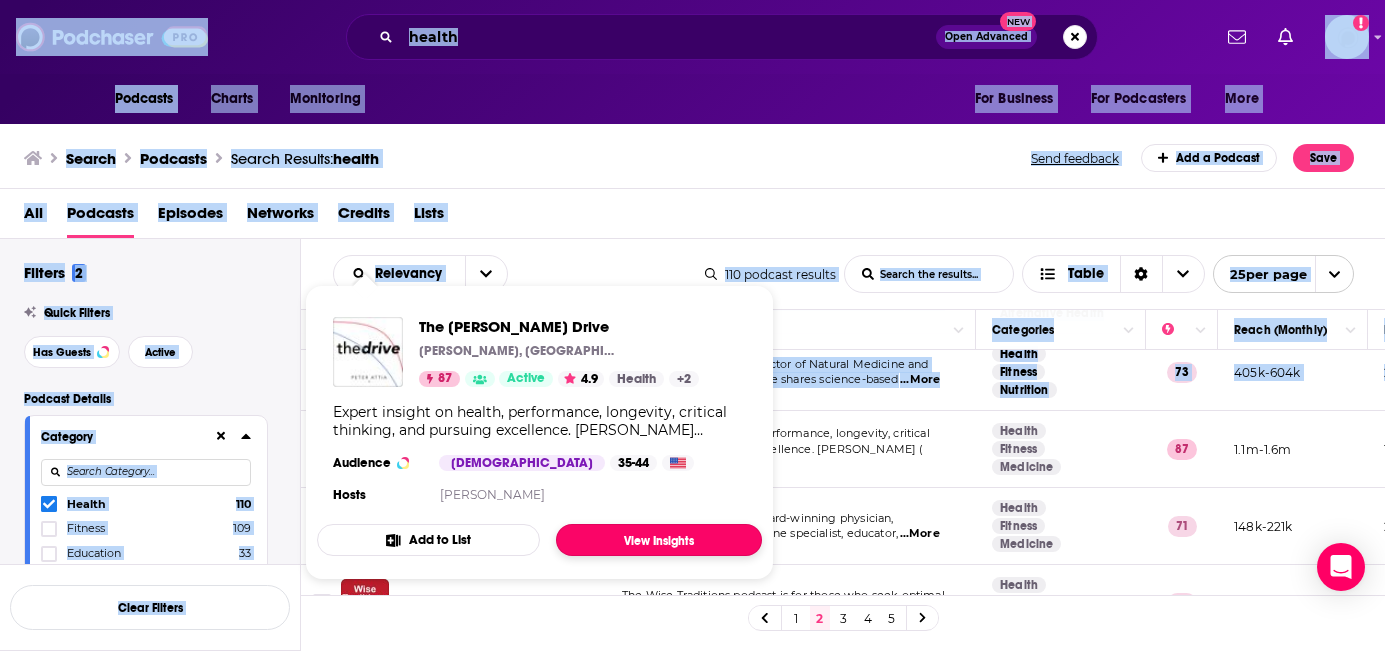 click on "View Insights" at bounding box center [659, 540] 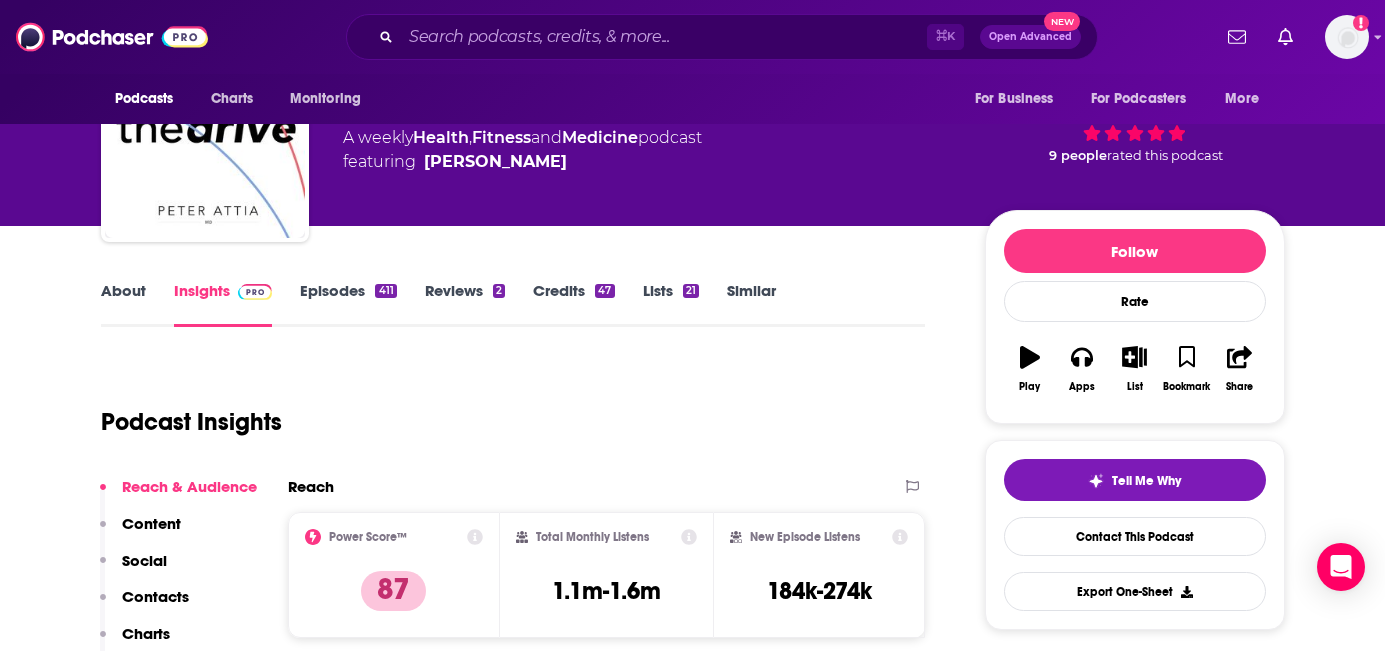 scroll, scrollTop: 0, scrollLeft: 0, axis: both 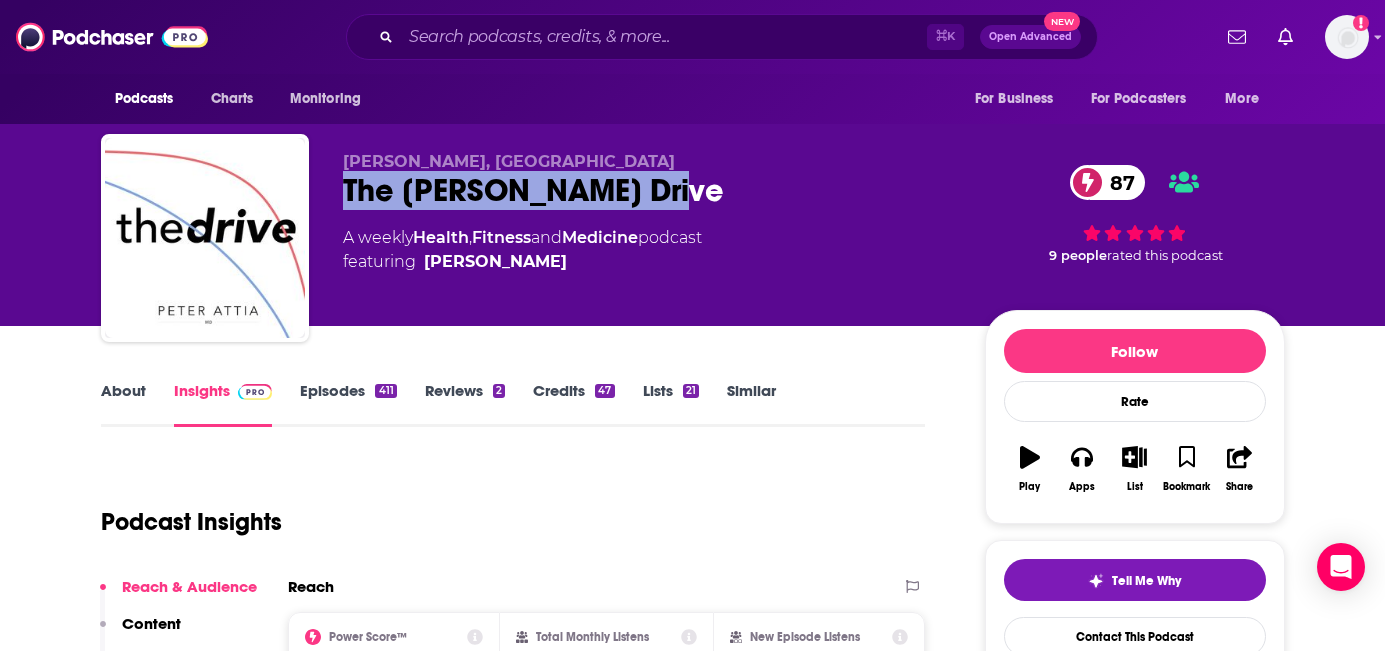 drag, startPoint x: 661, startPoint y: 194, endPoint x: 327, endPoint y: 191, distance: 334.01346 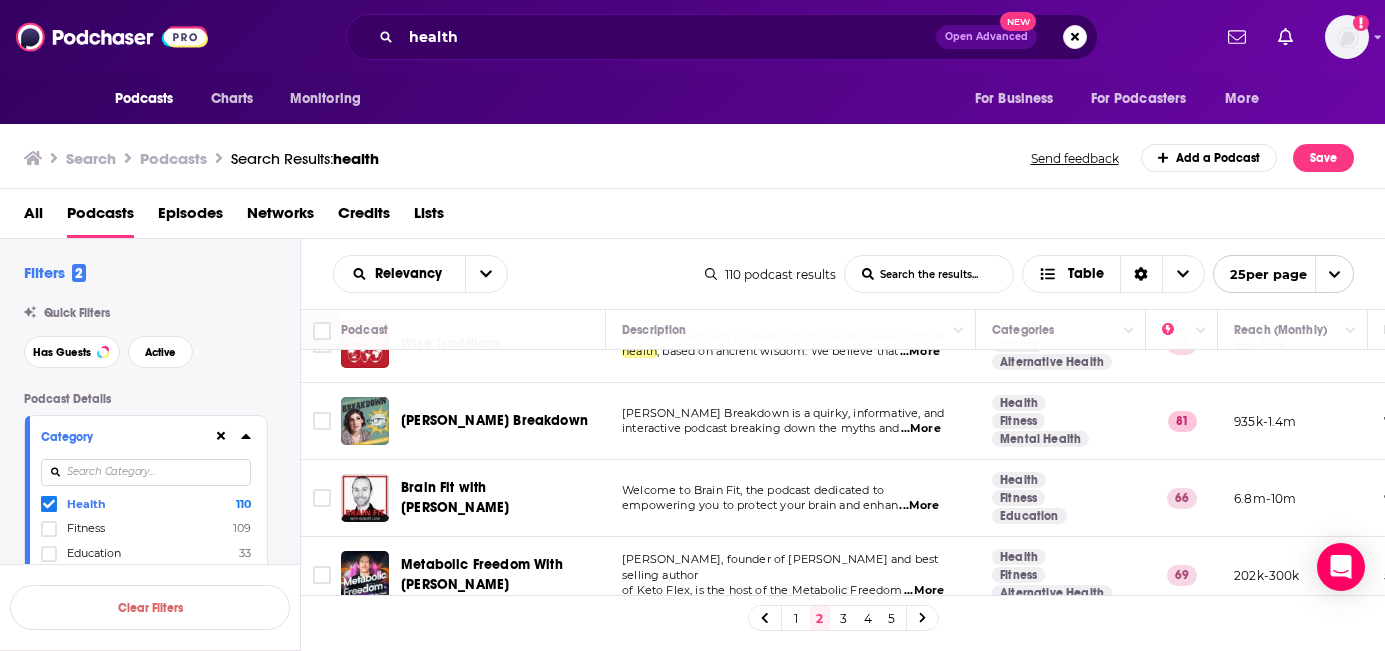 scroll, scrollTop: 671, scrollLeft: 0, axis: vertical 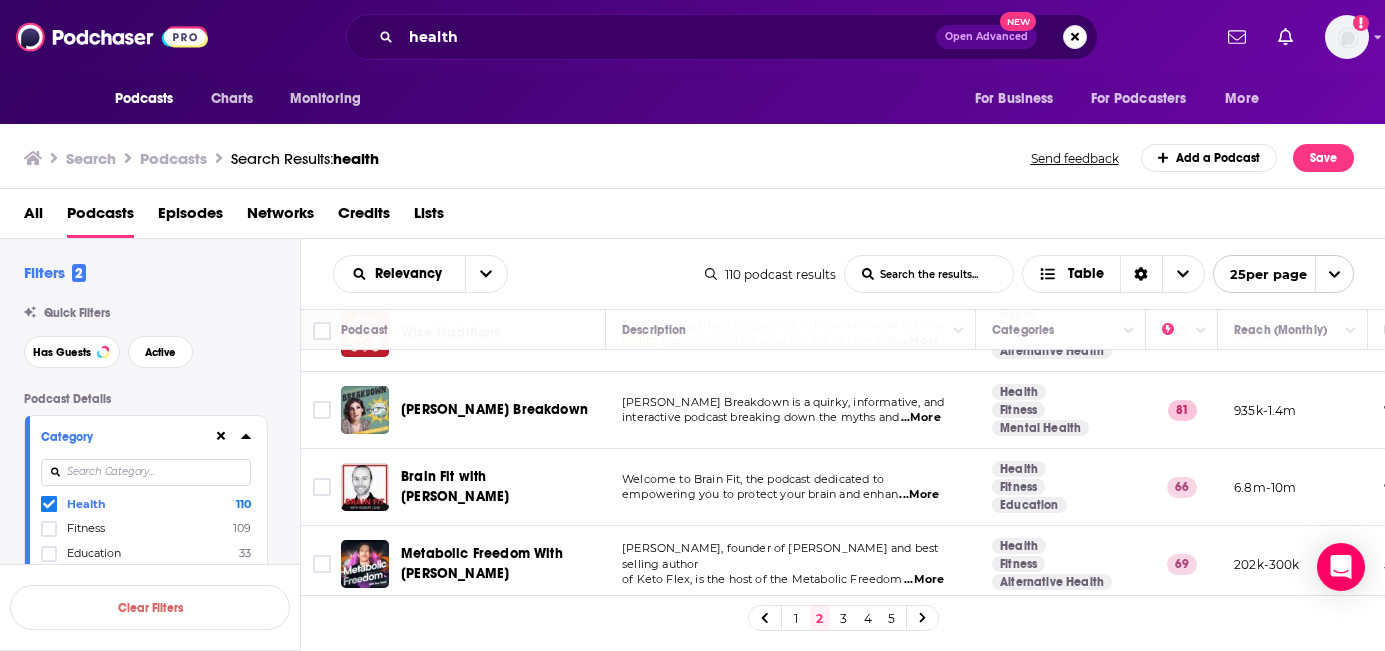 click on "...More" at bounding box center (921, 418) 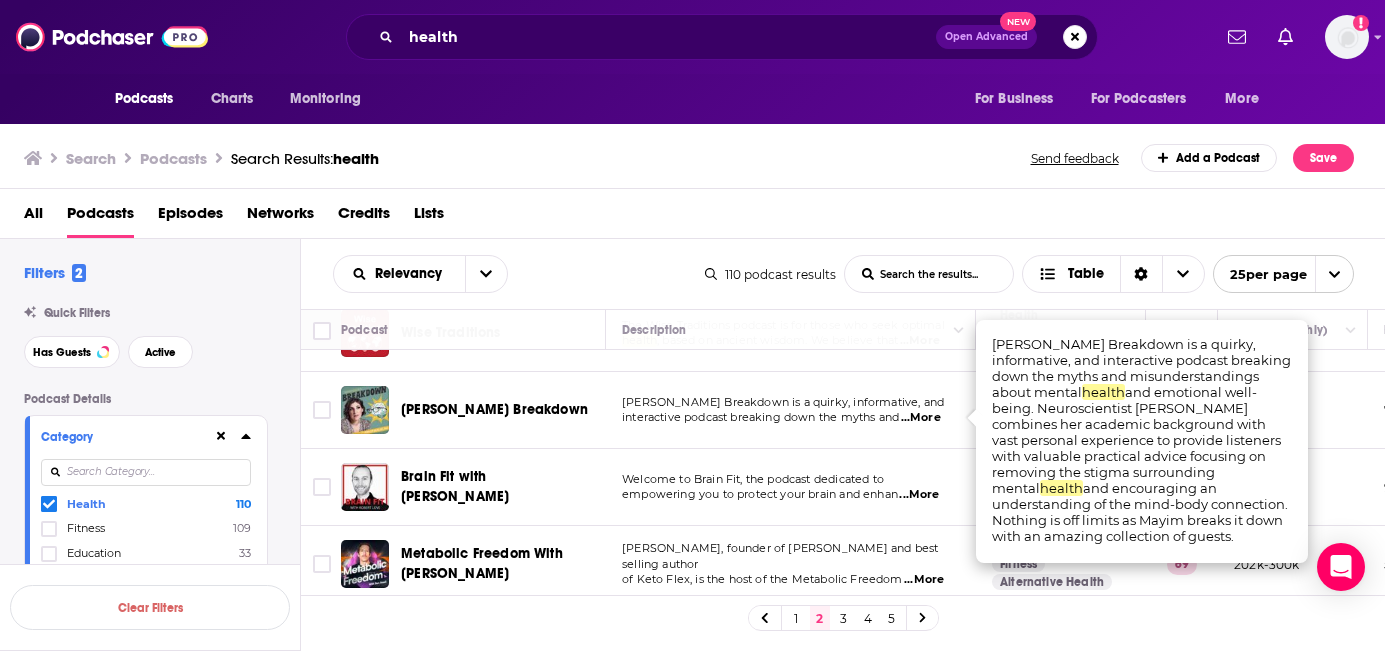 click on "interactive podcast breaking down the myths and" at bounding box center [760, 417] 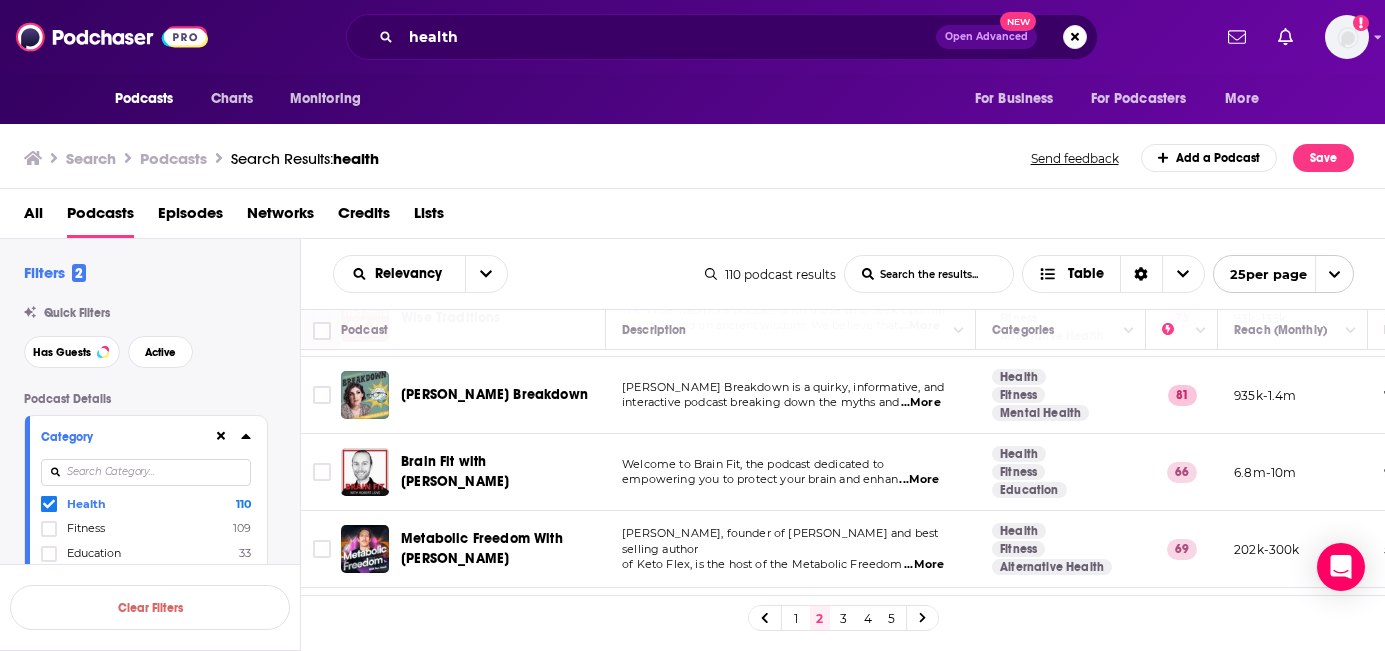 scroll, scrollTop: 691, scrollLeft: 0, axis: vertical 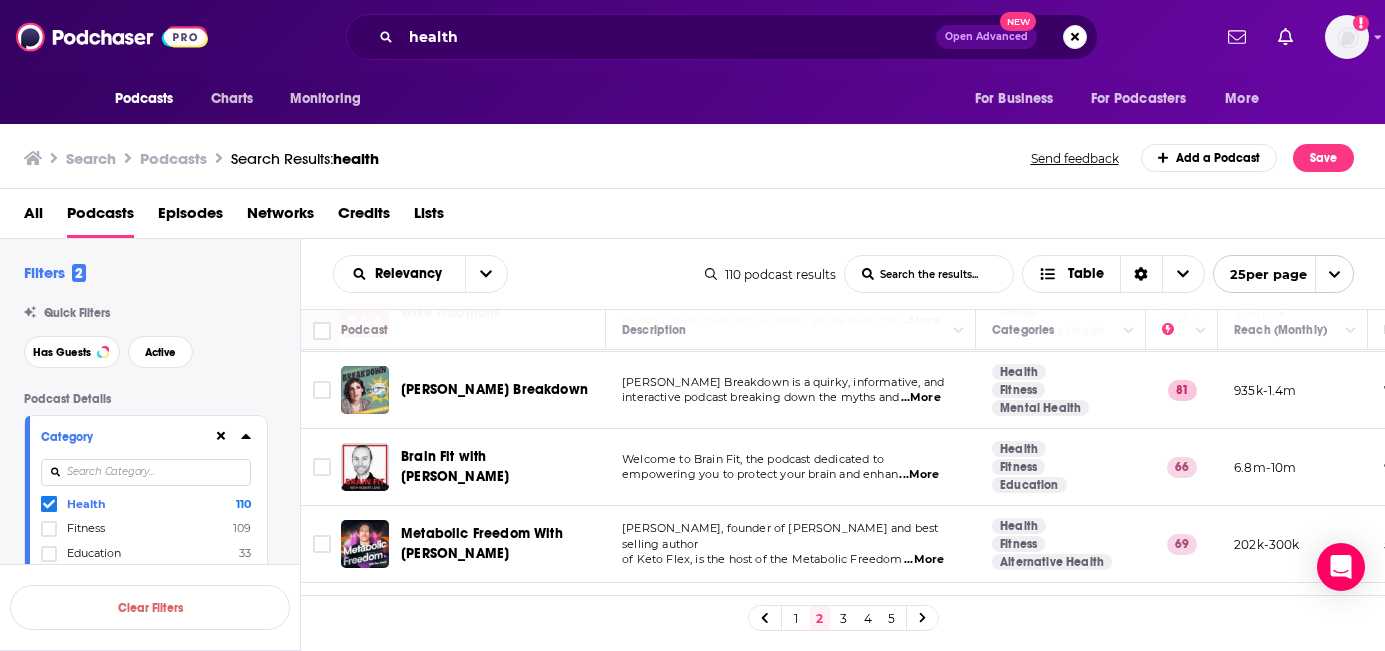 click on "...More" at bounding box center (919, 475) 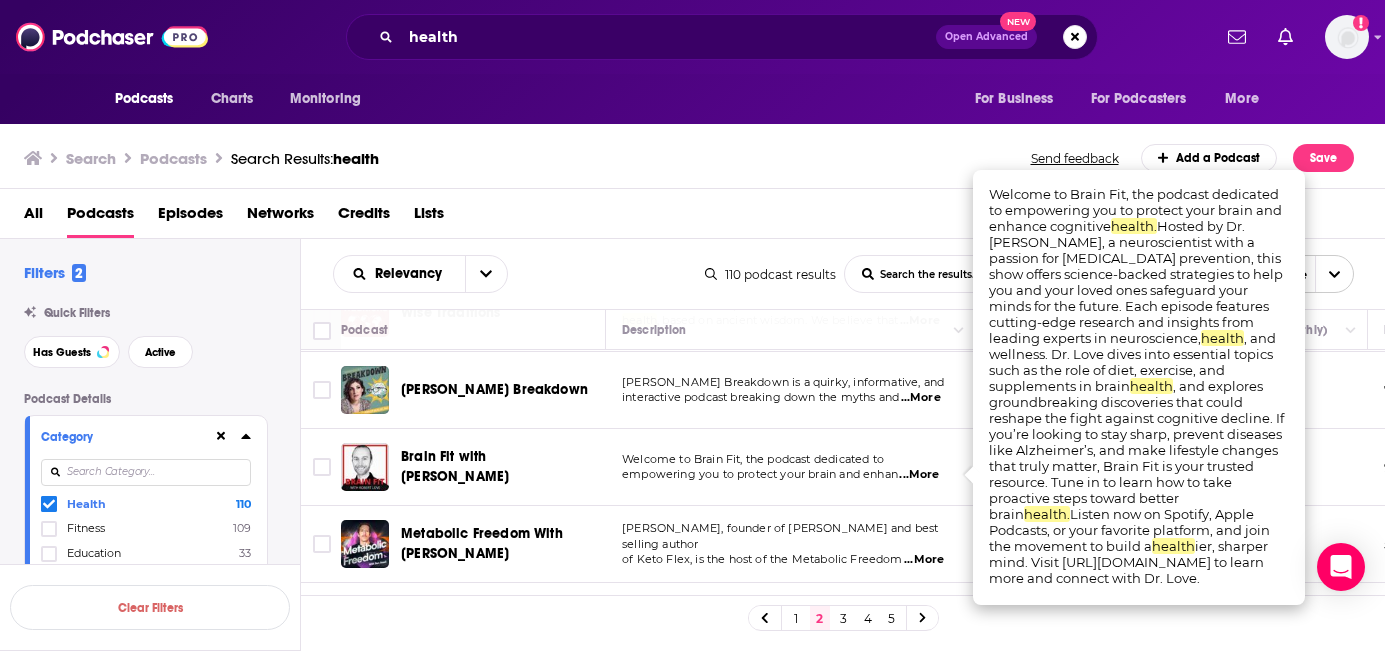 click on "Welcome to Brain Fit, the podcast dedicated to empowering you to protect your brain and enhan  ...More" at bounding box center [791, 467] 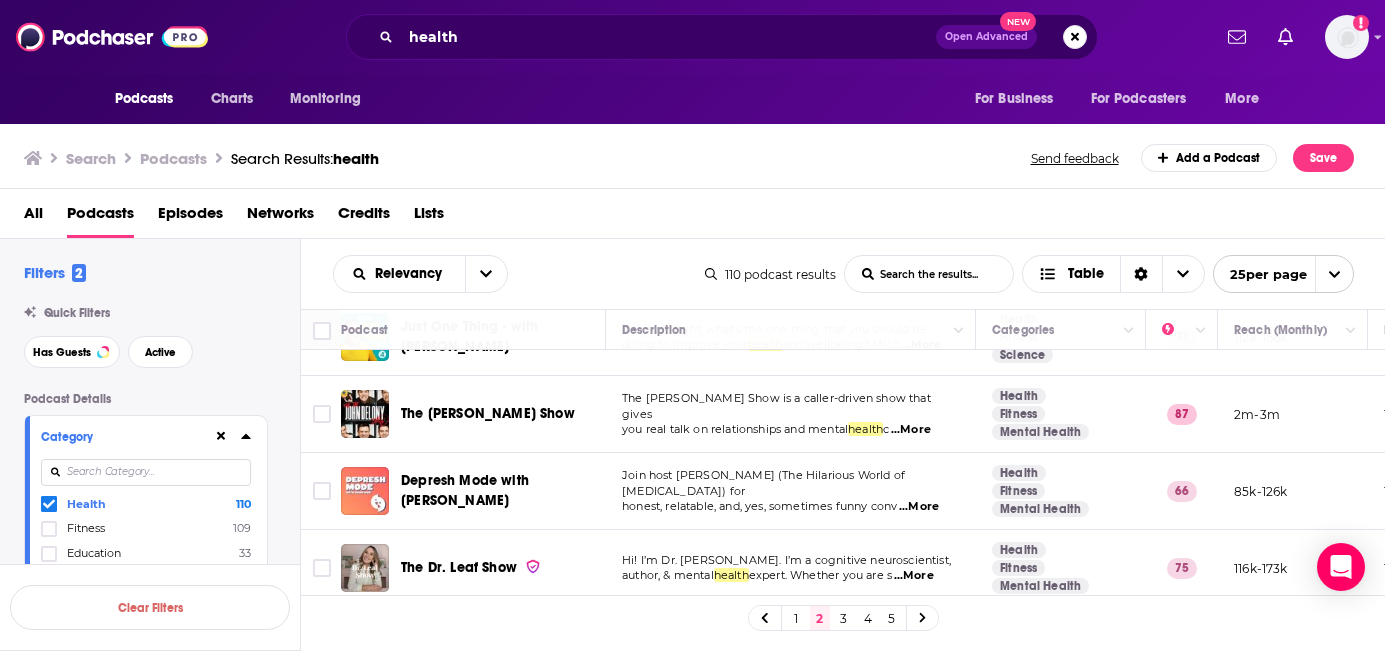 scroll, scrollTop: 1678, scrollLeft: 0, axis: vertical 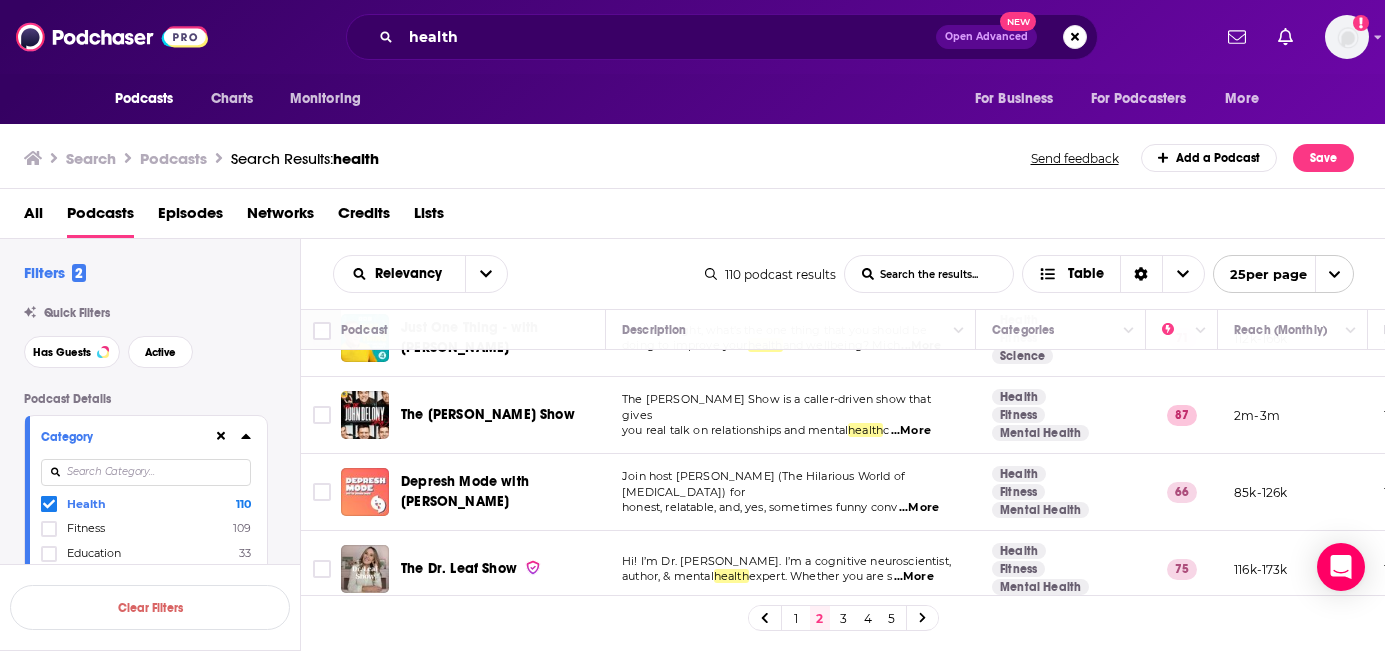 click 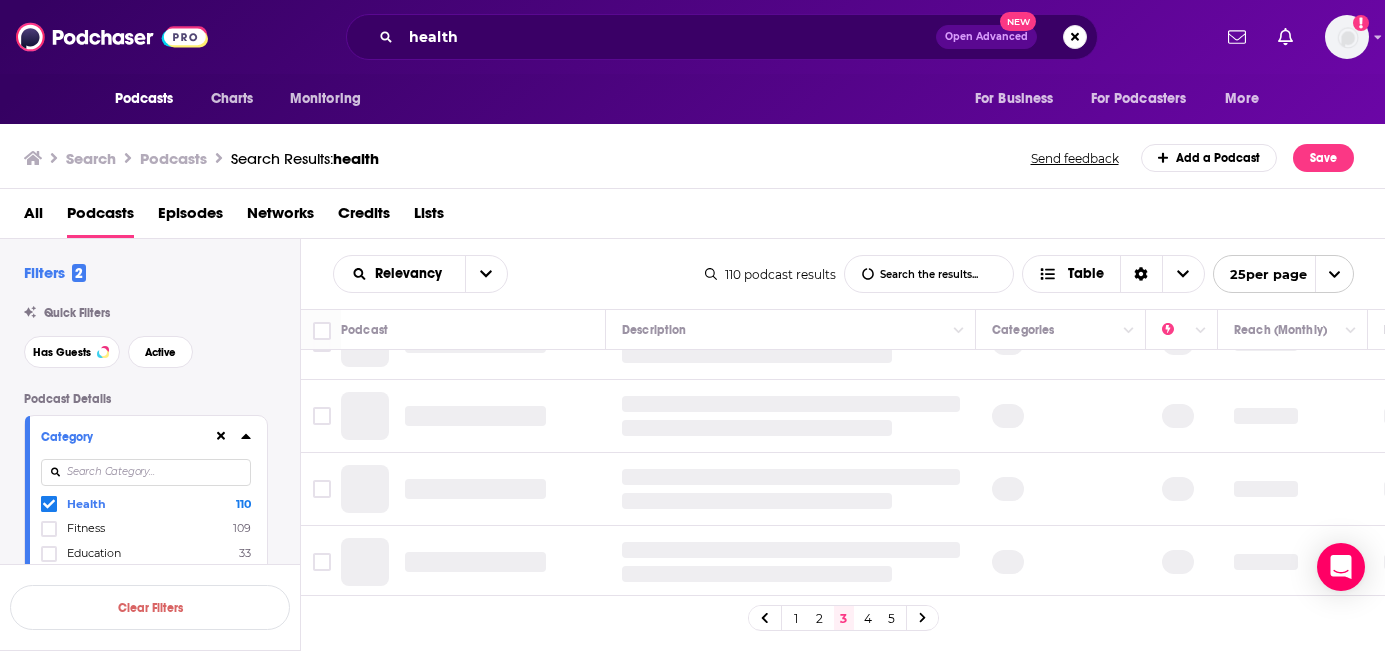 scroll, scrollTop: 0, scrollLeft: 0, axis: both 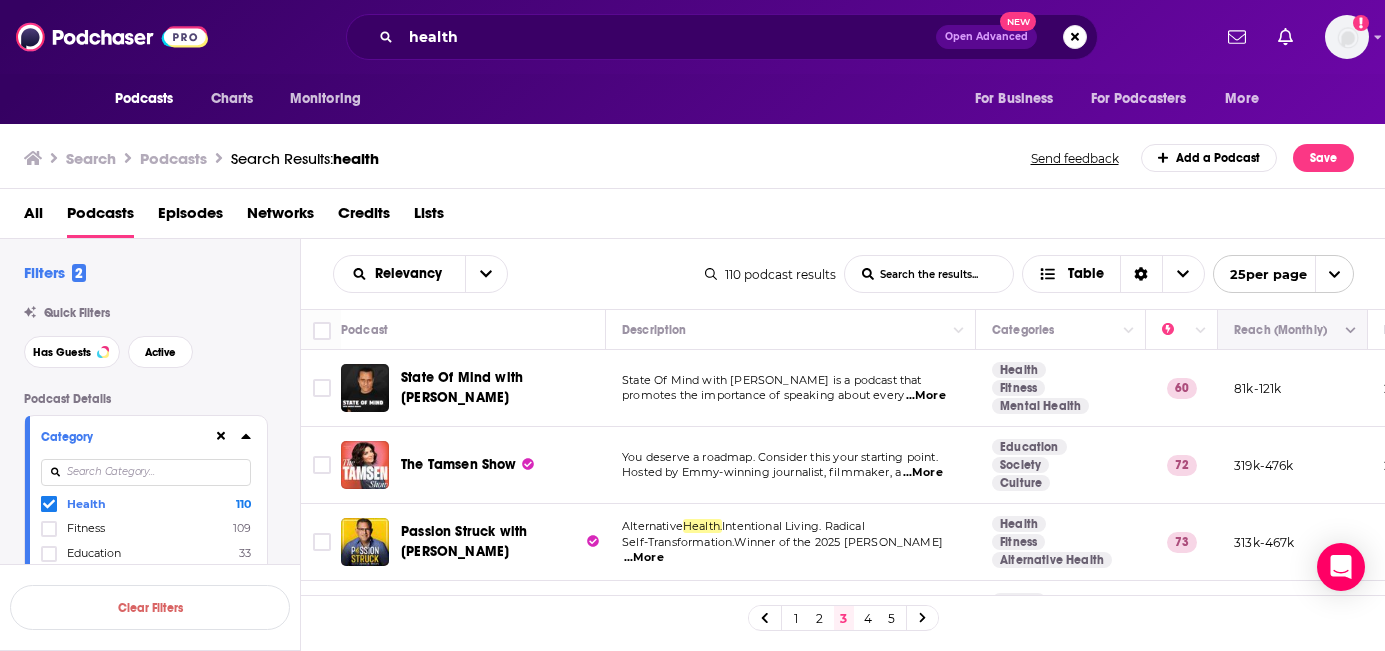 click 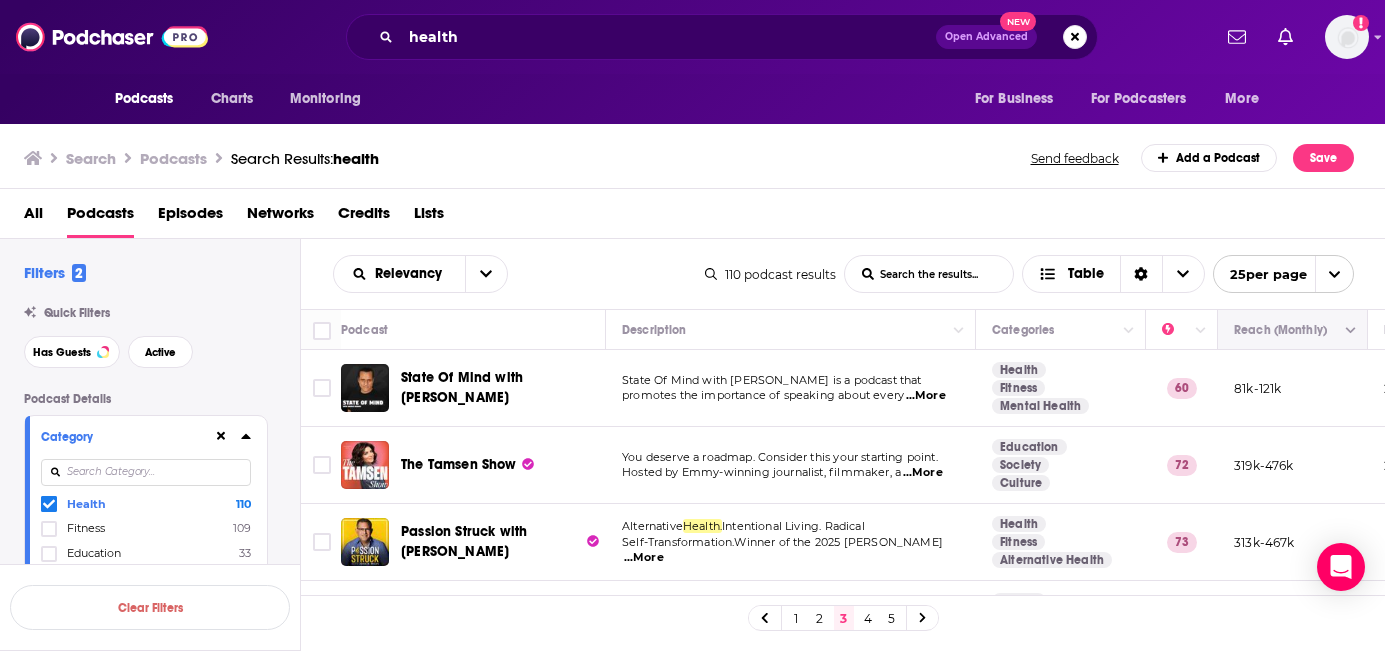 click 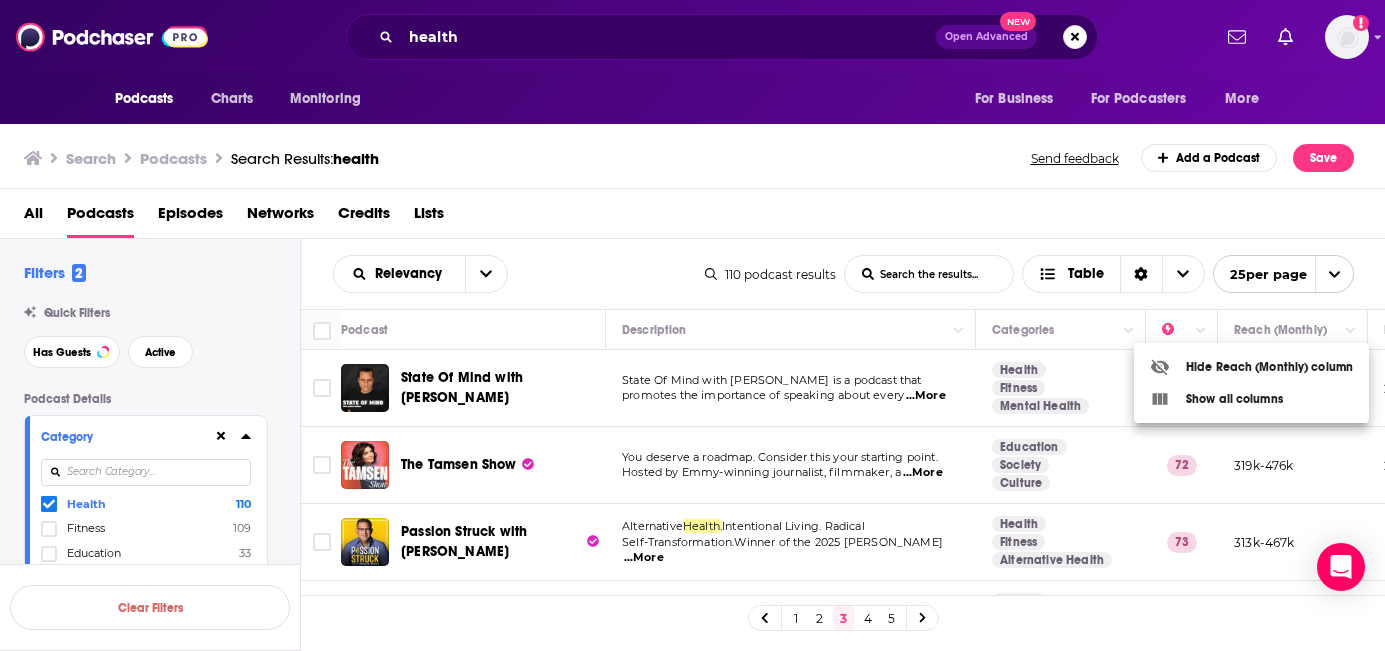 click at bounding box center [692, 325] 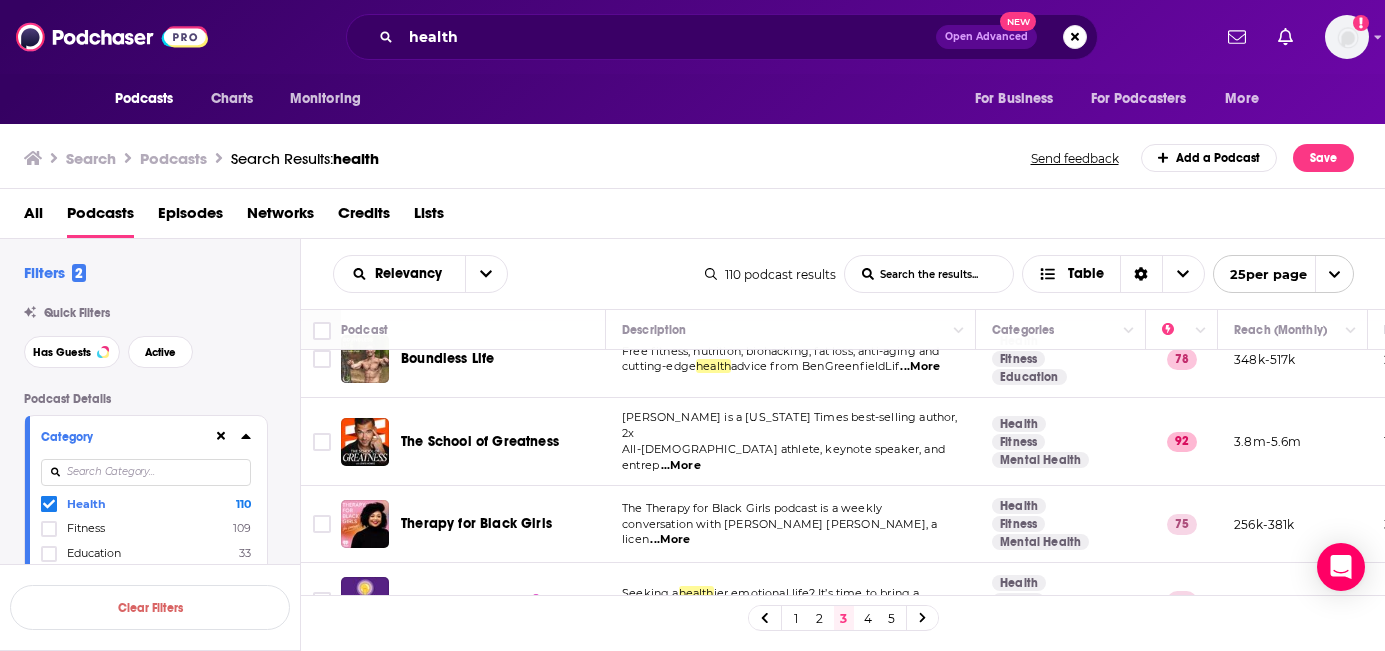 scroll, scrollTop: 654, scrollLeft: 0, axis: vertical 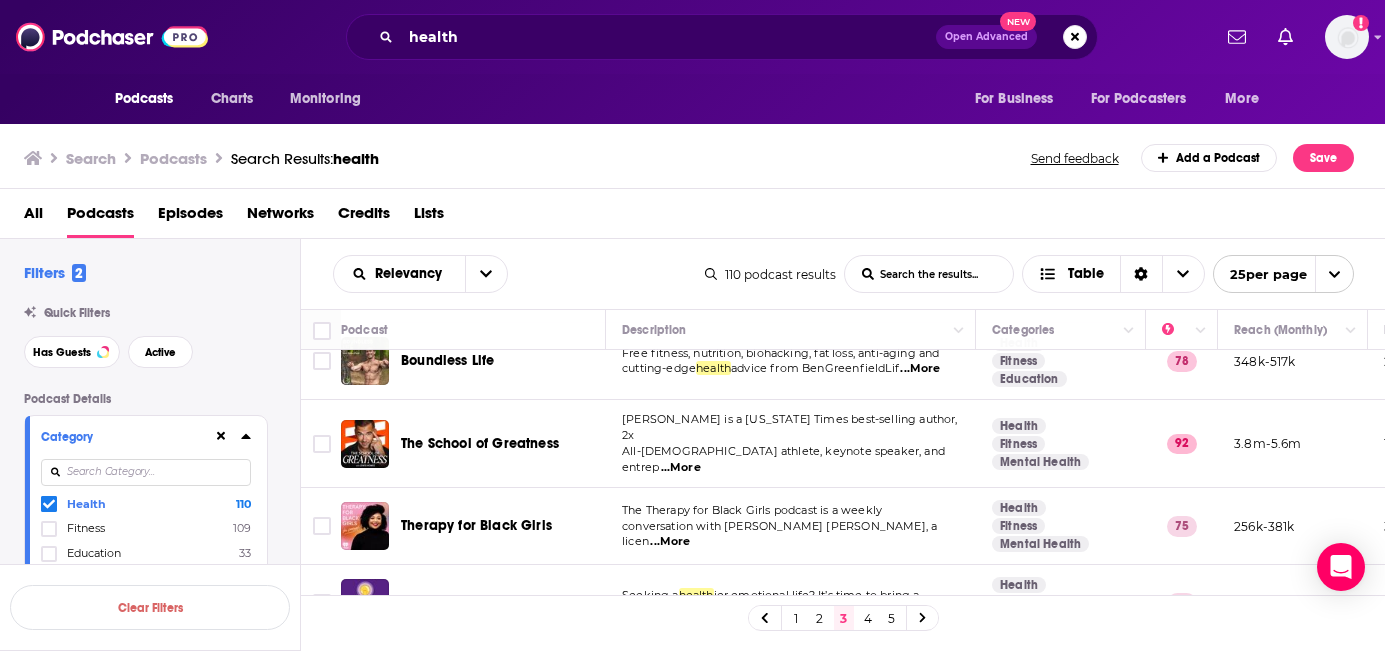 click on "...More" at bounding box center [681, 468] 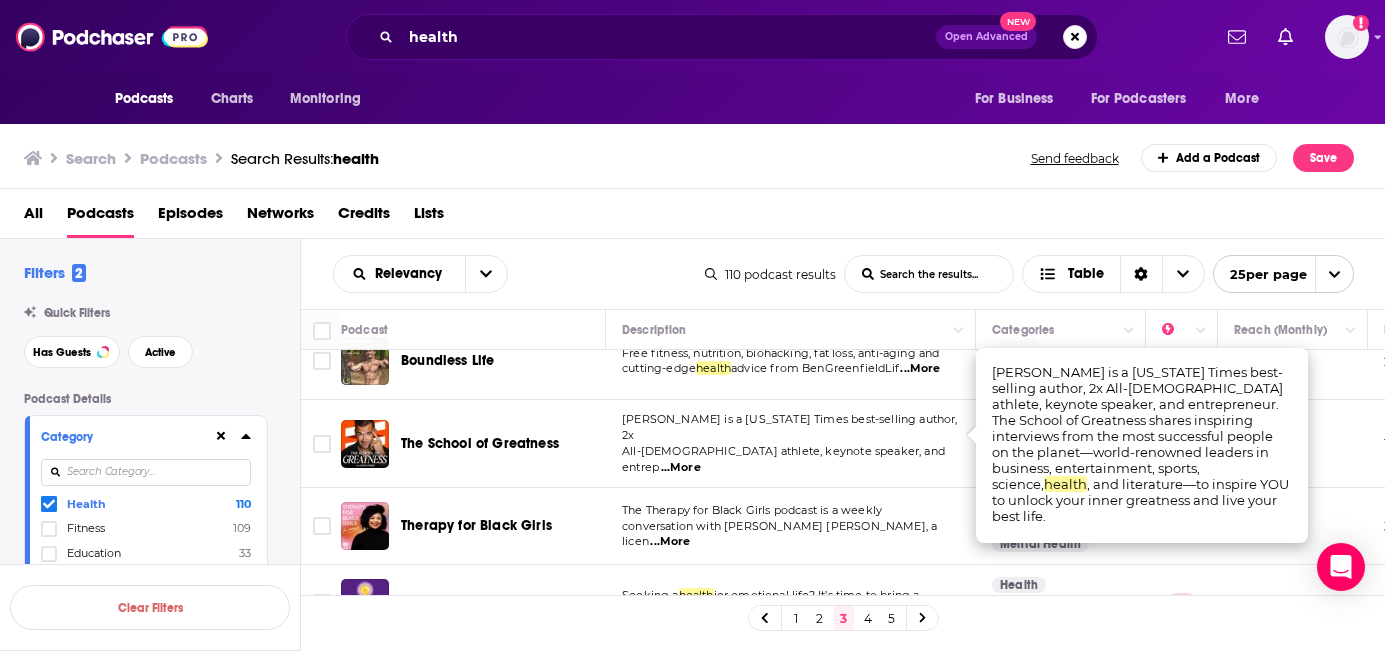 click on "All-[DEMOGRAPHIC_DATA] athlete, keynote speaker, and entrep" at bounding box center [783, 459] 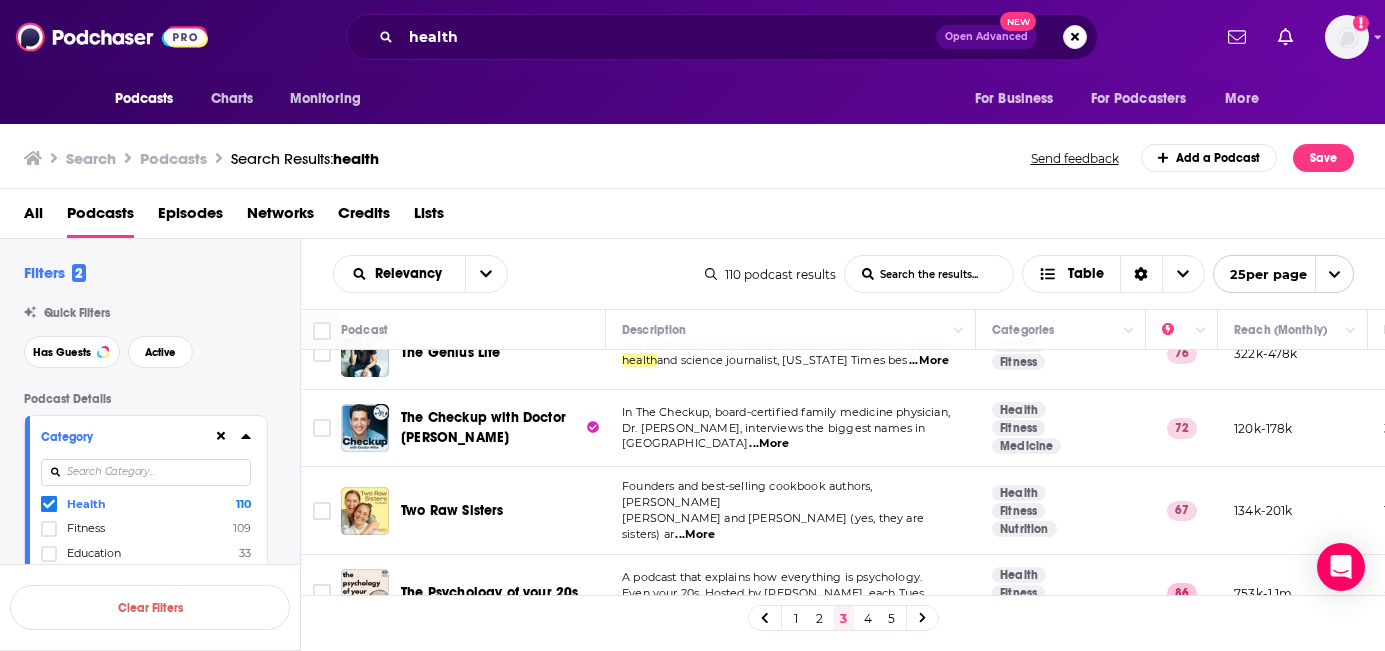 scroll, scrollTop: 1671, scrollLeft: 0, axis: vertical 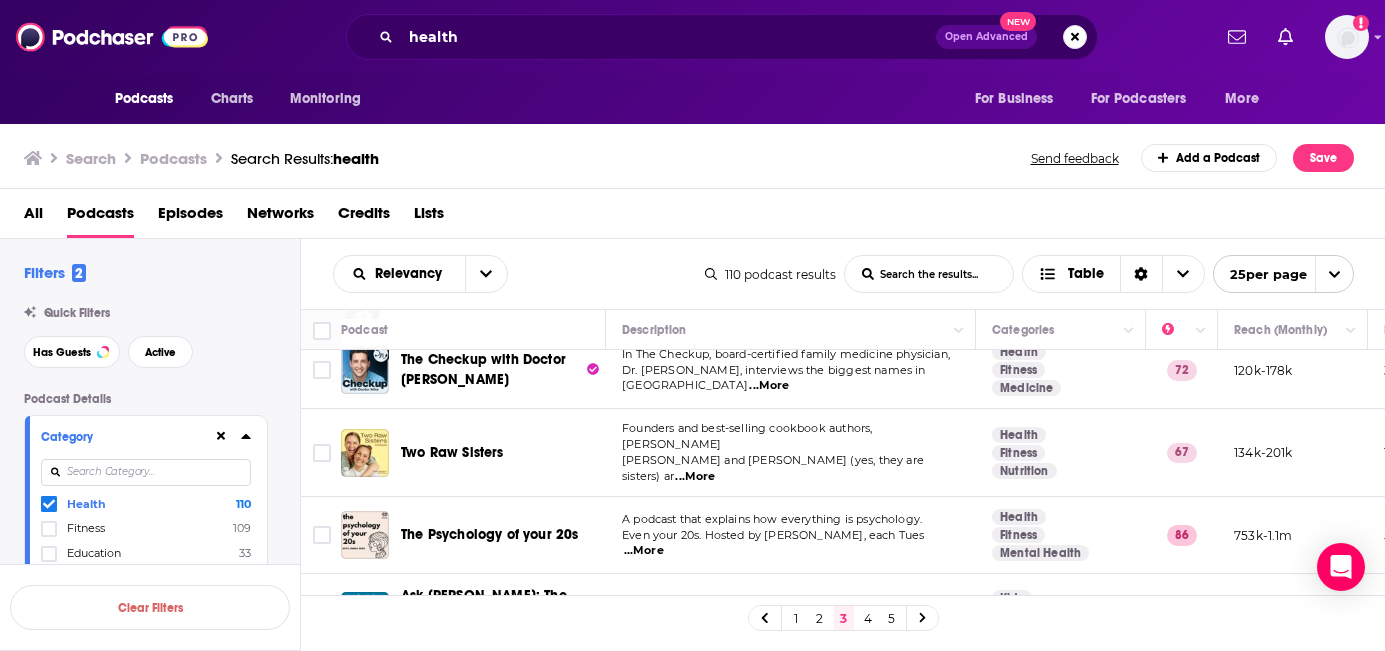 click 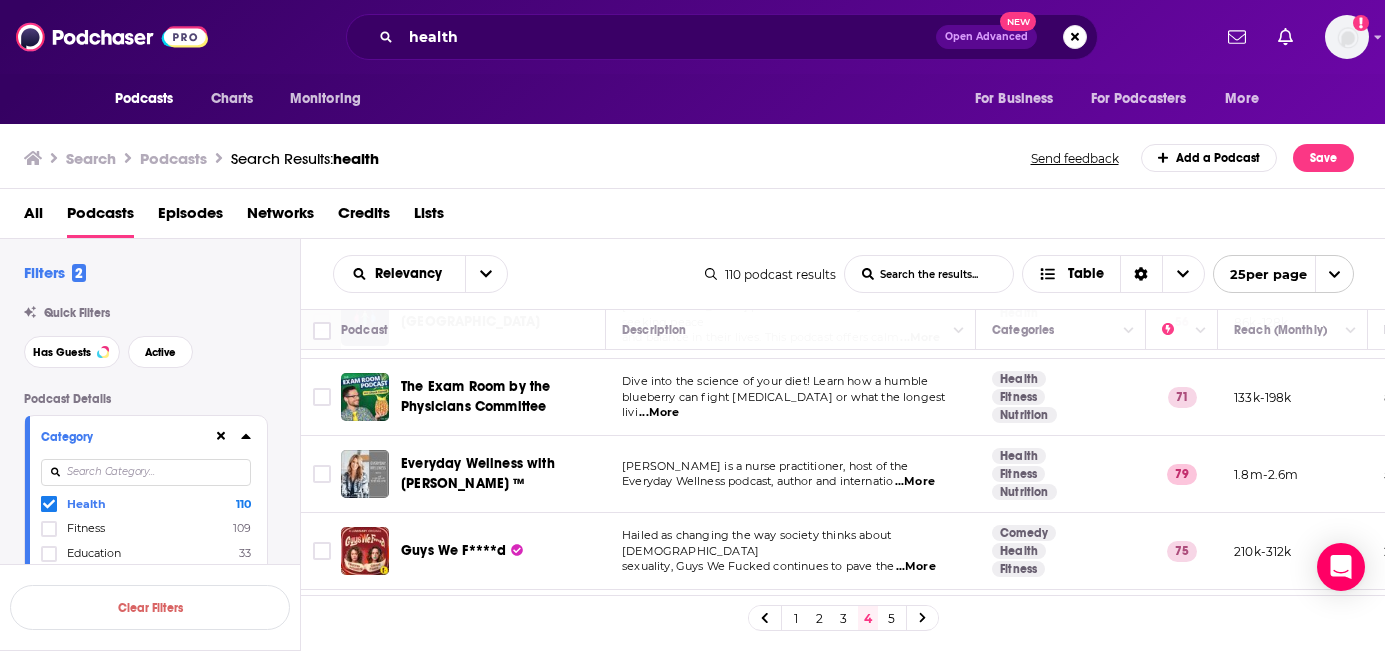 scroll, scrollTop: 311, scrollLeft: 0, axis: vertical 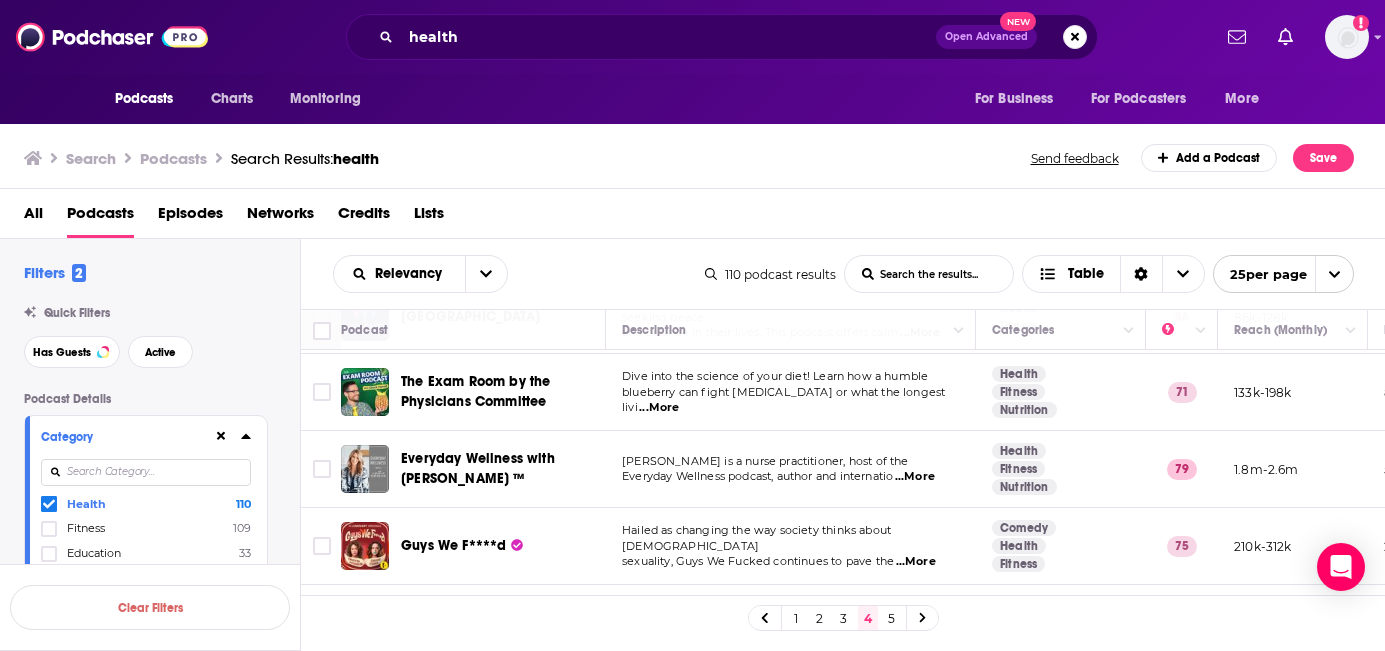 click on "...More" at bounding box center [915, 477] 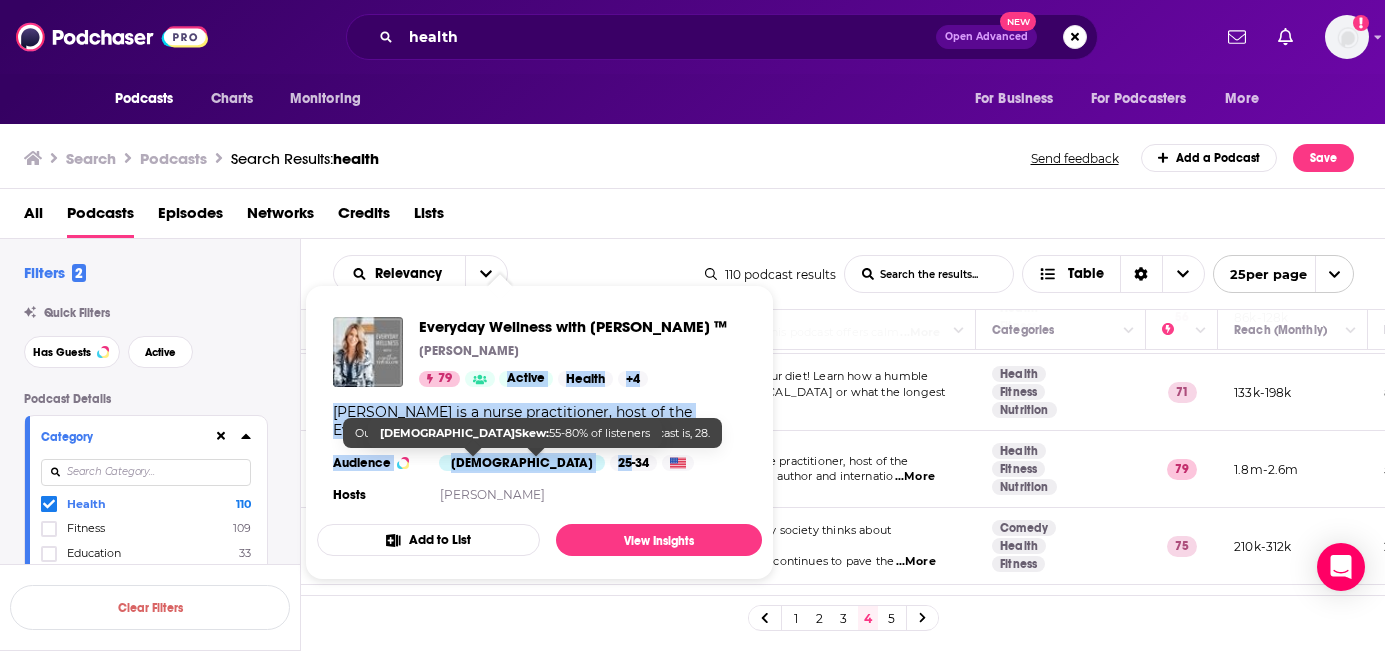 drag, startPoint x: 534, startPoint y: 466, endPoint x: 467, endPoint y: 372, distance: 115.43397 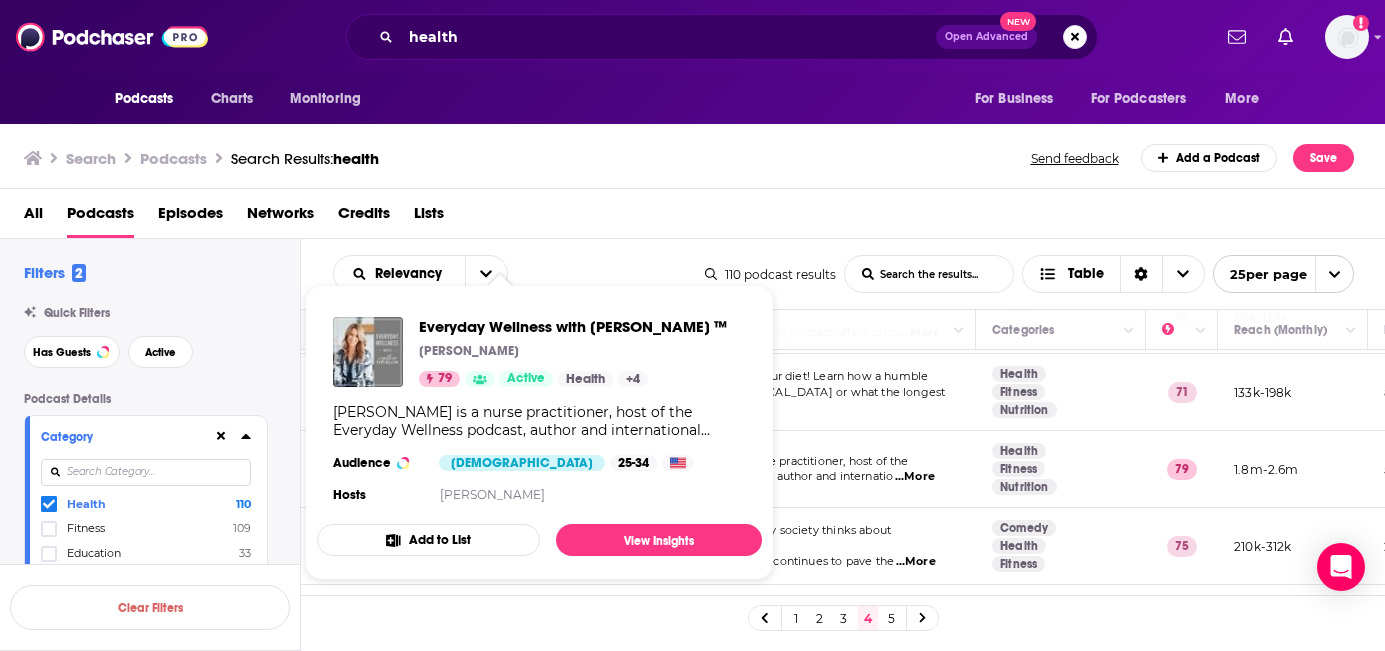 click on "Everyday Wellness with [PERSON_NAME] ™ [PERSON_NAME] 79 Active Health + 4 [PERSON_NAME] is a nurse practitioner, host of the Everyday Wellness podcast, author and international speaker, with over 15 million views for her second TEDx talk ([MEDICAL_DATA]: Transformational Technique).
With over 25 years experience in health and wellness, [PERSON_NAME] is a globally recognized expert in perimenopause/menopause and [MEDICAL_DATA], and has been featured on ABC, FOX5, KTLA, CW, Medium, Entrepreneur, and The [PERSON_NAME] Show. Her mission is to help empower women to live their most optimal lives in [MEDICAL_DATA] and beyond. Audience [DEMOGRAPHIC_DATA] 25-34 Hosts   [PERSON_NAME]" at bounding box center [539, 412] 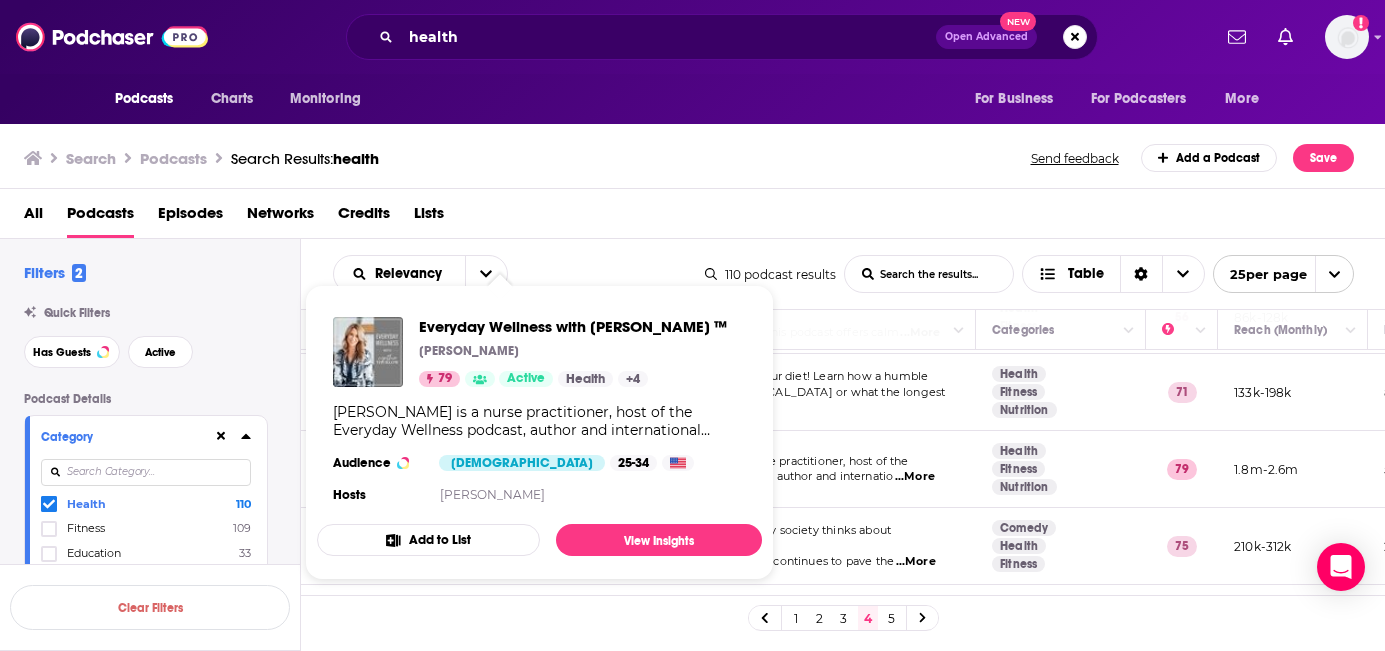 drag, startPoint x: 738, startPoint y: 327, endPoint x: 418, endPoint y: 328, distance: 320.00156 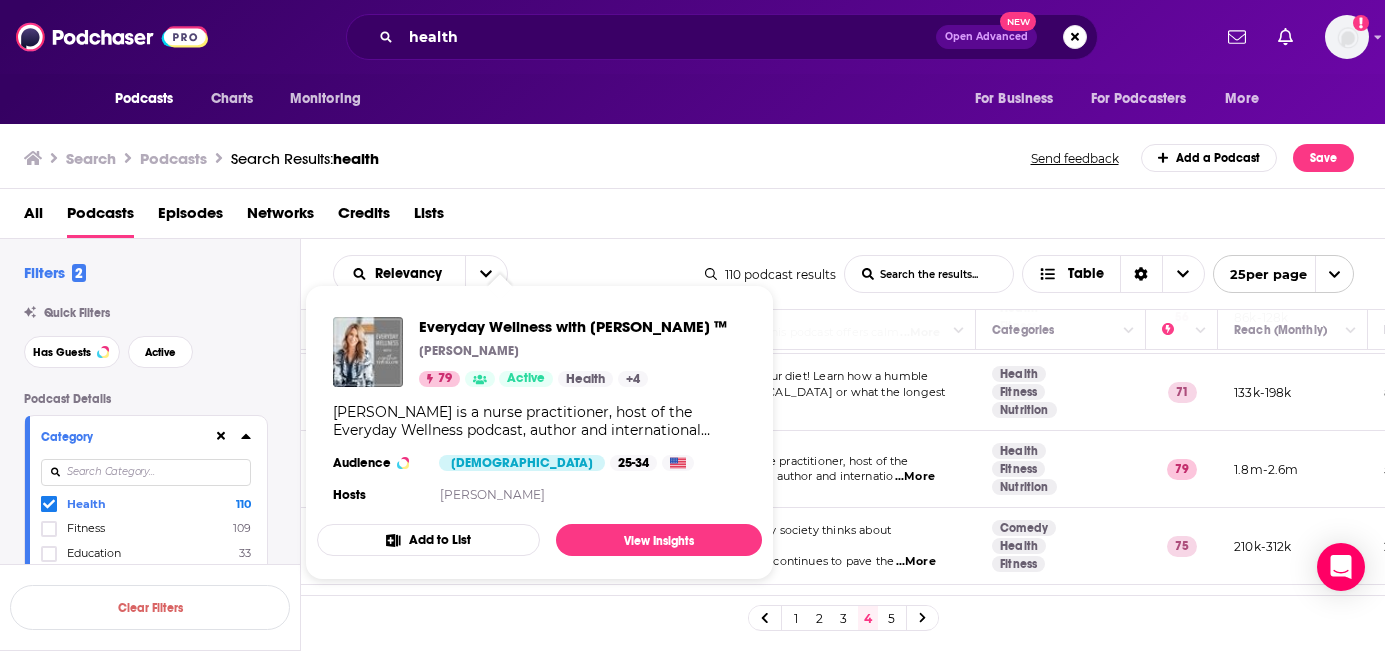 click on "Everyday Wellness with [PERSON_NAME] ™ [PERSON_NAME] 79 Active Health + 4 [PERSON_NAME] is a nurse practitioner, host of the Everyday Wellness podcast, author and international speaker, with over 15 million views for her second TEDx talk ([MEDICAL_DATA]: Transformational Technique).
With over 25 years experience in health and wellness, [PERSON_NAME] is a globally recognized expert in perimenopause/menopause and [MEDICAL_DATA], and has been featured on ABC, FOX5, KTLA, CW, Medium, Entrepreneur, and The [PERSON_NAME] Show. Her mission is to help empower women to live their most optimal lives in [MEDICAL_DATA] and beyond. Audience [DEMOGRAPHIC_DATA] 25-34 Hosts   [PERSON_NAME]" at bounding box center [539, 412] 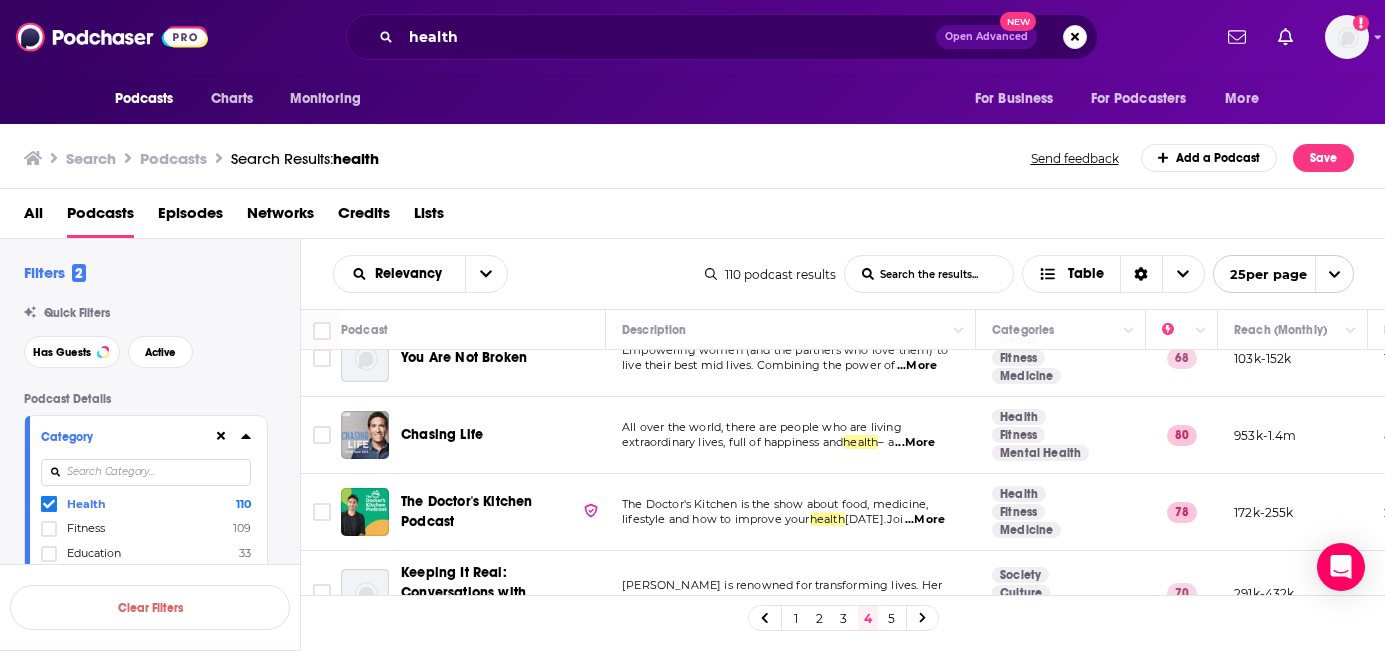 scroll, scrollTop: 964, scrollLeft: 0, axis: vertical 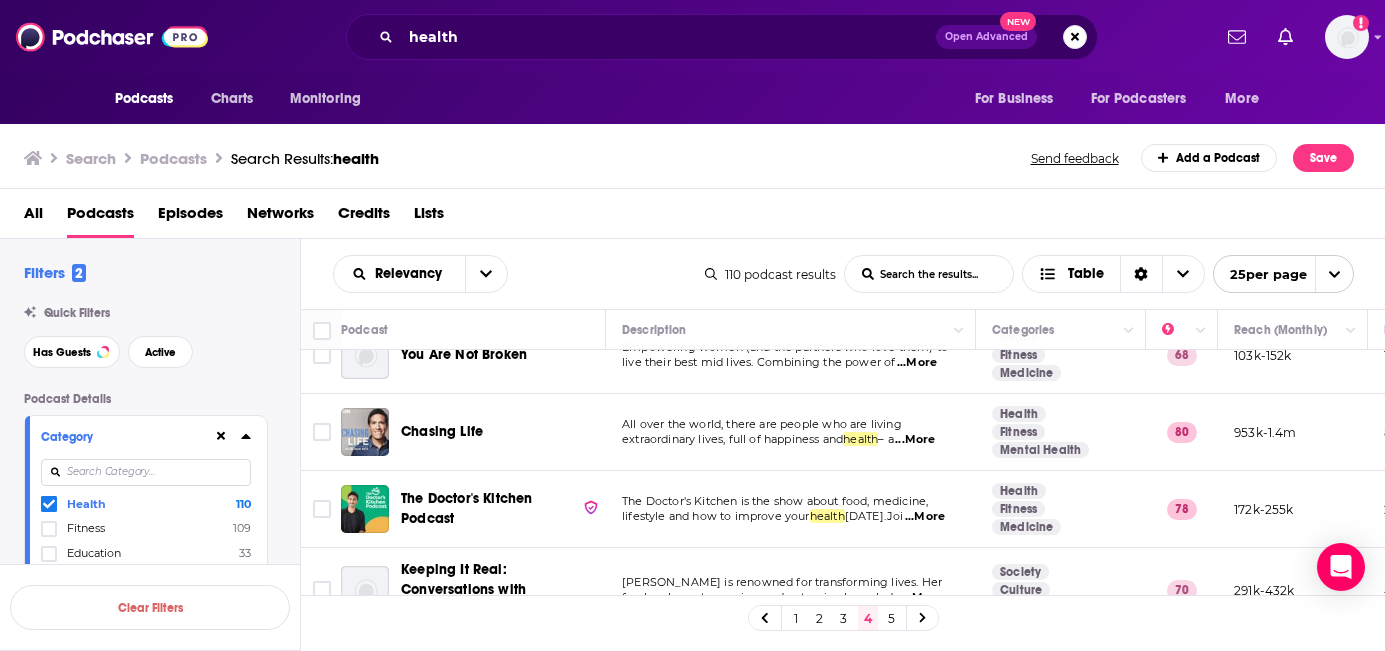 click on "...More" at bounding box center [915, 440] 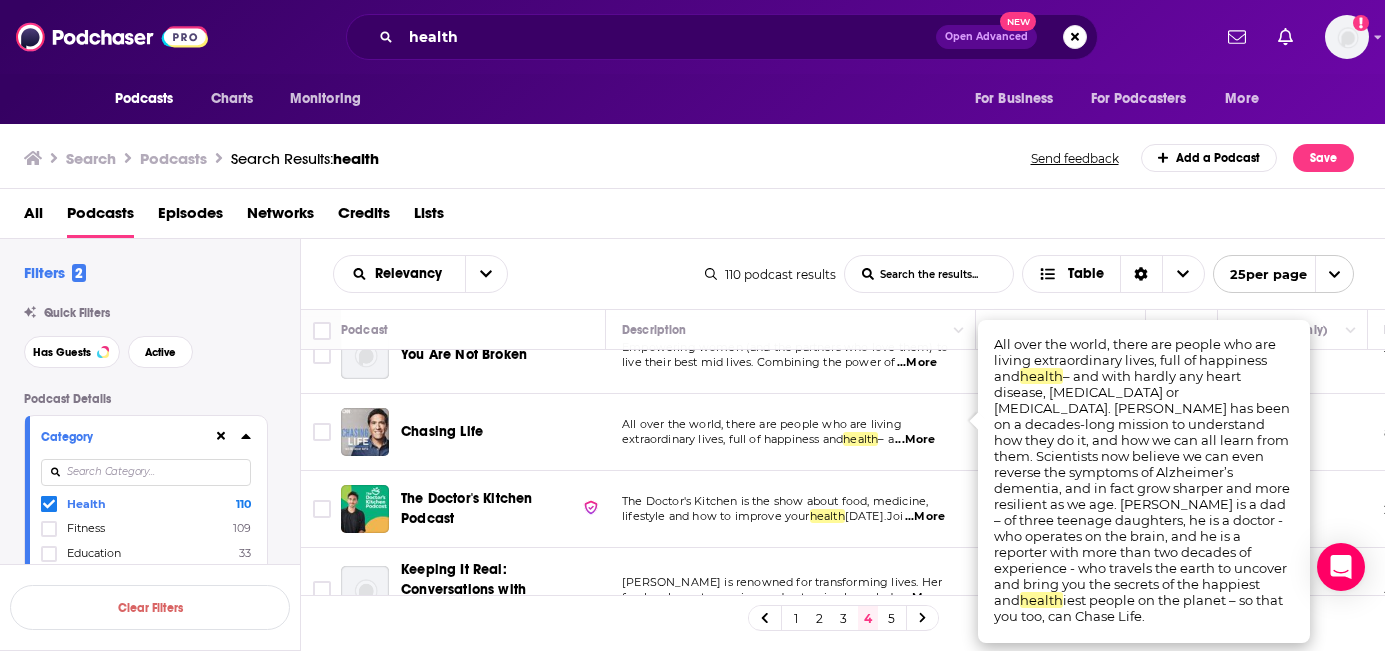 click on "Chasing Life" at bounding box center (505, 432) 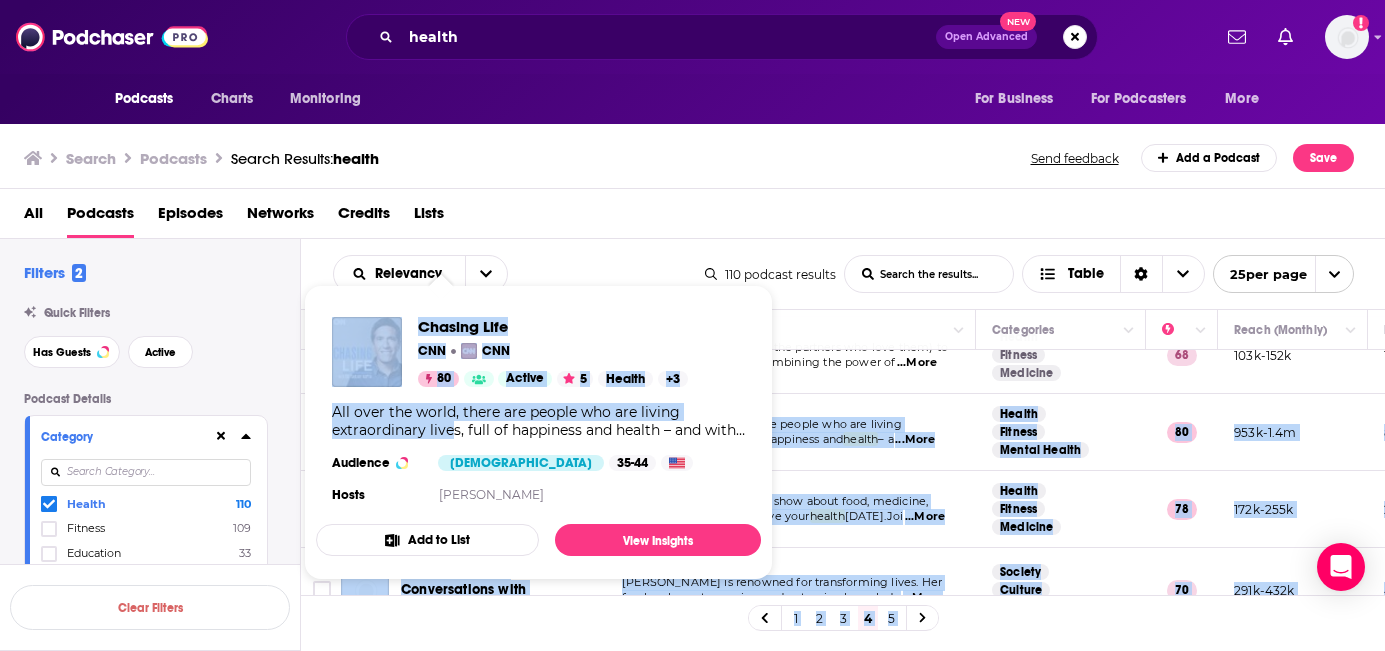 drag, startPoint x: 540, startPoint y: 420, endPoint x: 451, endPoint y: 421, distance: 89.005615 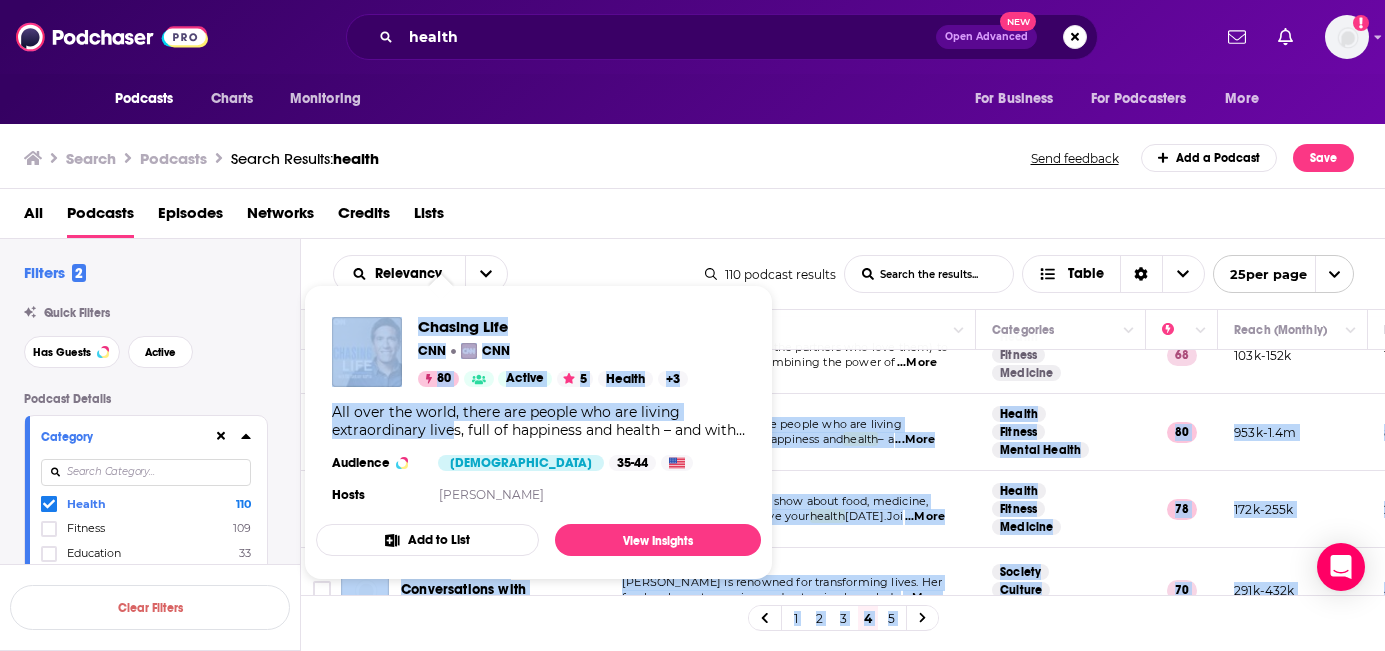 click on "Podcasts Charts Monitoring health Open Advanced New For Business For Podcasters More Add a profile image Podcasts Charts Monitoring For Business For Podcasters More Search Podcasts Search Results:   health Send feedback Add a Podcast Save All Podcasts Episodes Networks Credits Lists Filters 2 Quick Filters Has Guests Active Podcast Details Category Health 110 Fitness 109 Education 33 Mental Health 30 Nutrition 30 Medicine 29 Alternative Health 23 Science 18 More Categories Active Status Language Has Guests Brand Safety & Suitability Political Skew Beta Show More Audience & Reach Power Score™ Reach (Monthly) 100000 Reach (Episode Average) Gender Age Income Show More Saved Searches Select Clear Filters Relevancy List Search Input Search the results... Table 110   podcast   results List Search Input Search the results... Table 25  per page Podcast Description Categories Reach (Monthly) Reach (Episode) Top Country The Wellness Scoop Welcome to The Wellness Scoop! [PERSON_NAME], founder of  ...More Health 79" at bounding box center (692, 325) 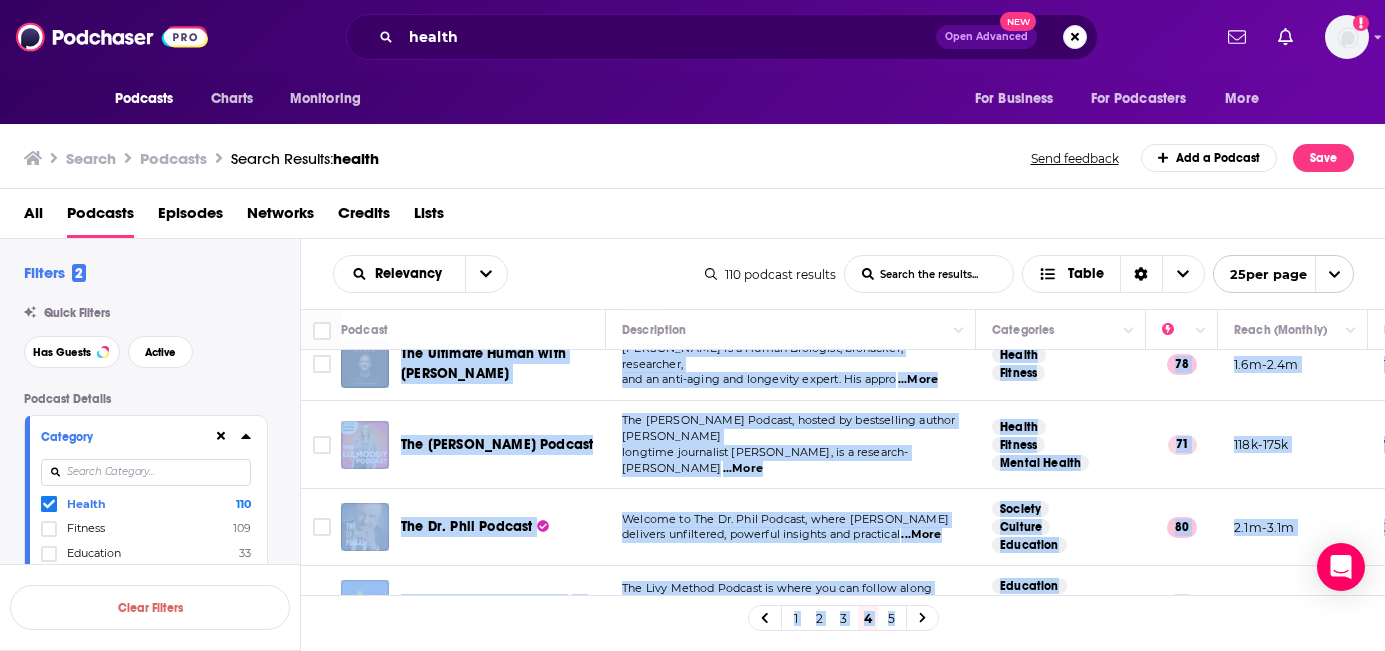 scroll, scrollTop: 1671, scrollLeft: 0, axis: vertical 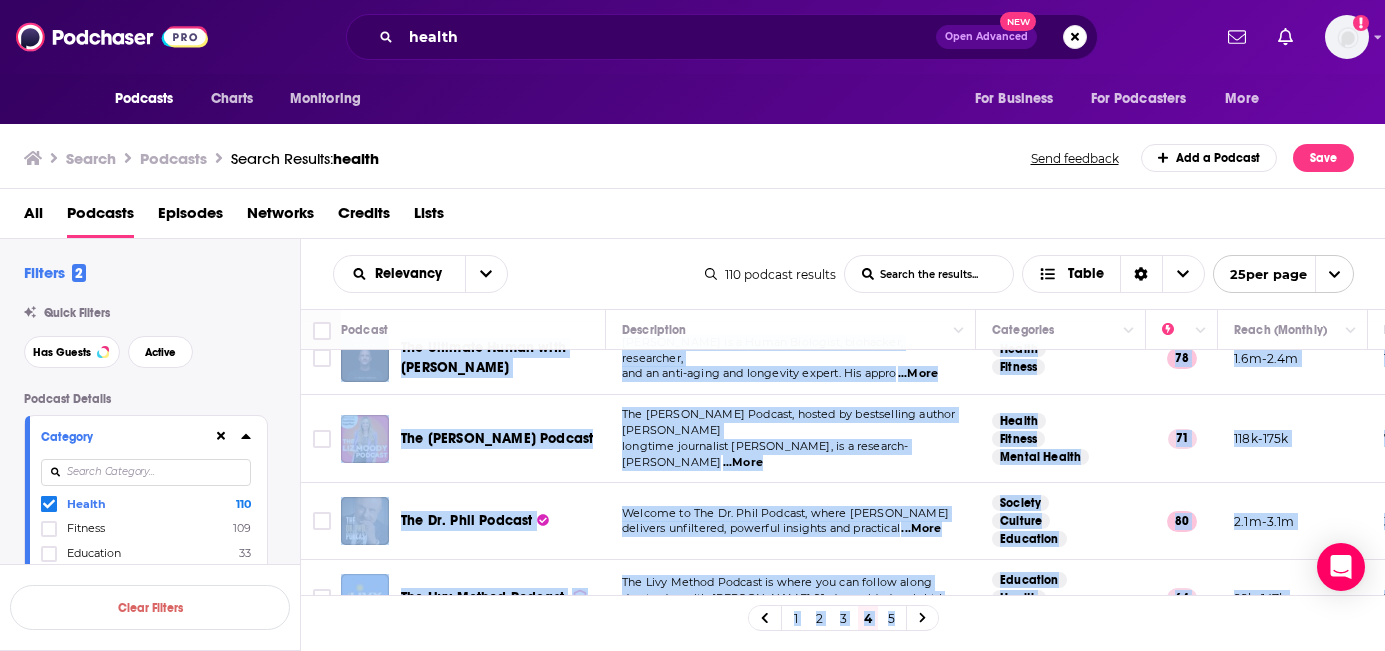 click 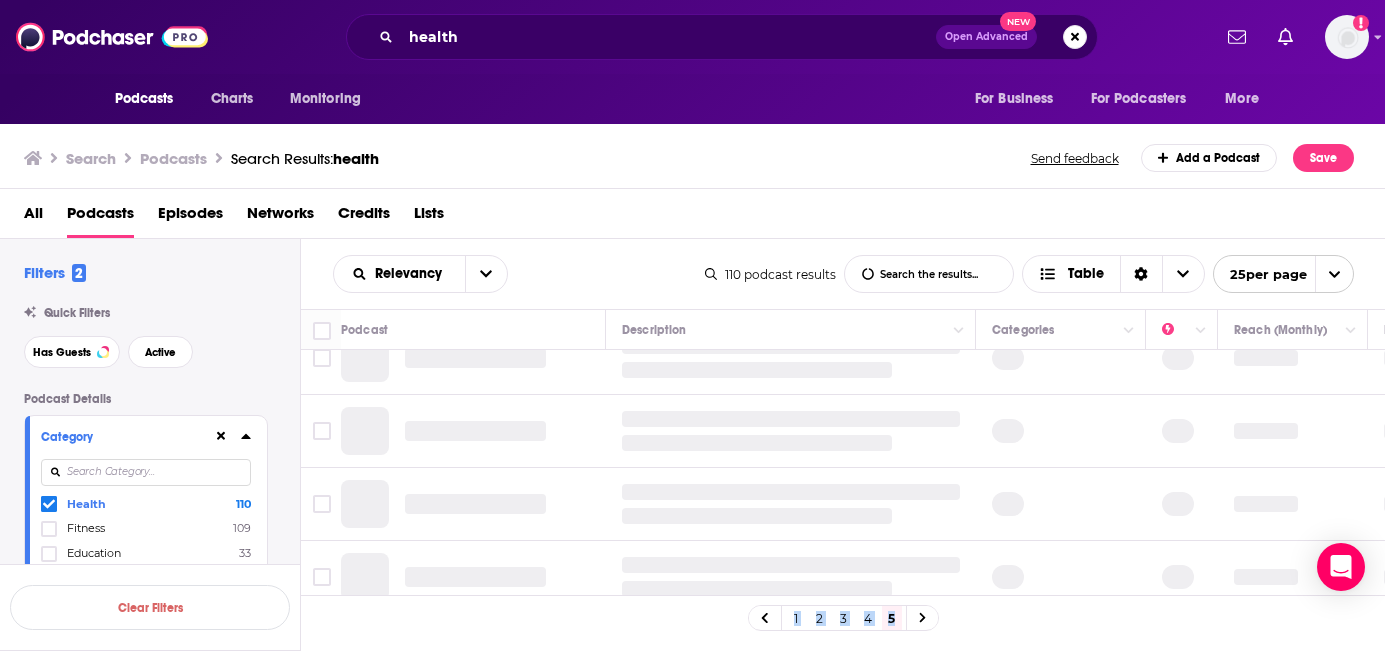 scroll, scrollTop: 0, scrollLeft: 0, axis: both 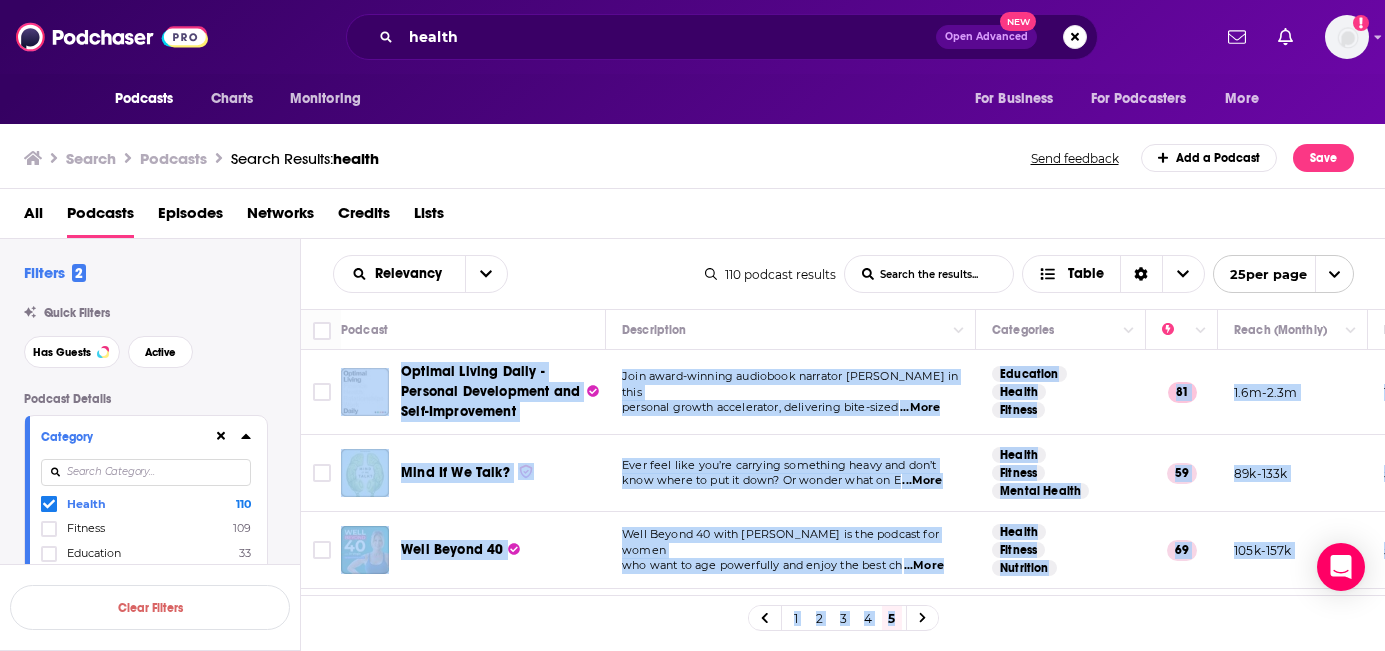 click on "Optimal Living Daily - Personal Development and Self-Improvement" at bounding box center (473, 392) 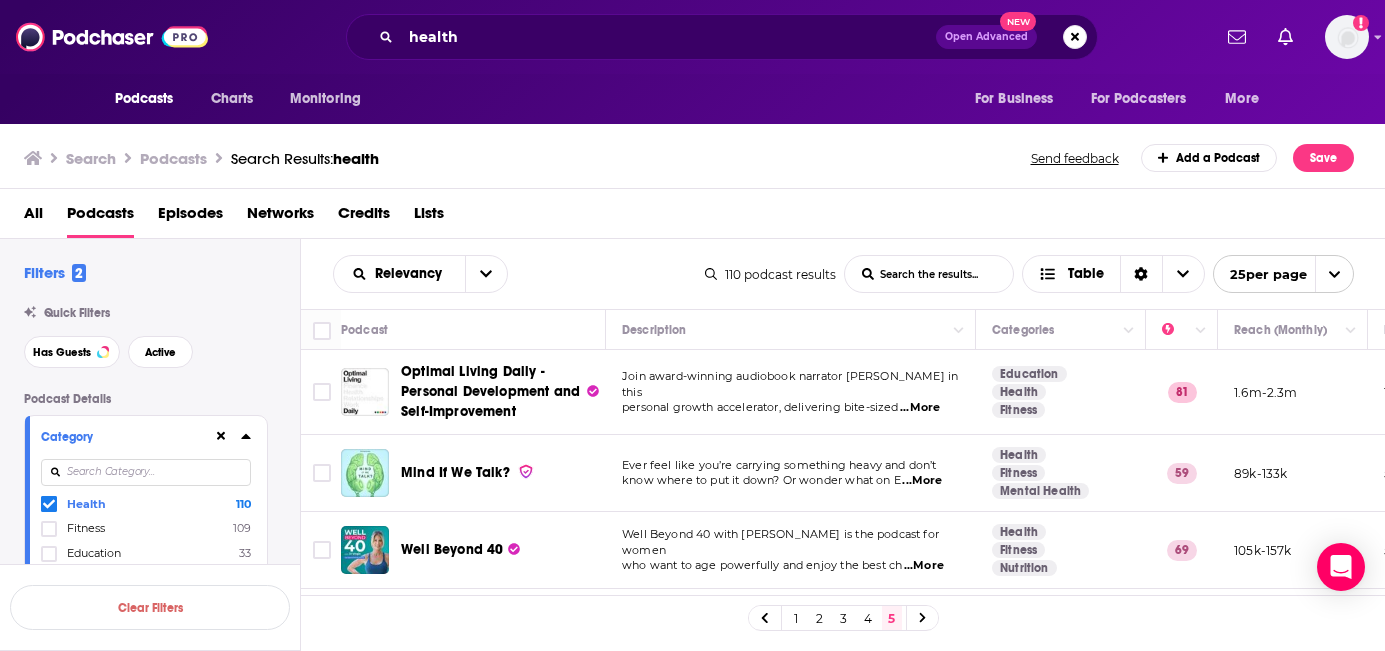 click on "...More" at bounding box center (920, 408) 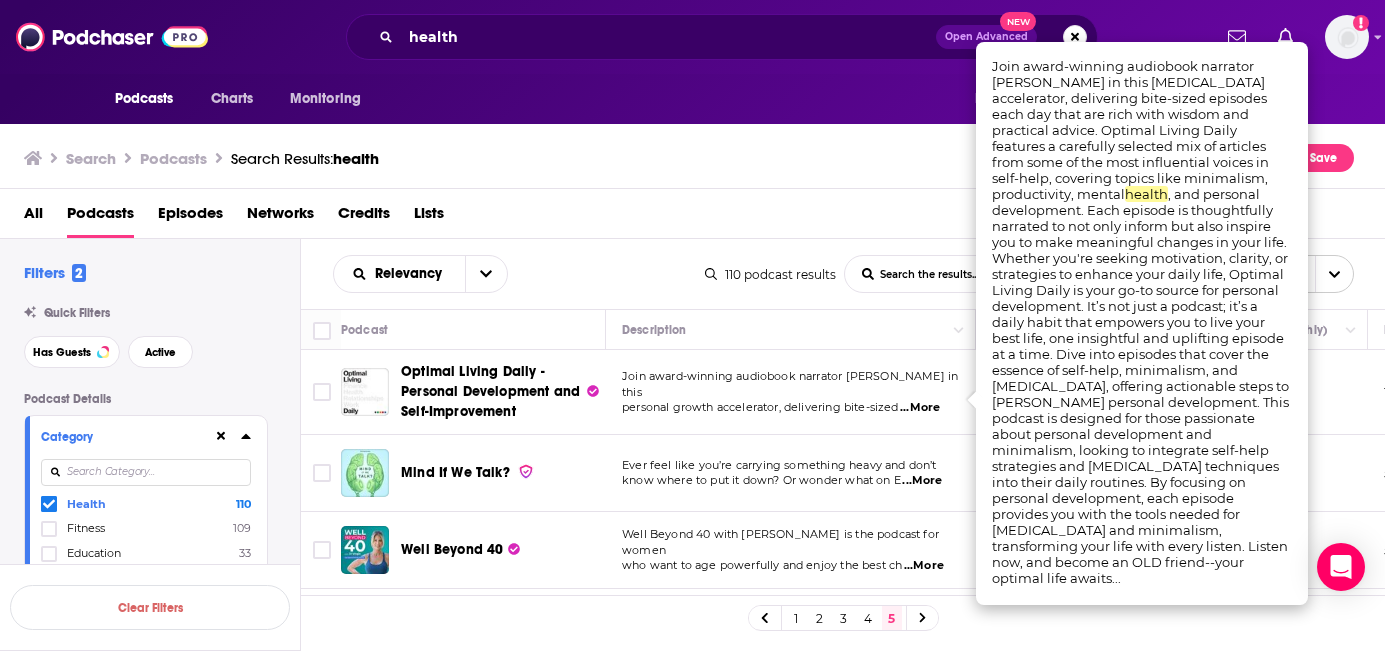 click on "Relevancy List Search Input Search the results... Table" at bounding box center [519, 274] 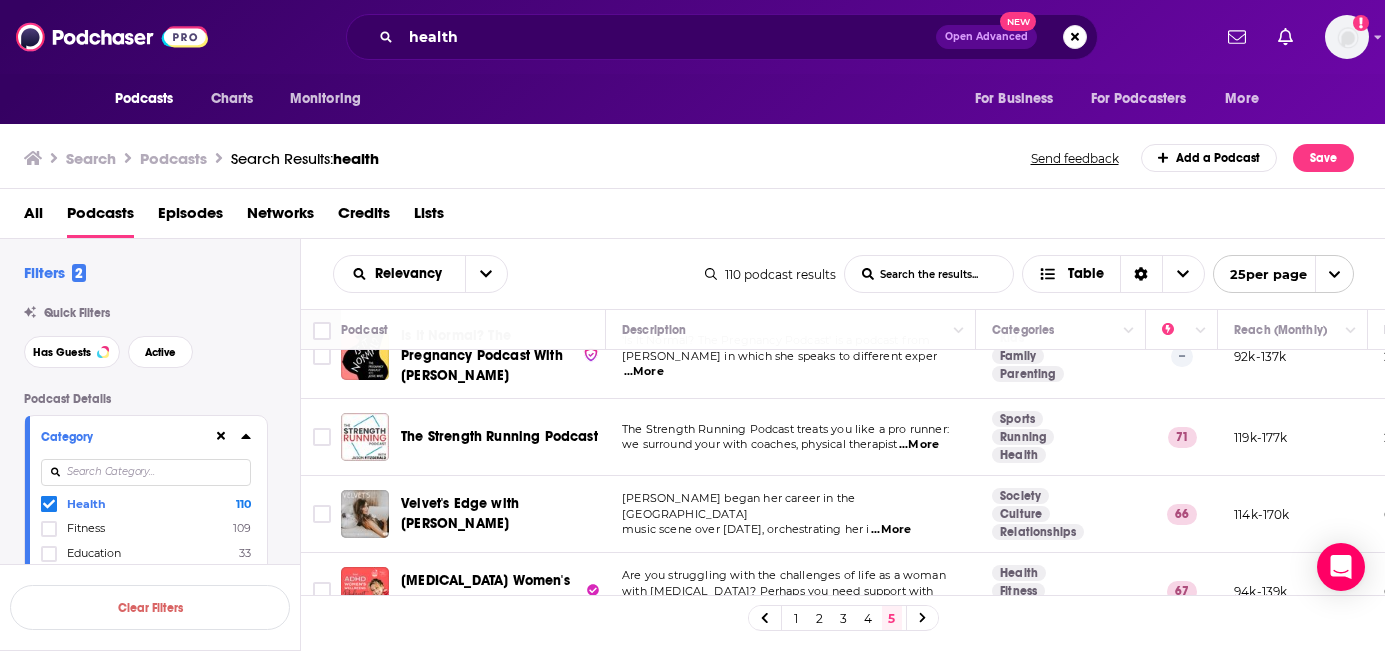 scroll, scrollTop: 540, scrollLeft: 0, axis: vertical 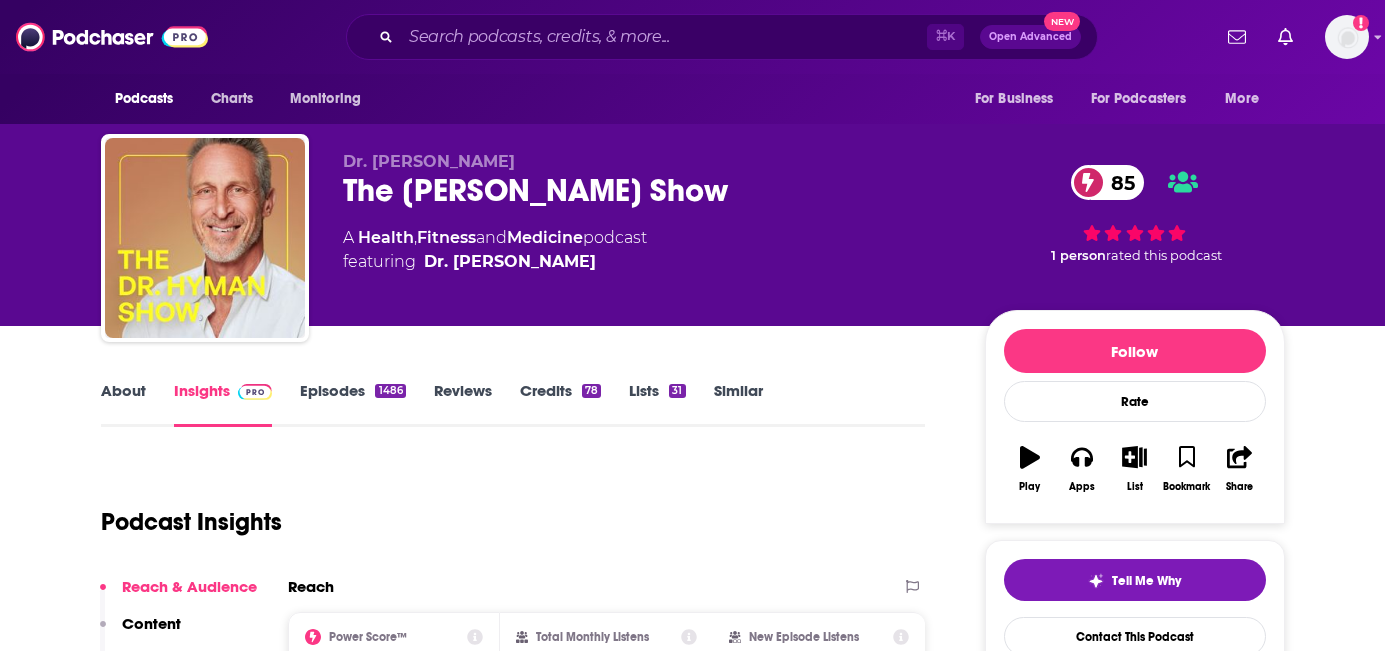 click on "The [PERSON_NAME] Show 85" at bounding box center [648, 190] 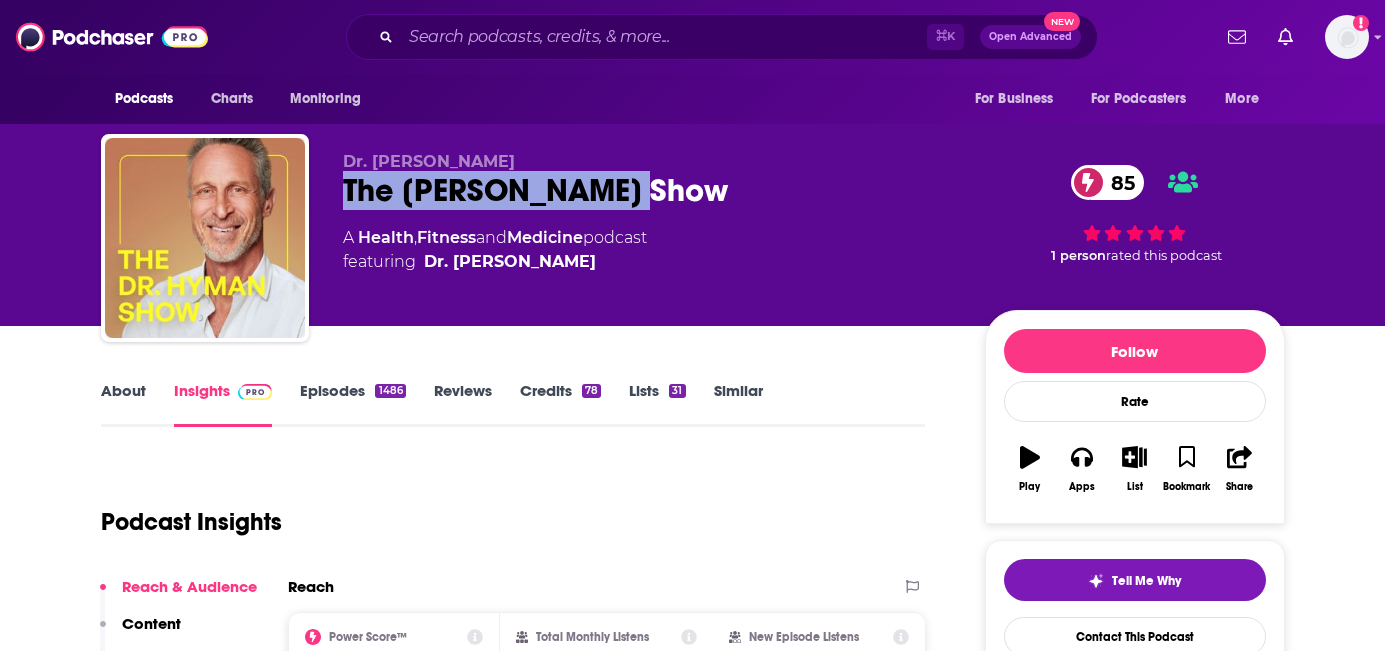 drag, startPoint x: 662, startPoint y: 203, endPoint x: 345, endPoint y: 202, distance: 317.0016 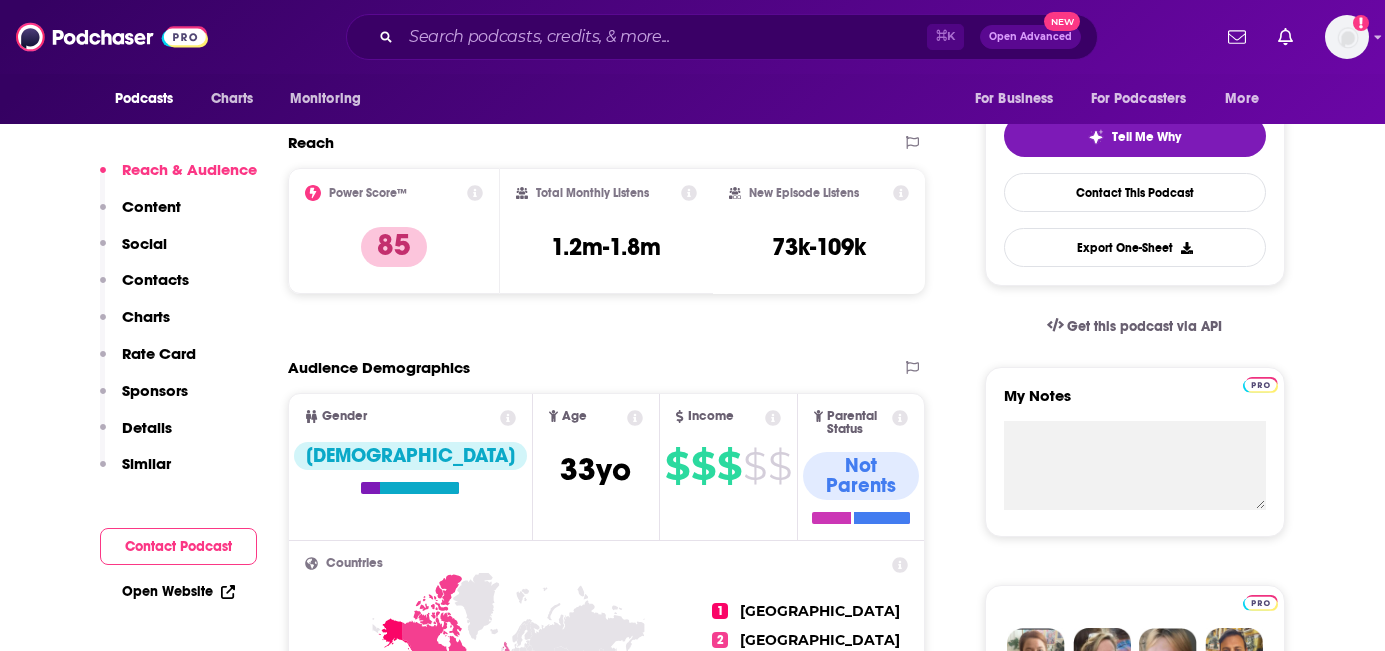 scroll, scrollTop: 599, scrollLeft: 0, axis: vertical 